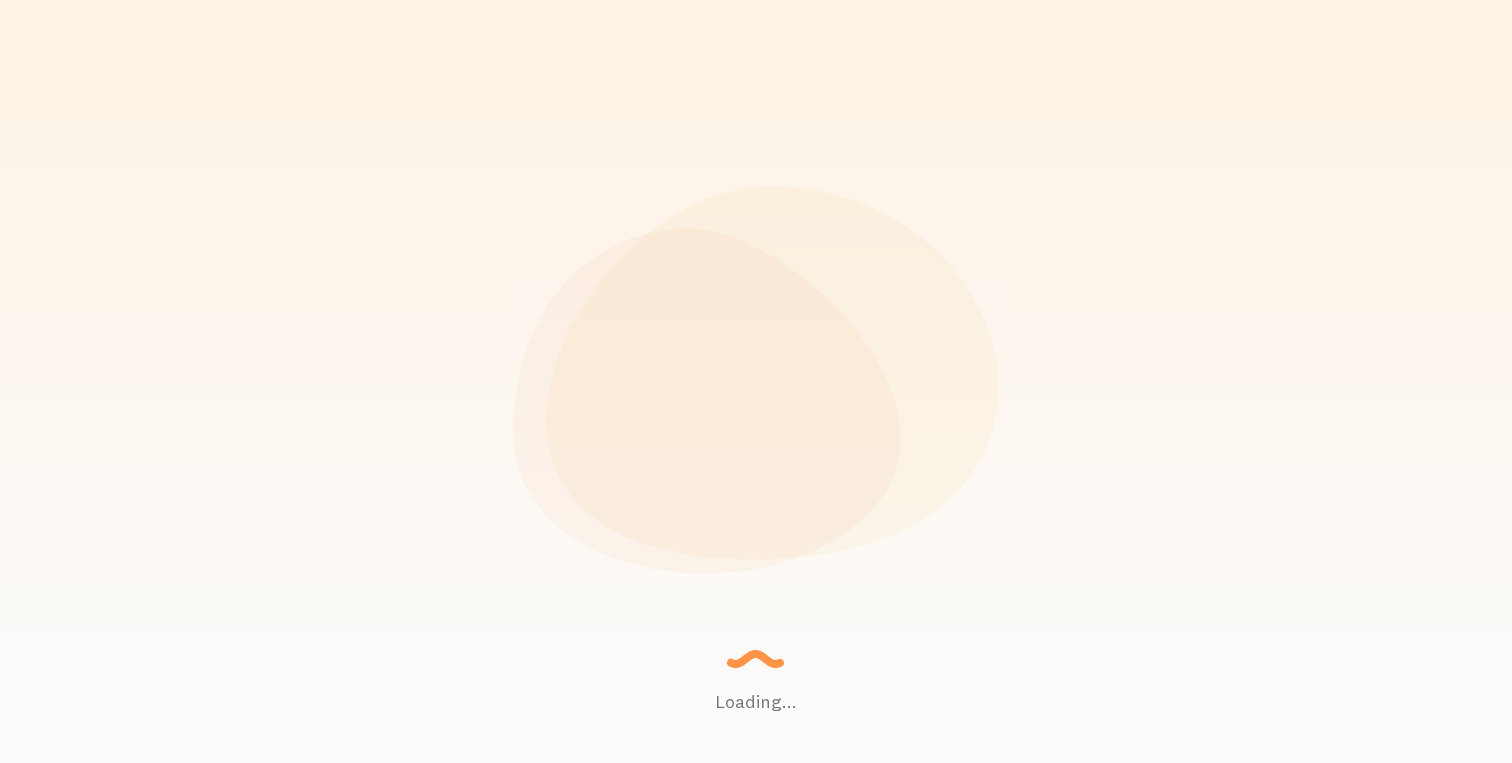 scroll, scrollTop: 0, scrollLeft: 0, axis: both 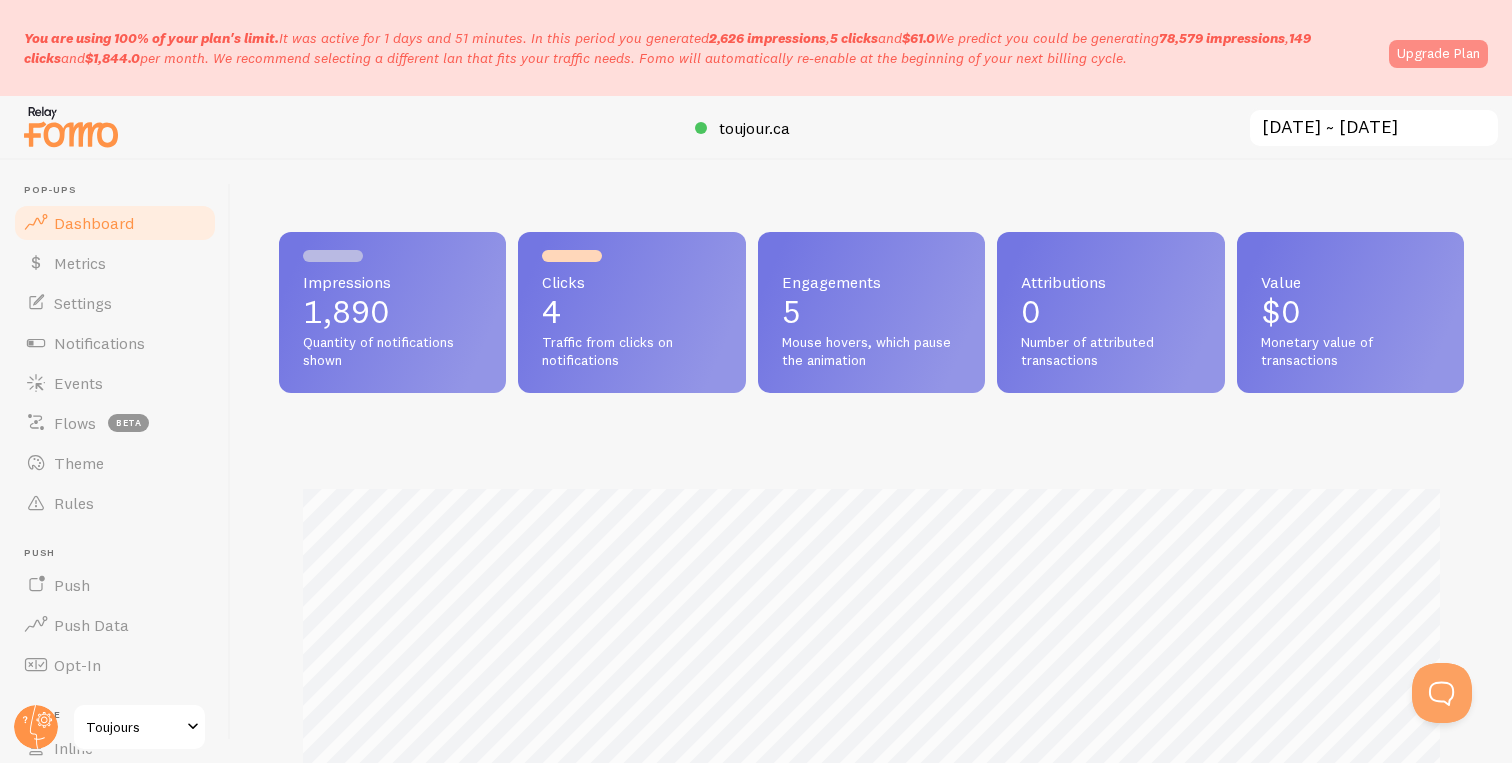 click on "Upgrade Plan" at bounding box center [1438, 54] 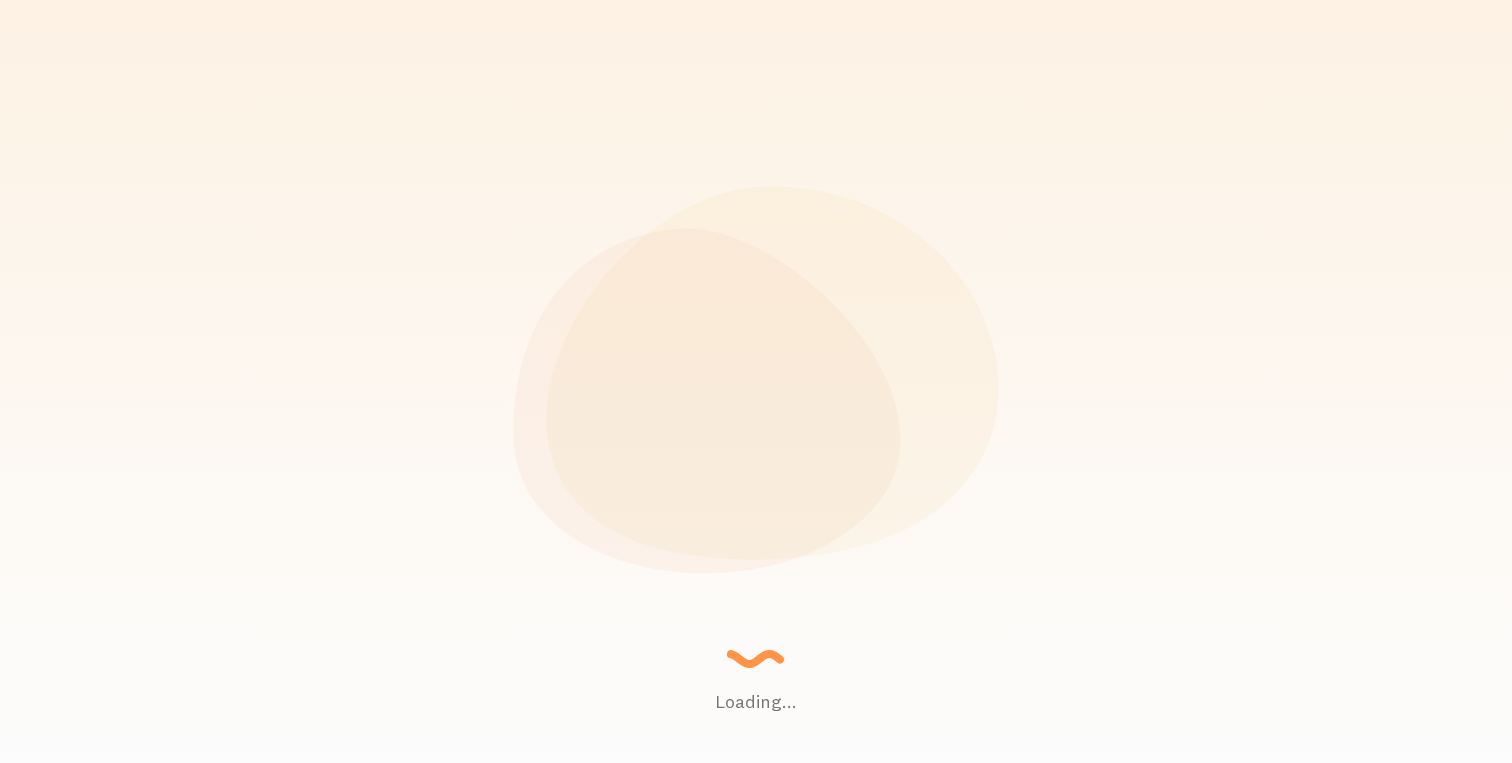 scroll, scrollTop: 0, scrollLeft: 0, axis: both 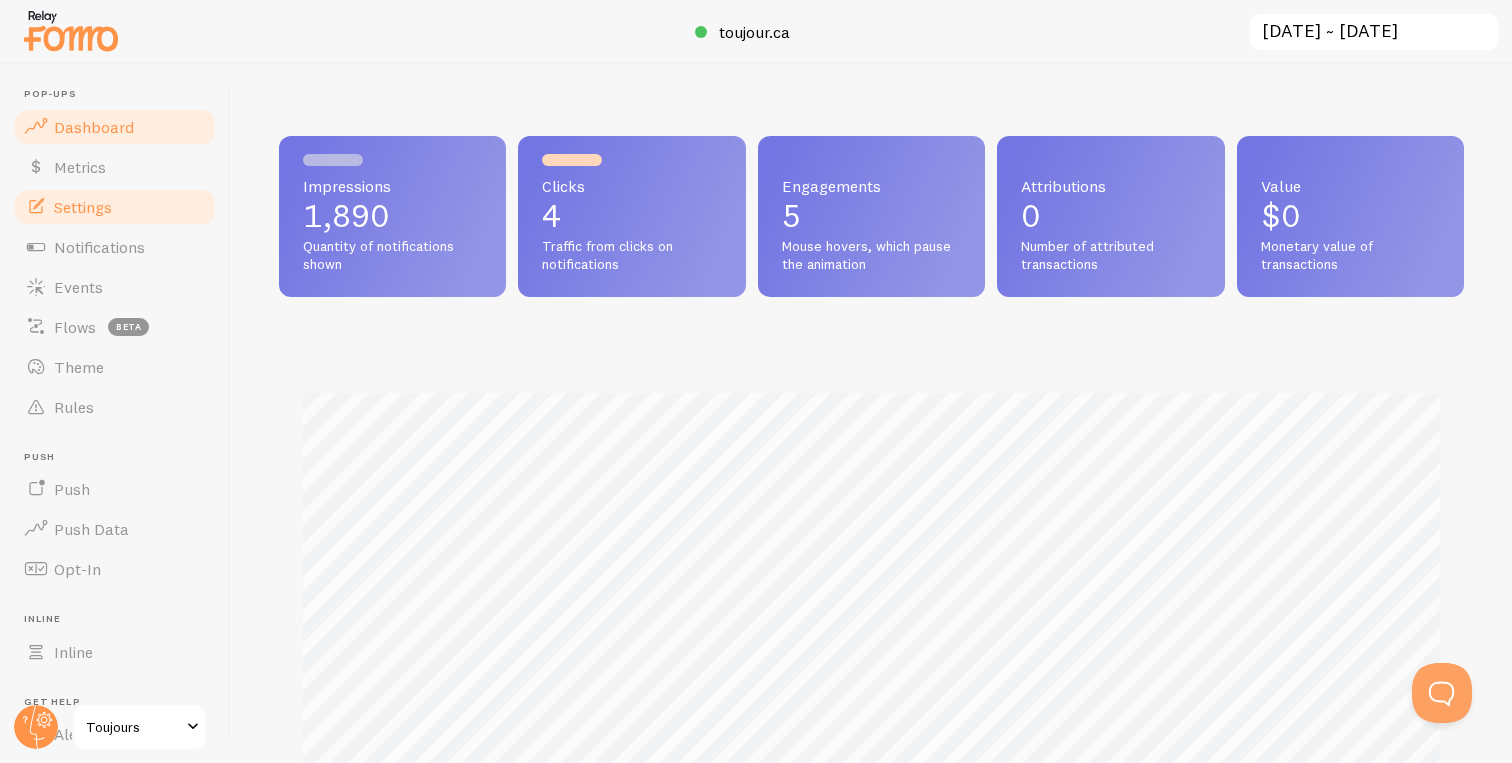 click on "Settings" at bounding box center (115, 207) 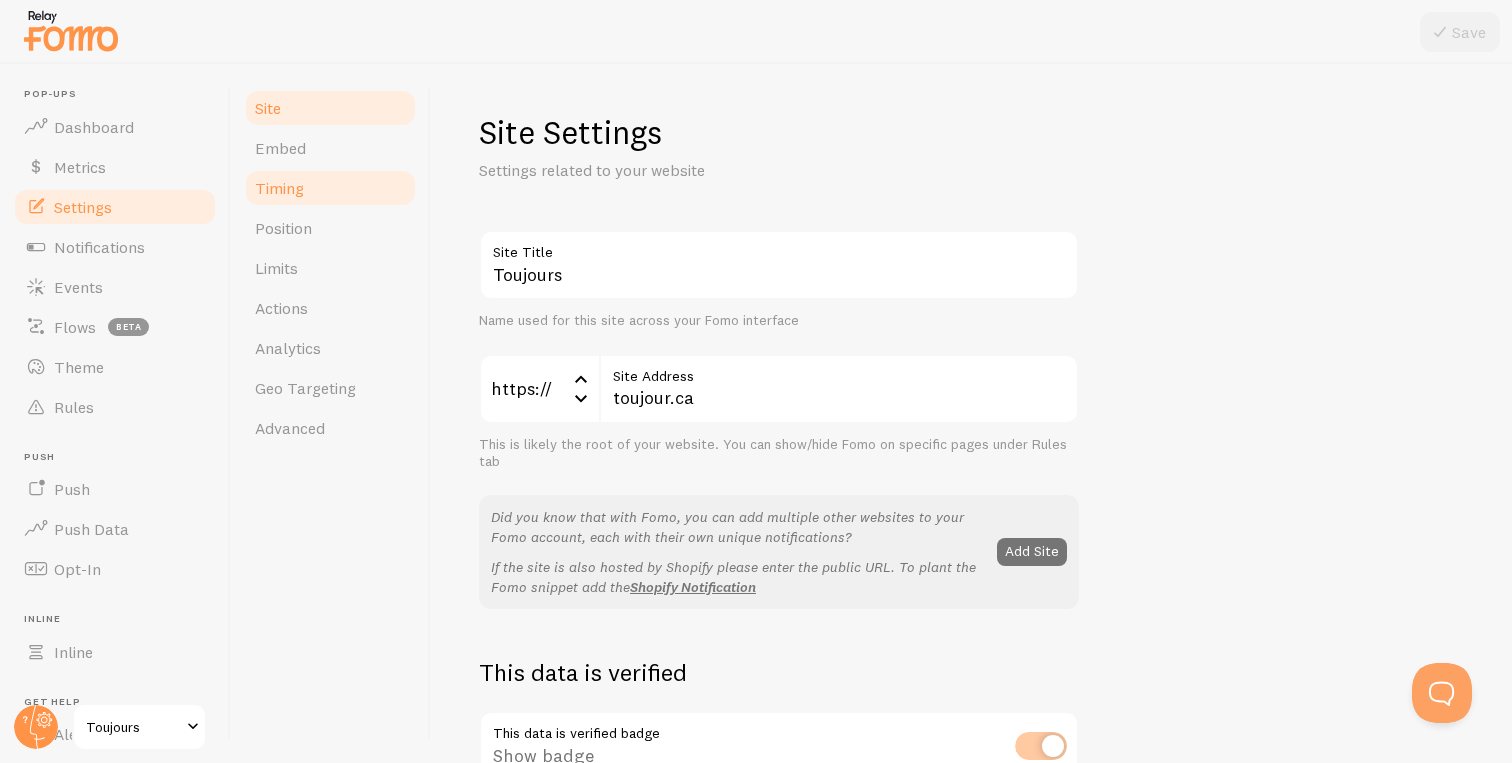 click on "Timing" at bounding box center (330, 188) 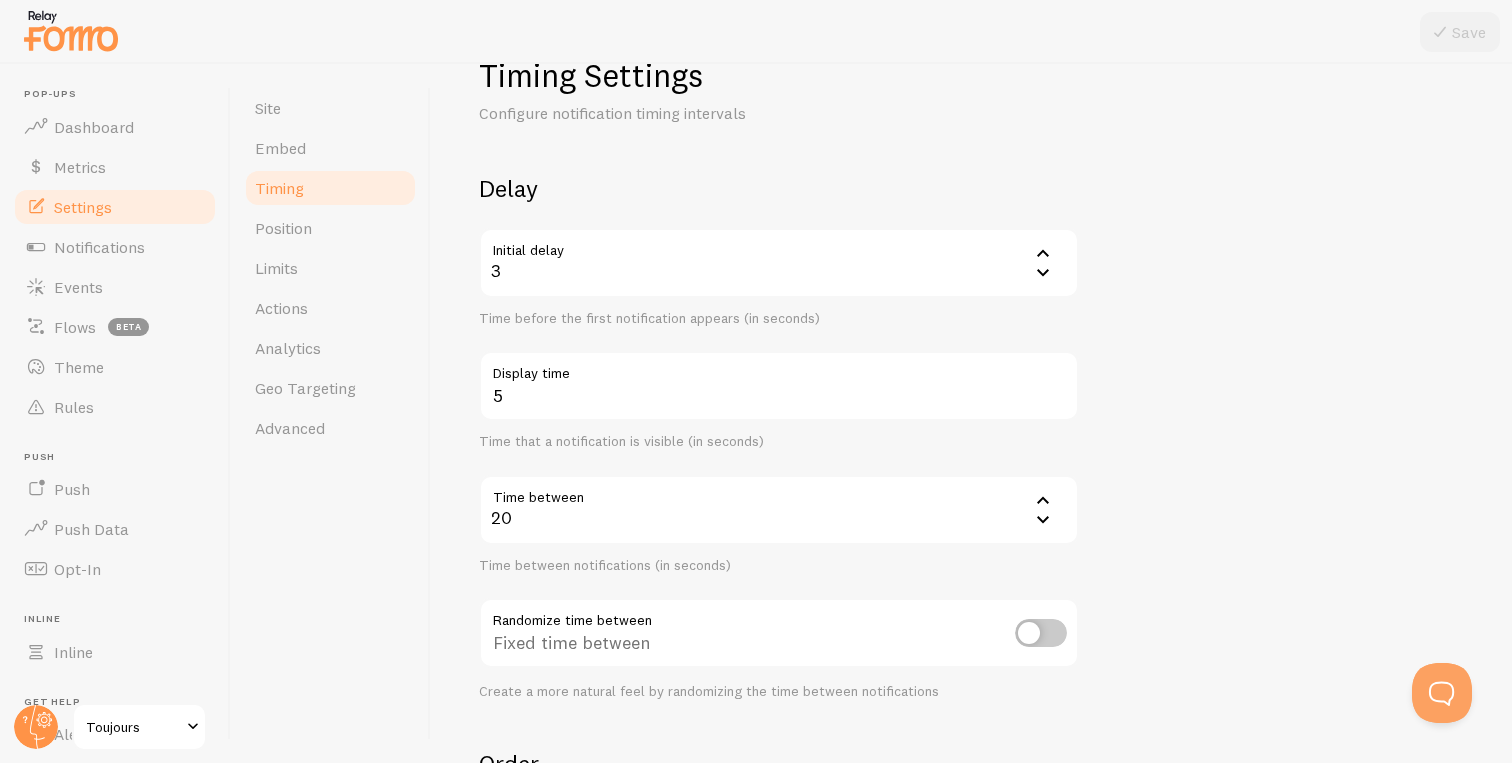 scroll, scrollTop: 65, scrollLeft: 0, axis: vertical 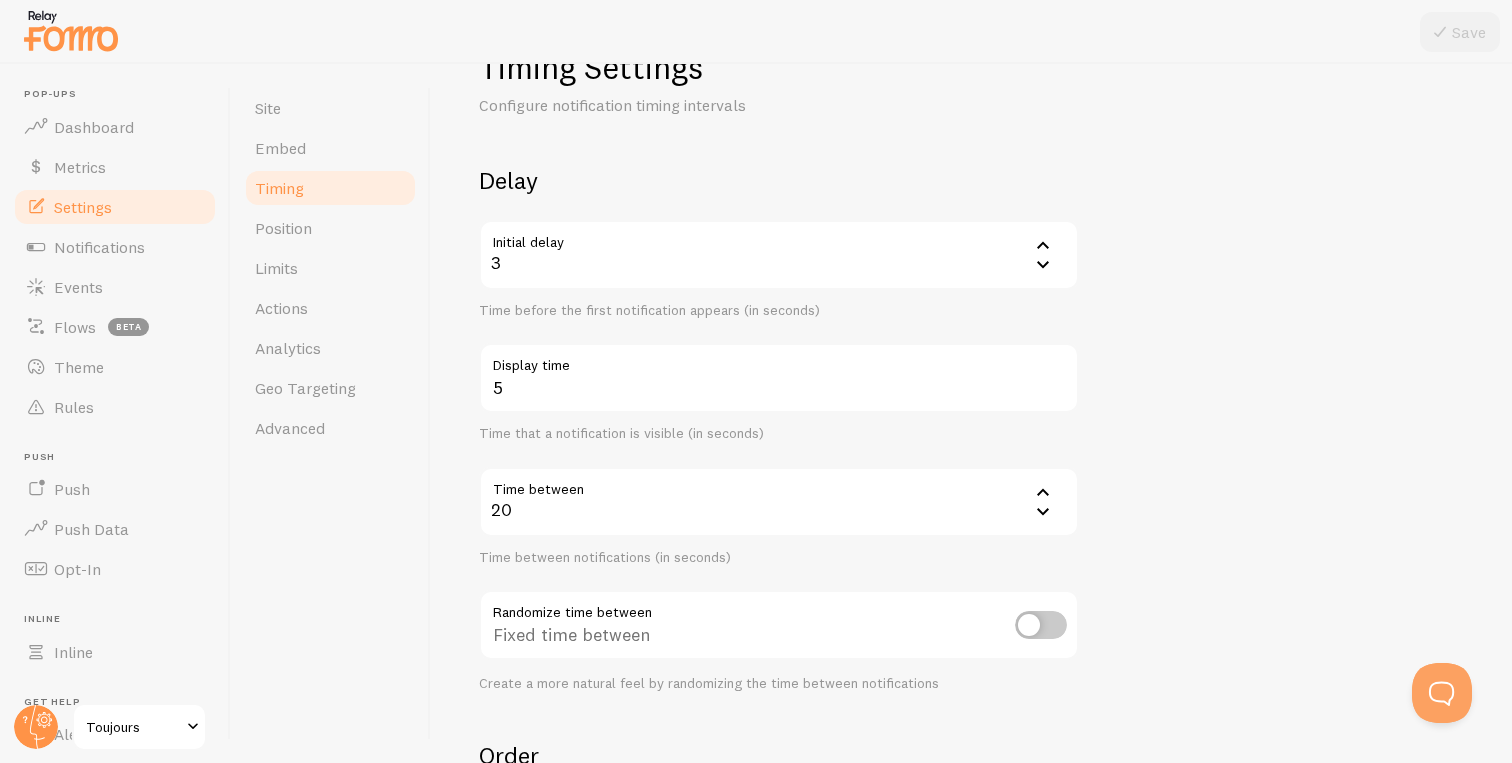click 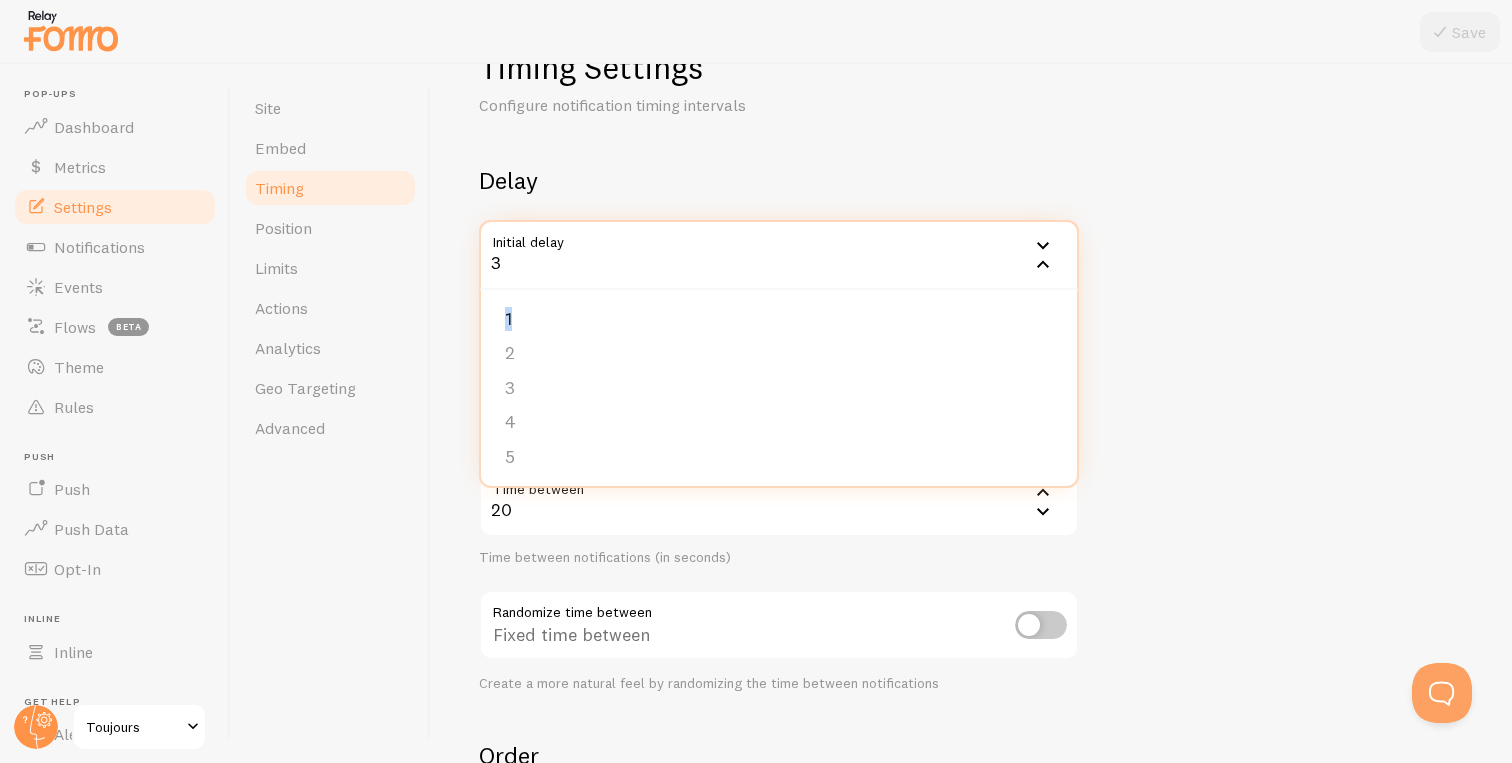 click 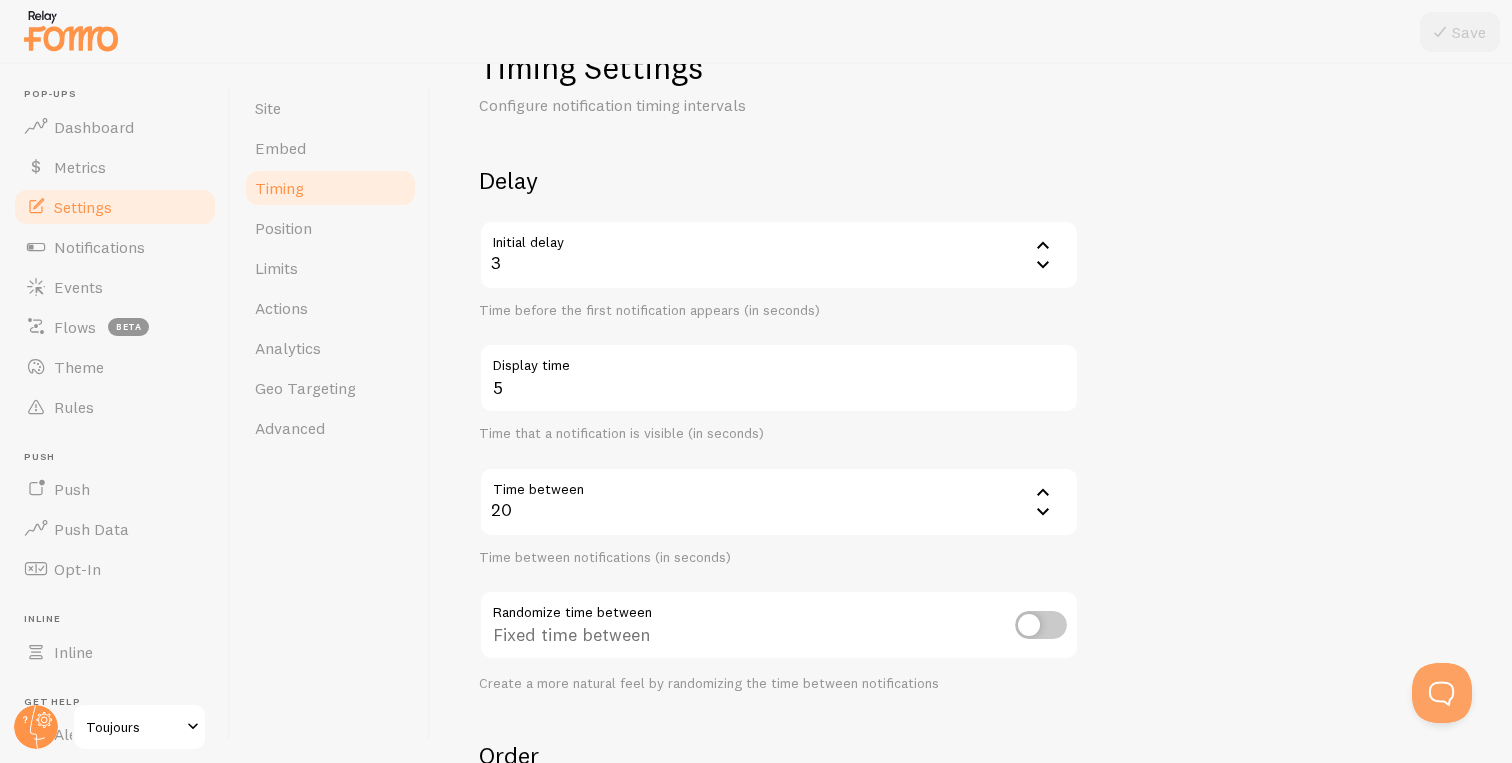 click 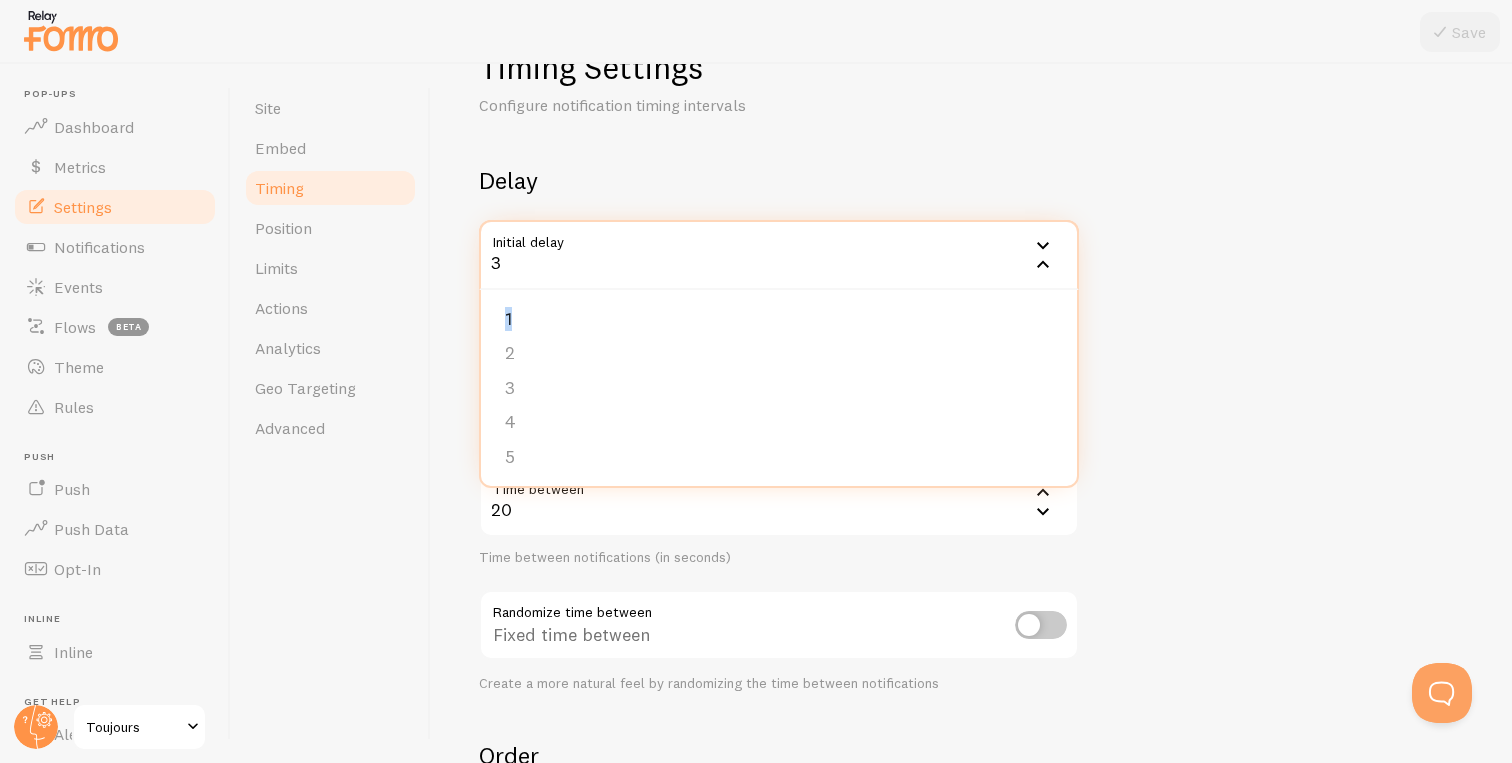 click 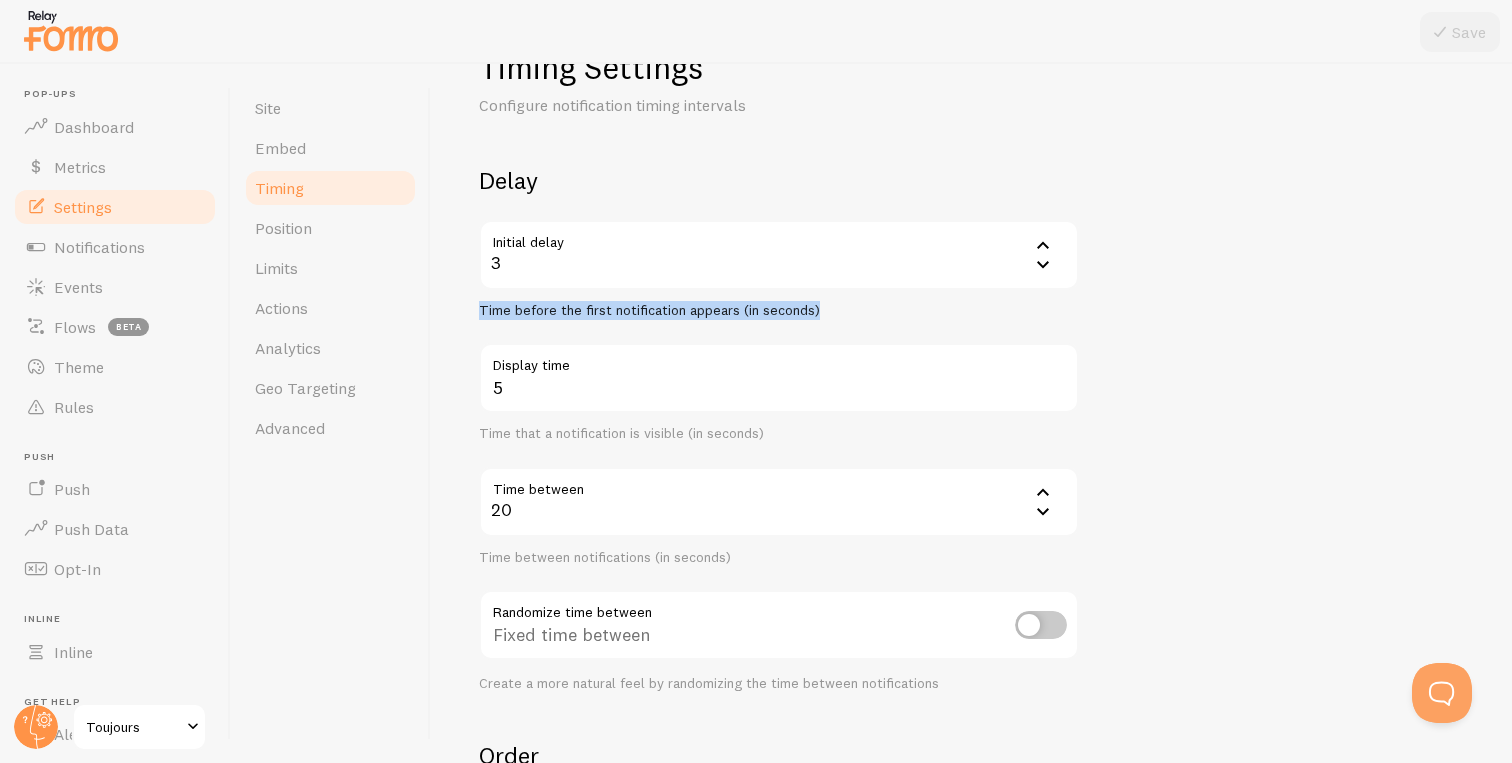 click 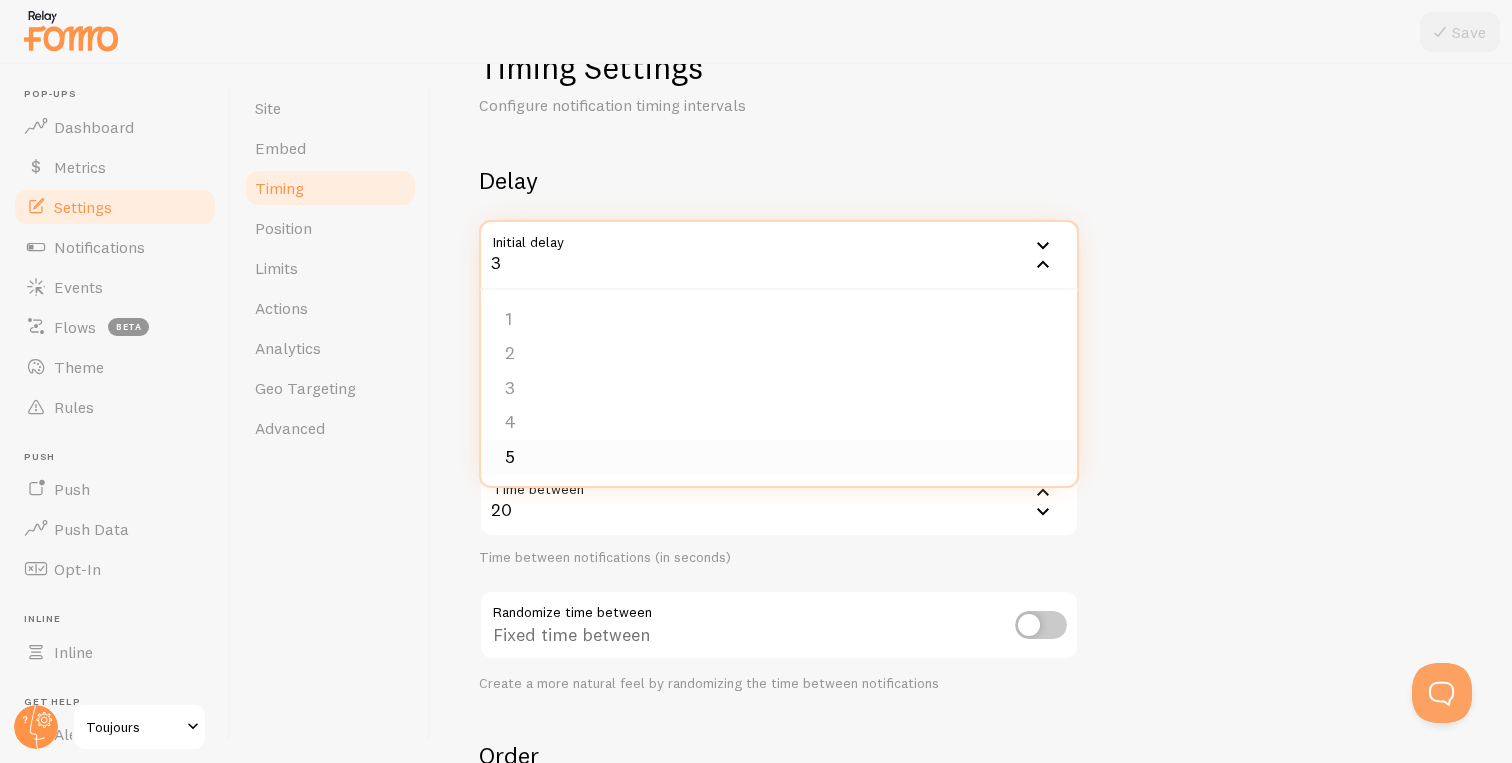 click on "5" at bounding box center [779, 457] 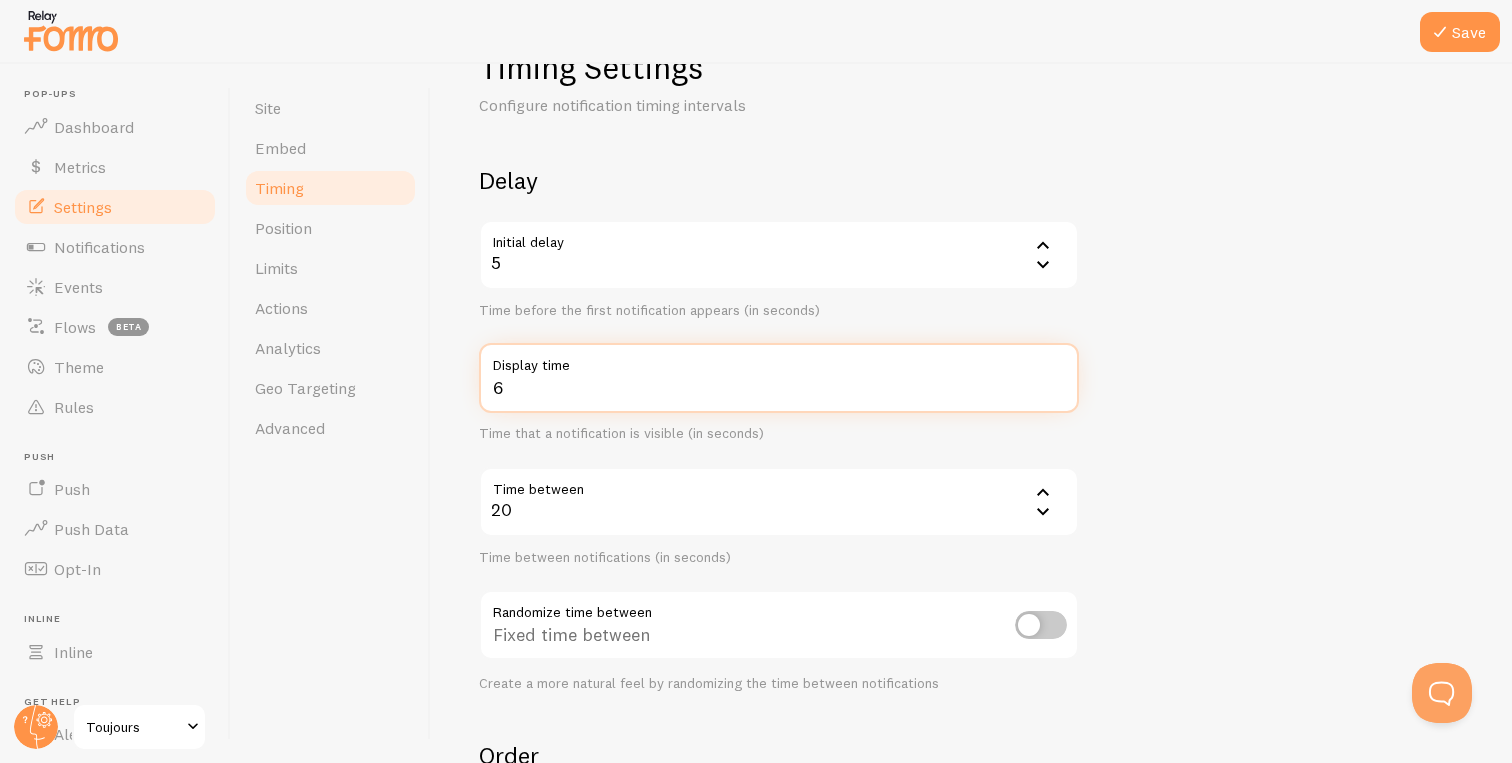 type on "6" 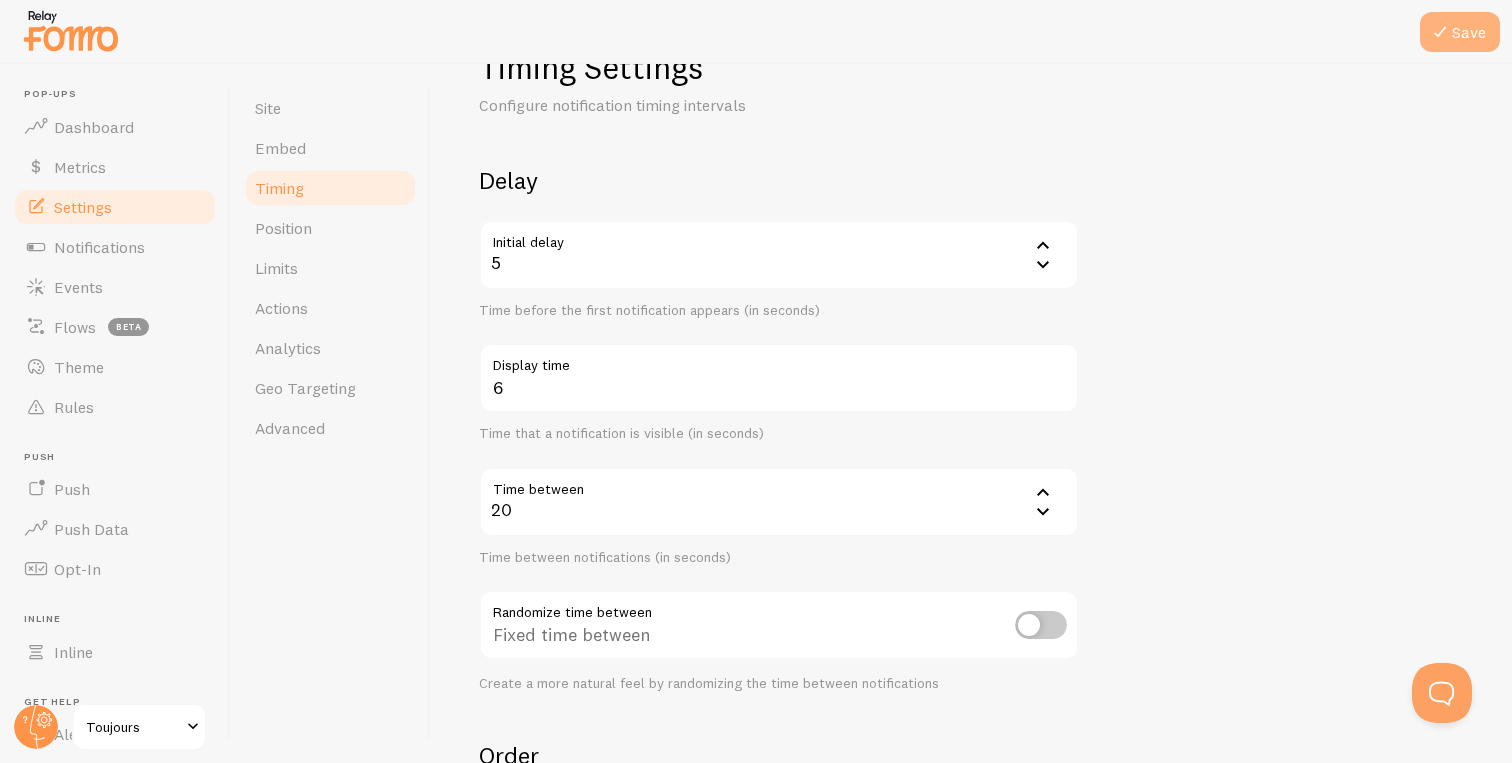 click at bounding box center [1440, 32] 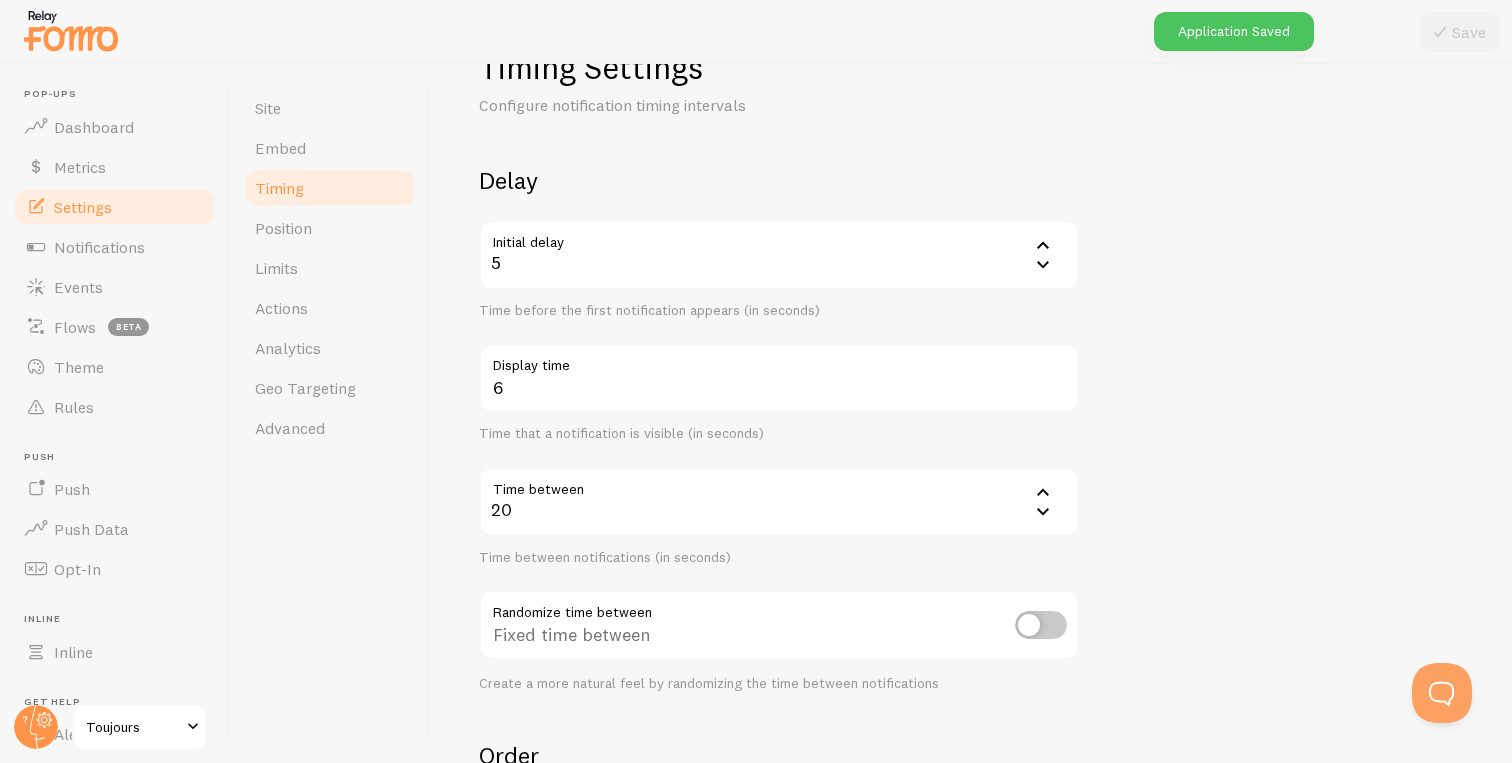 click 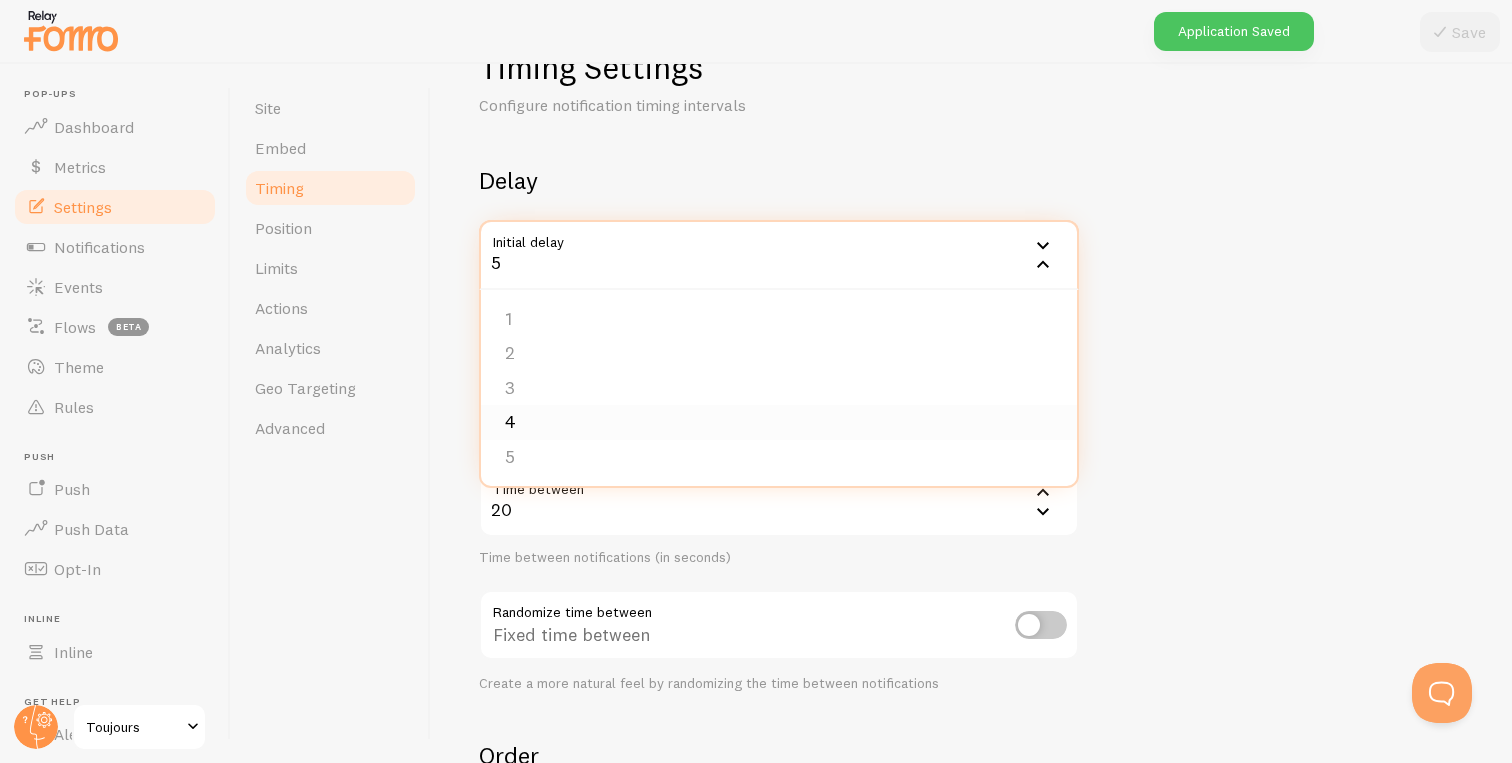 click on "4" at bounding box center [779, 422] 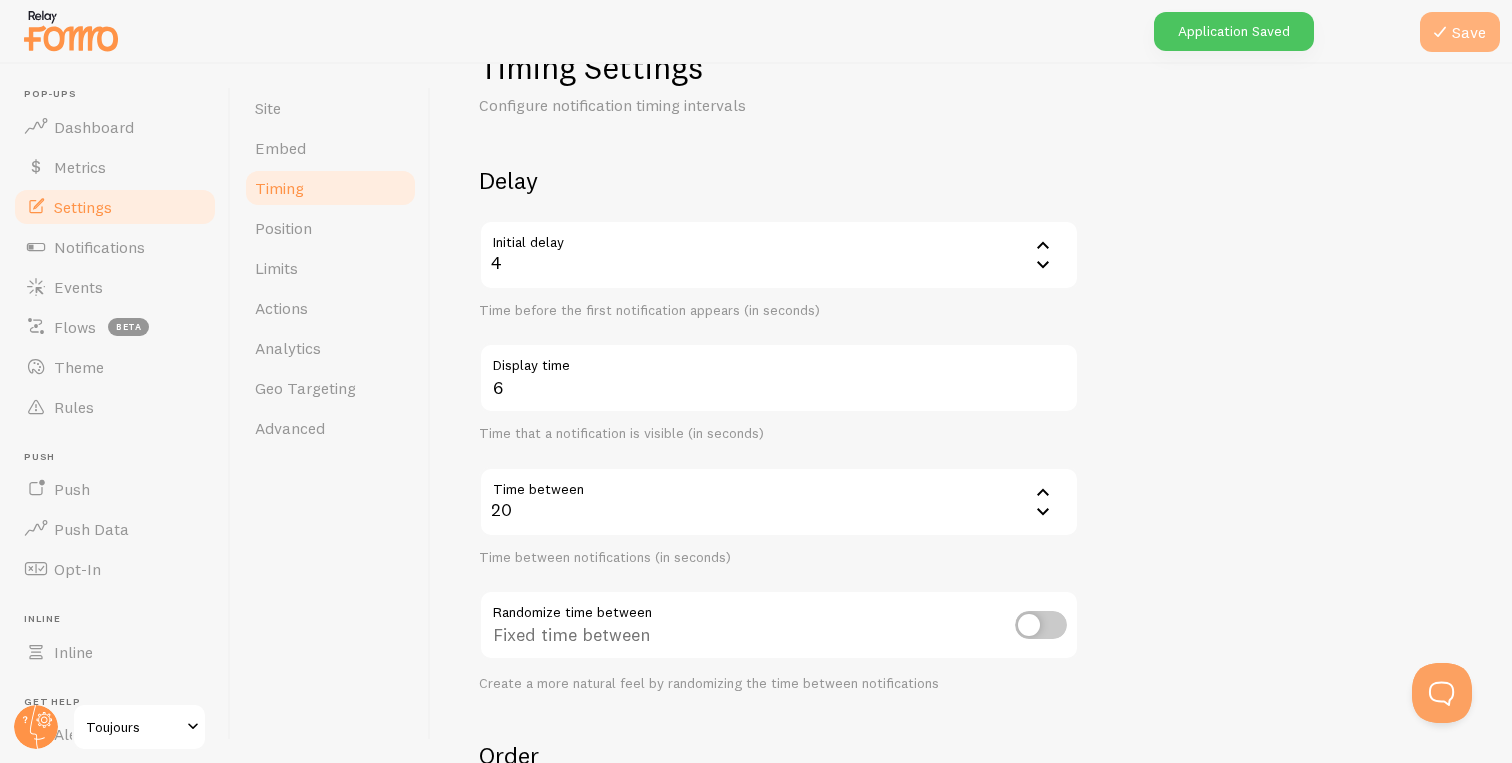 click on "Save" at bounding box center [1460, 32] 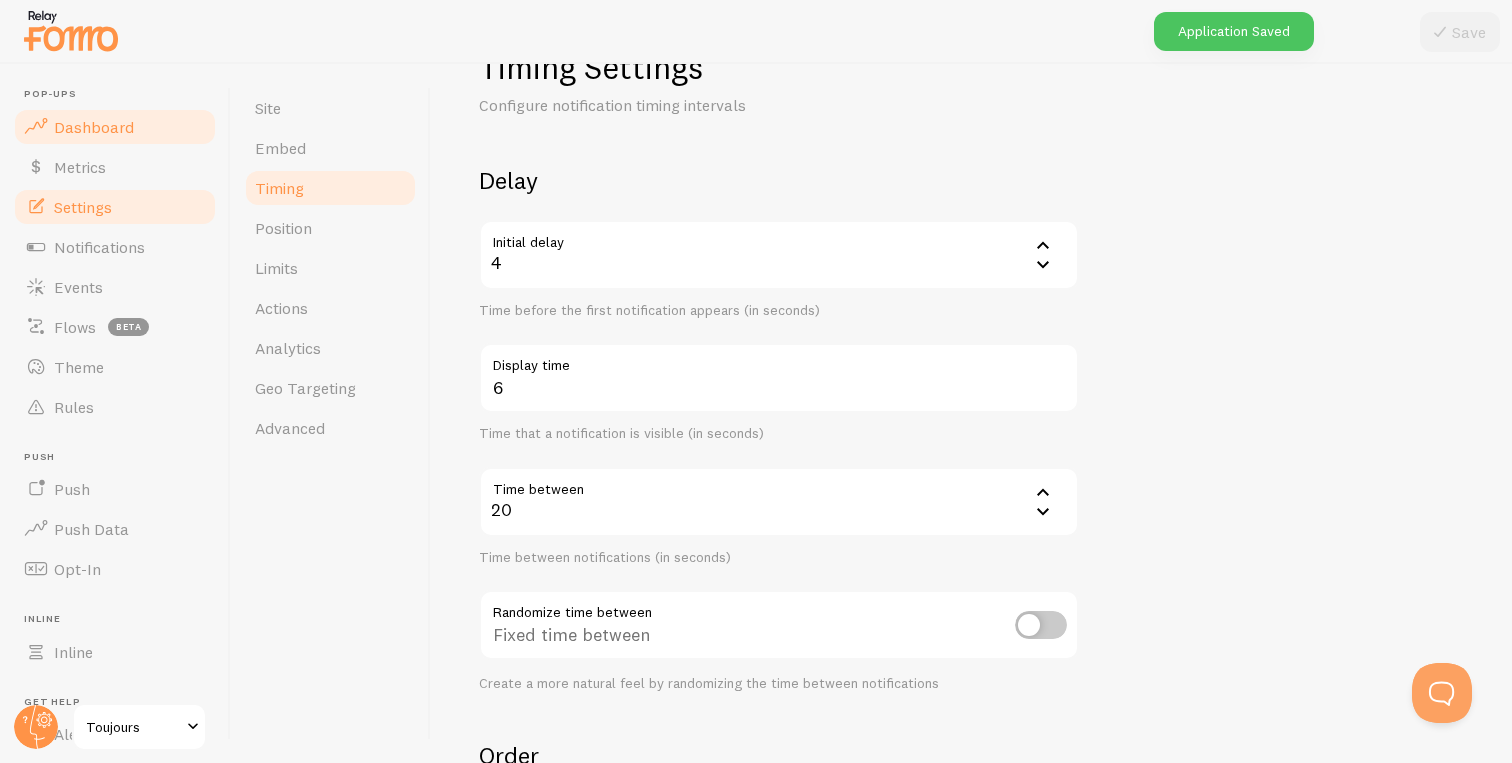 click on "Dashboard" at bounding box center [115, 127] 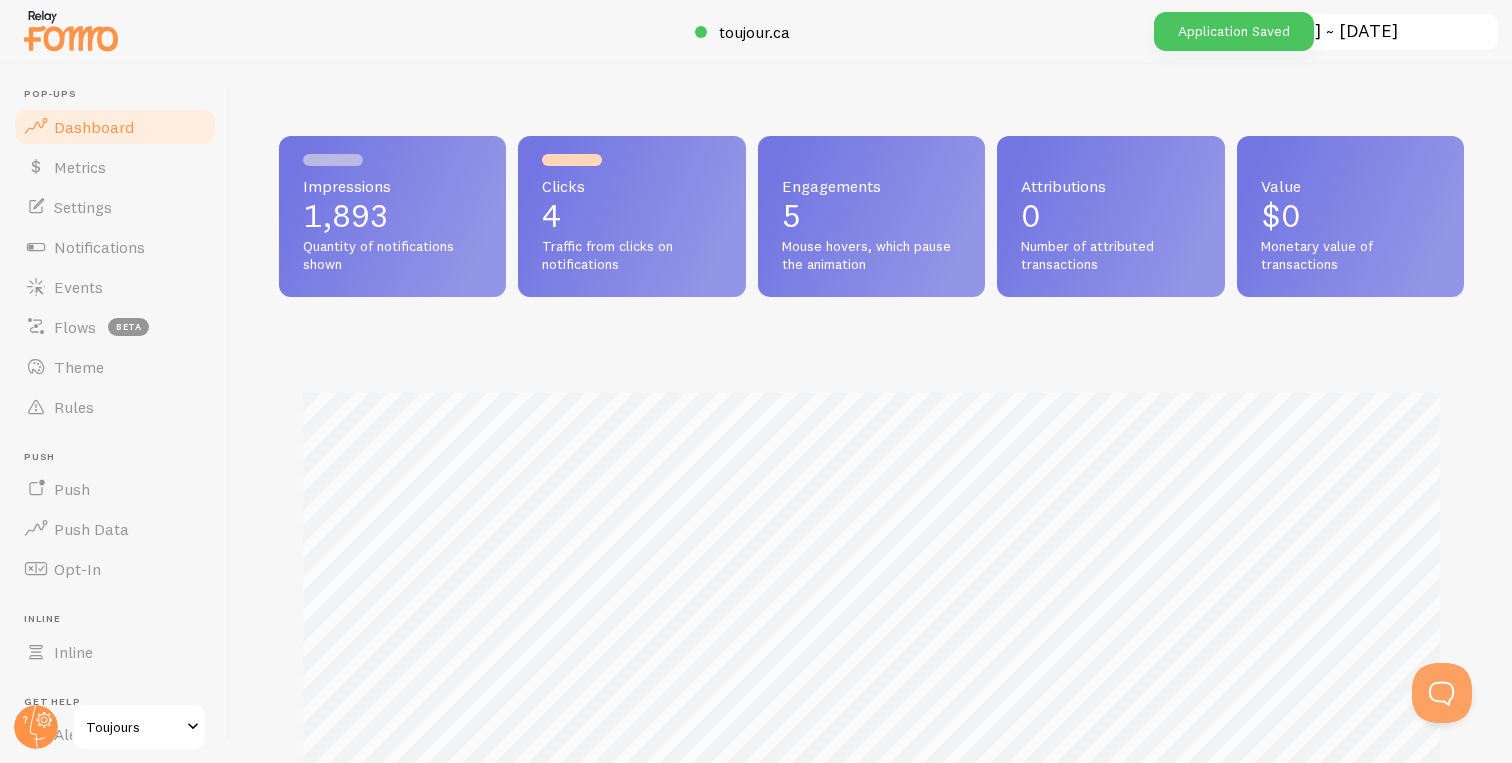 scroll, scrollTop: 999474, scrollLeft: 998815, axis: both 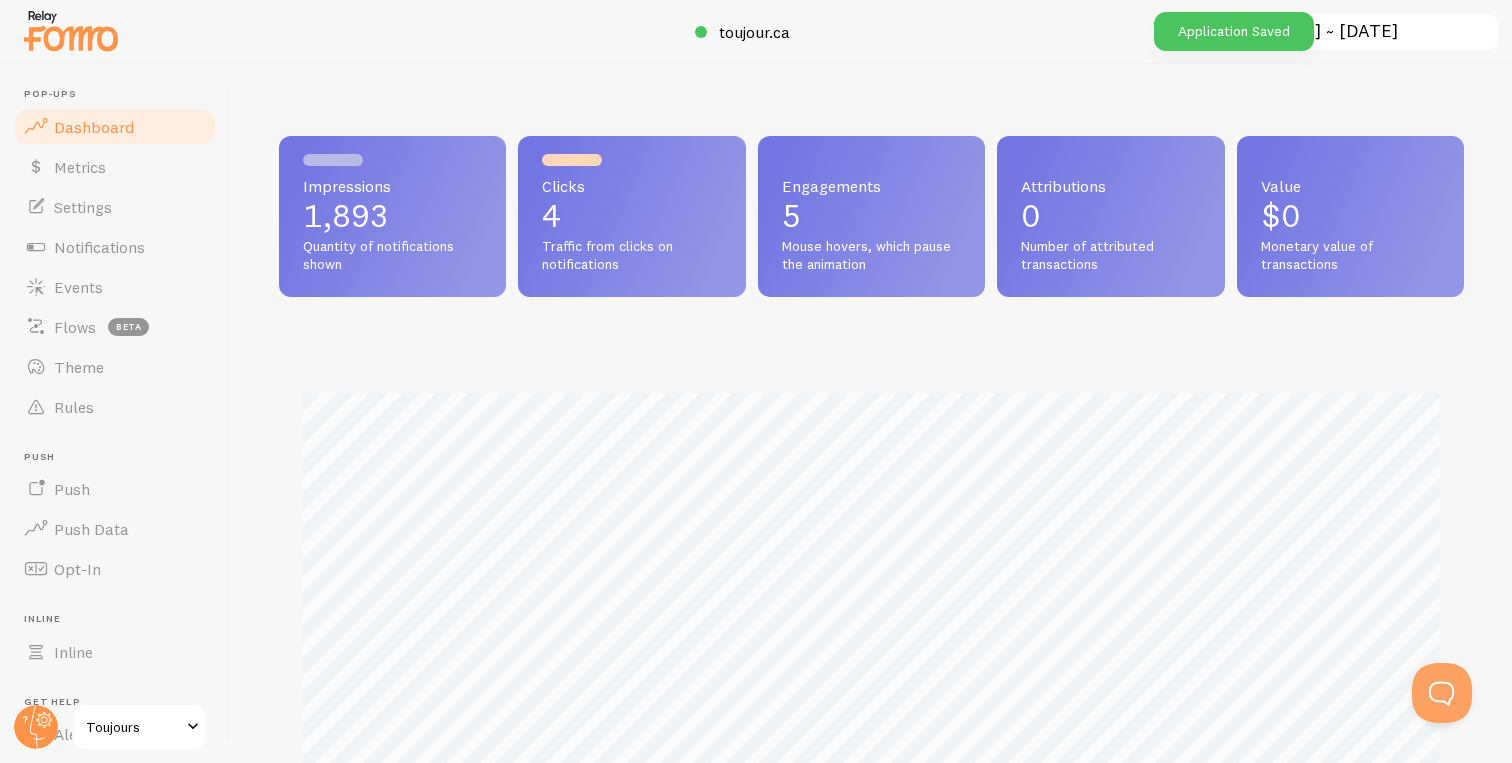 click on "Quantity of notifications shown" at bounding box center [392, 255] 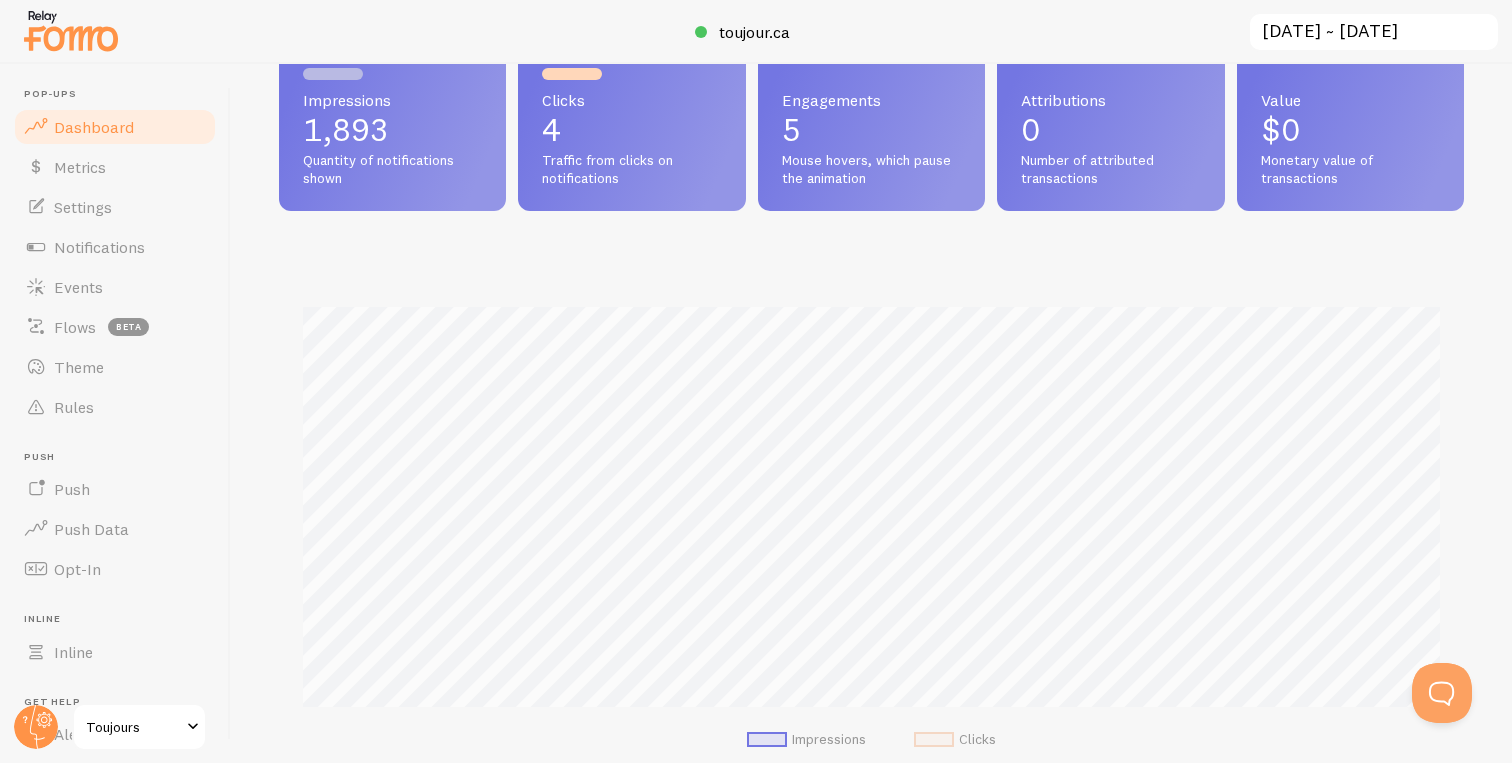 scroll, scrollTop: 95, scrollLeft: 0, axis: vertical 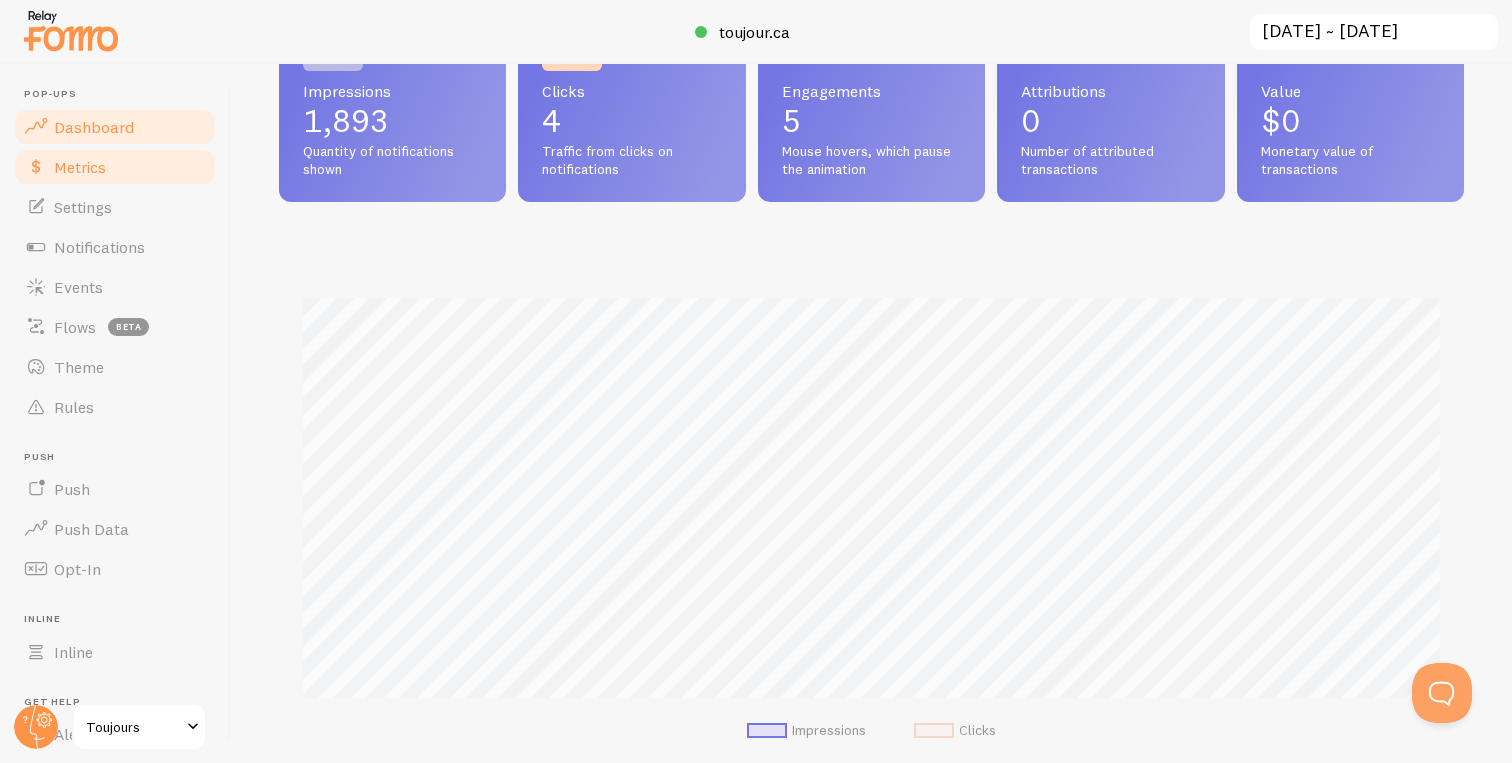 click on "Metrics" at bounding box center (115, 167) 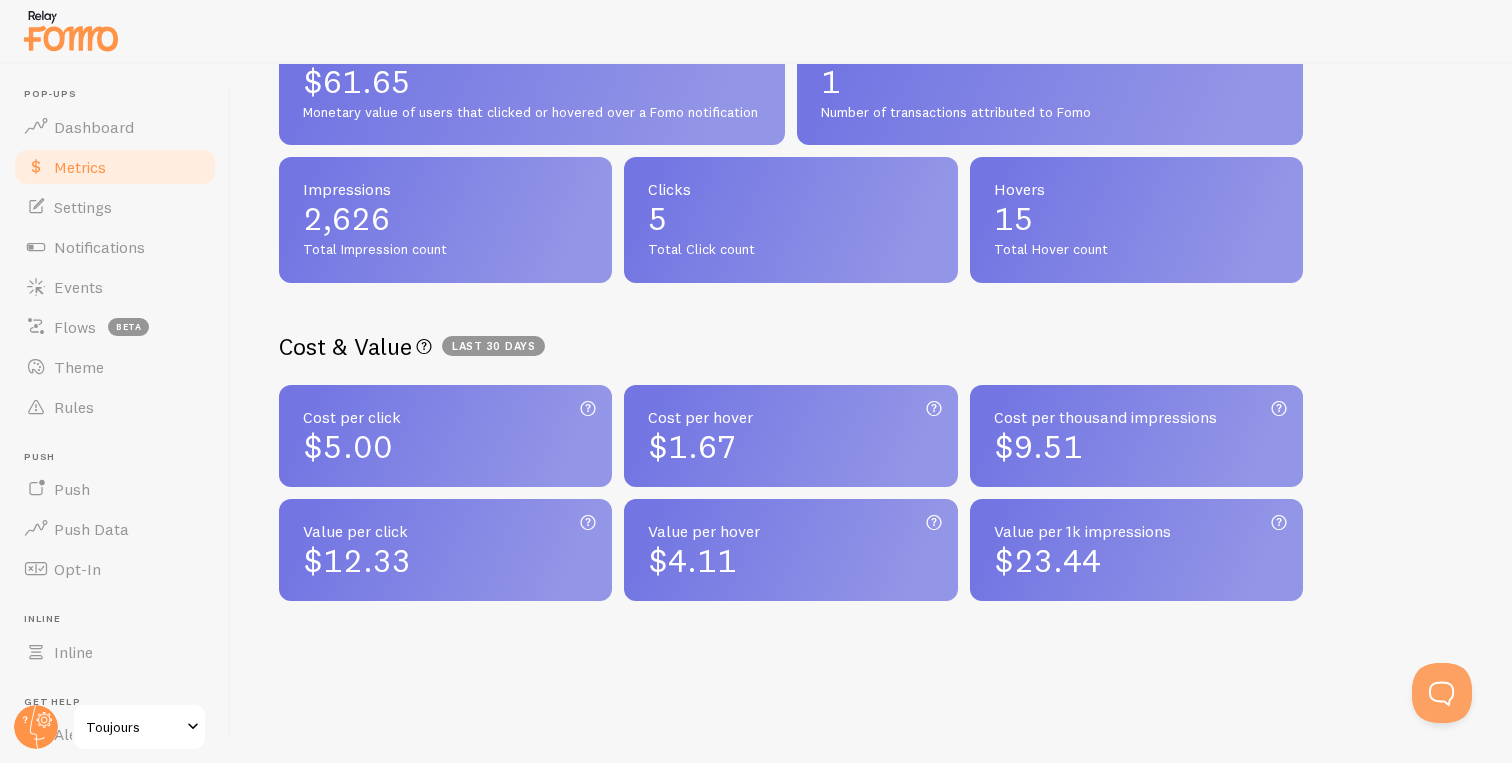 scroll, scrollTop: 529, scrollLeft: 0, axis: vertical 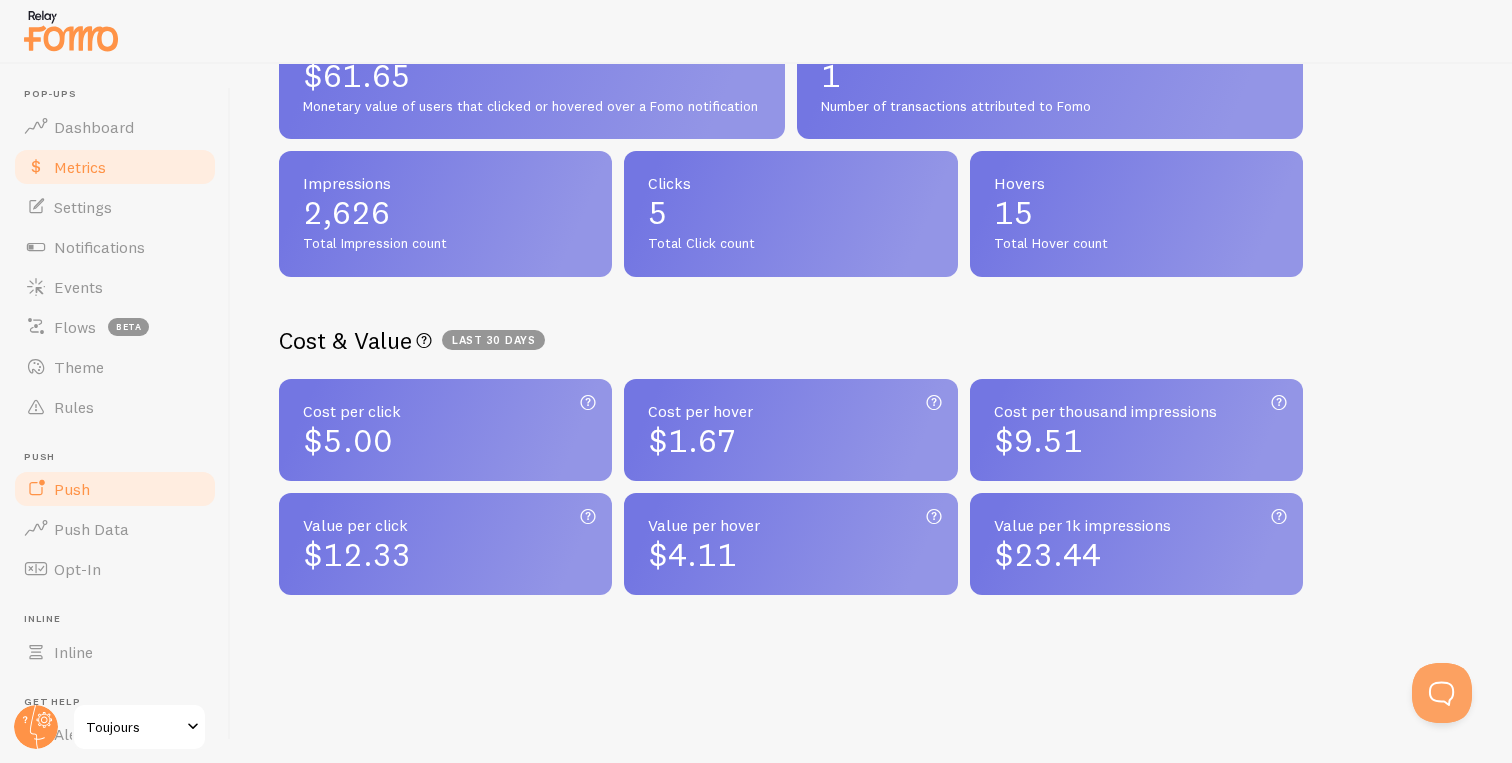 click on "Push" at bounding box center [115, 489] 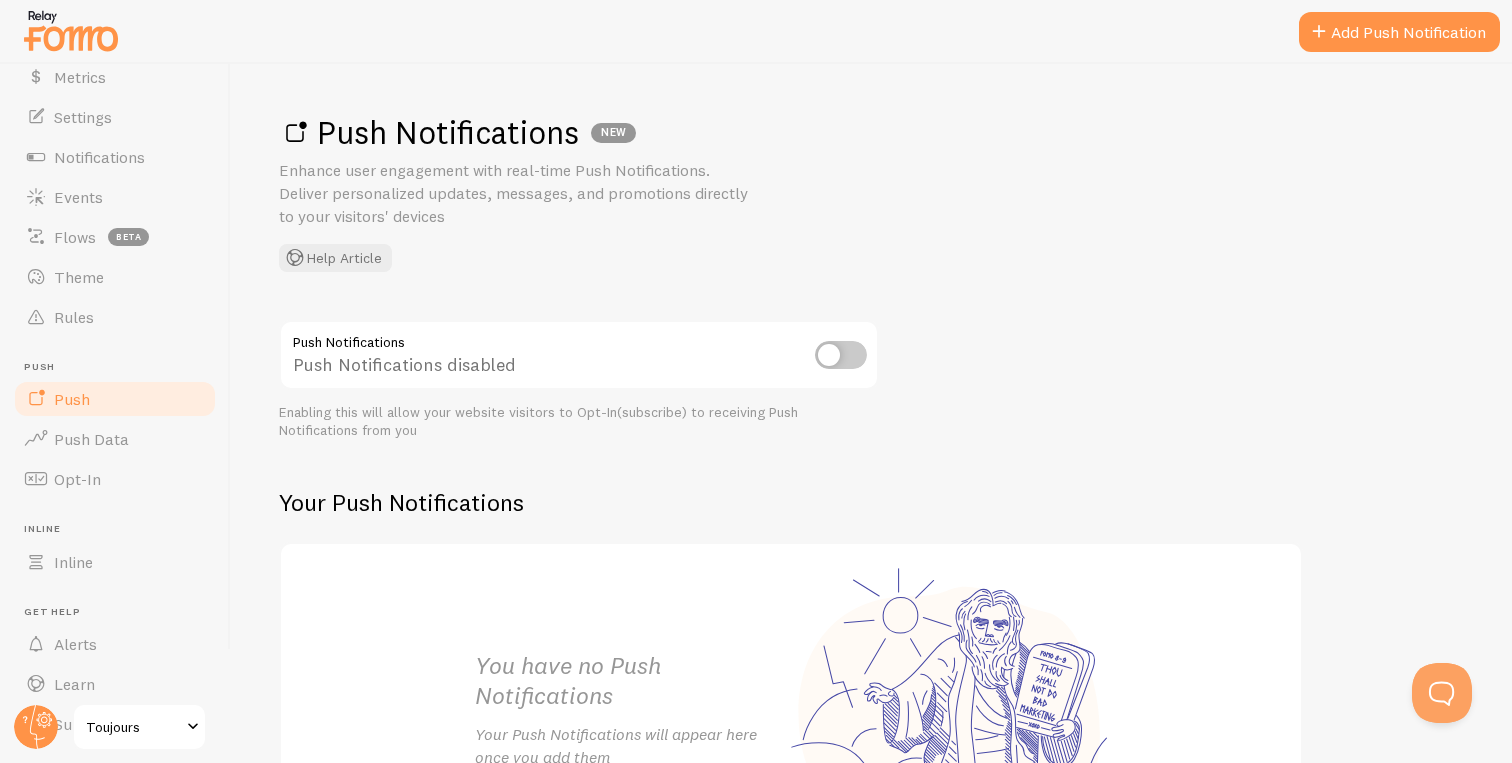 scroll, scrollTop: 143, scrollLeft: 0, axis: vertical 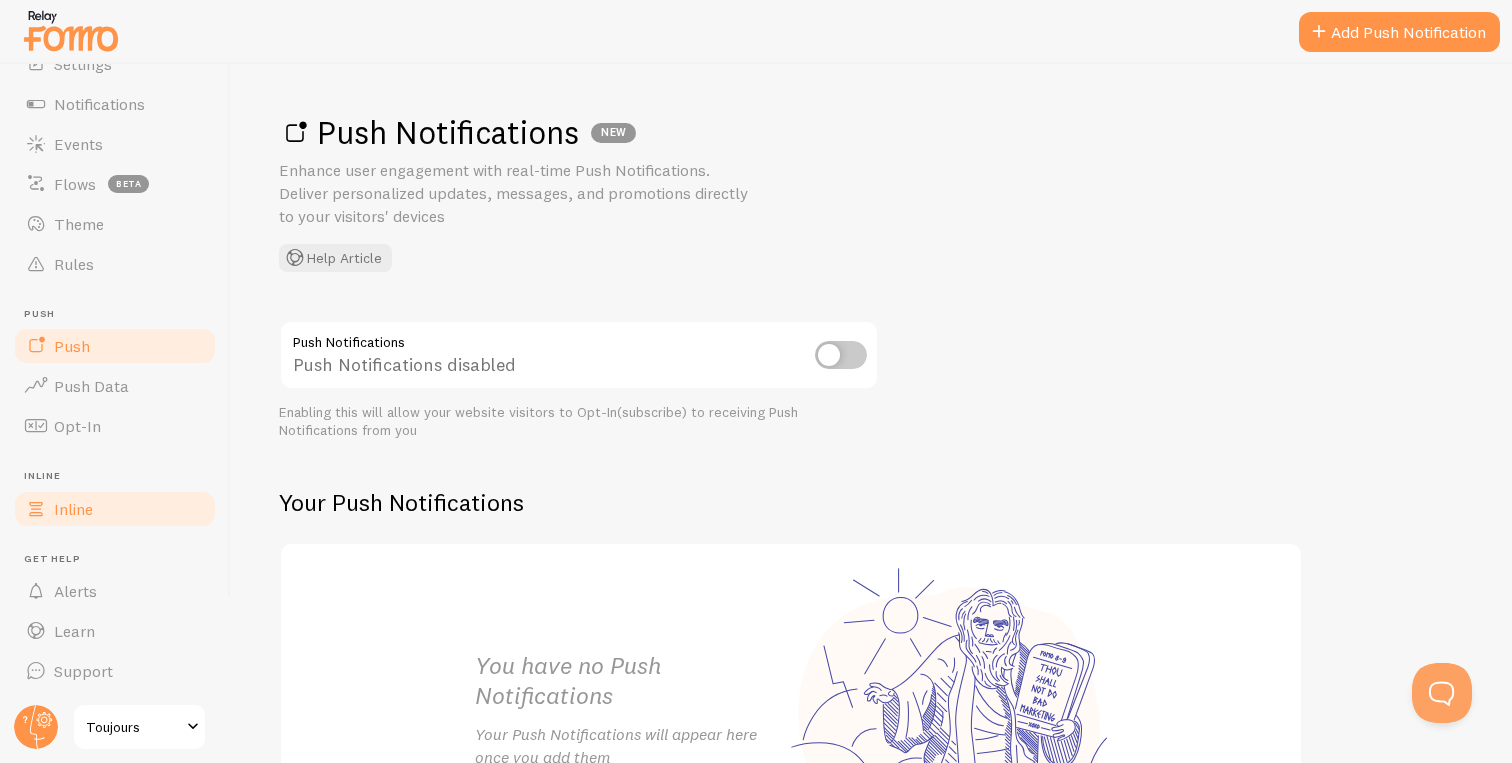 click on "Inline" at bounding box center [115, 509] 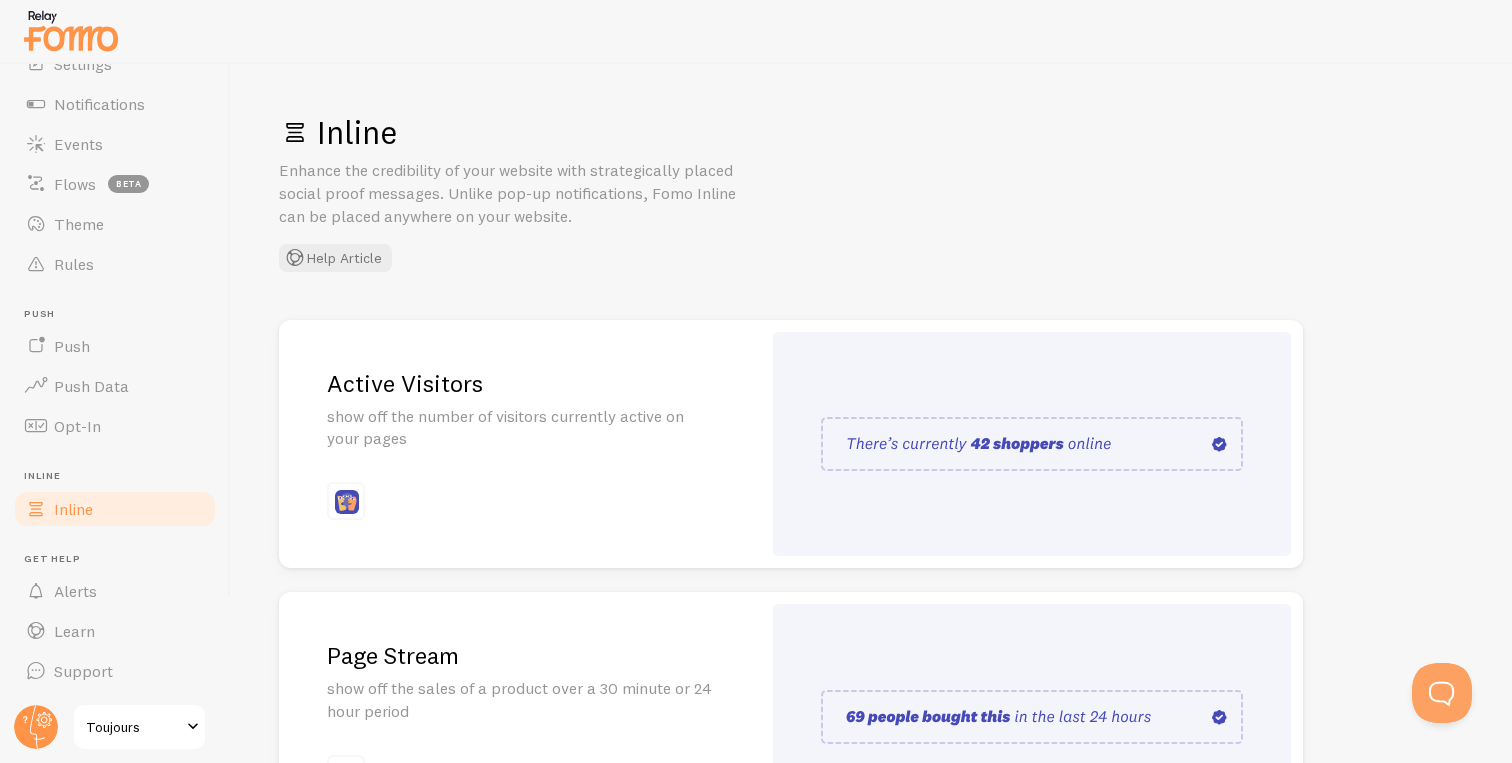 click at bounding box center [1032, 444] 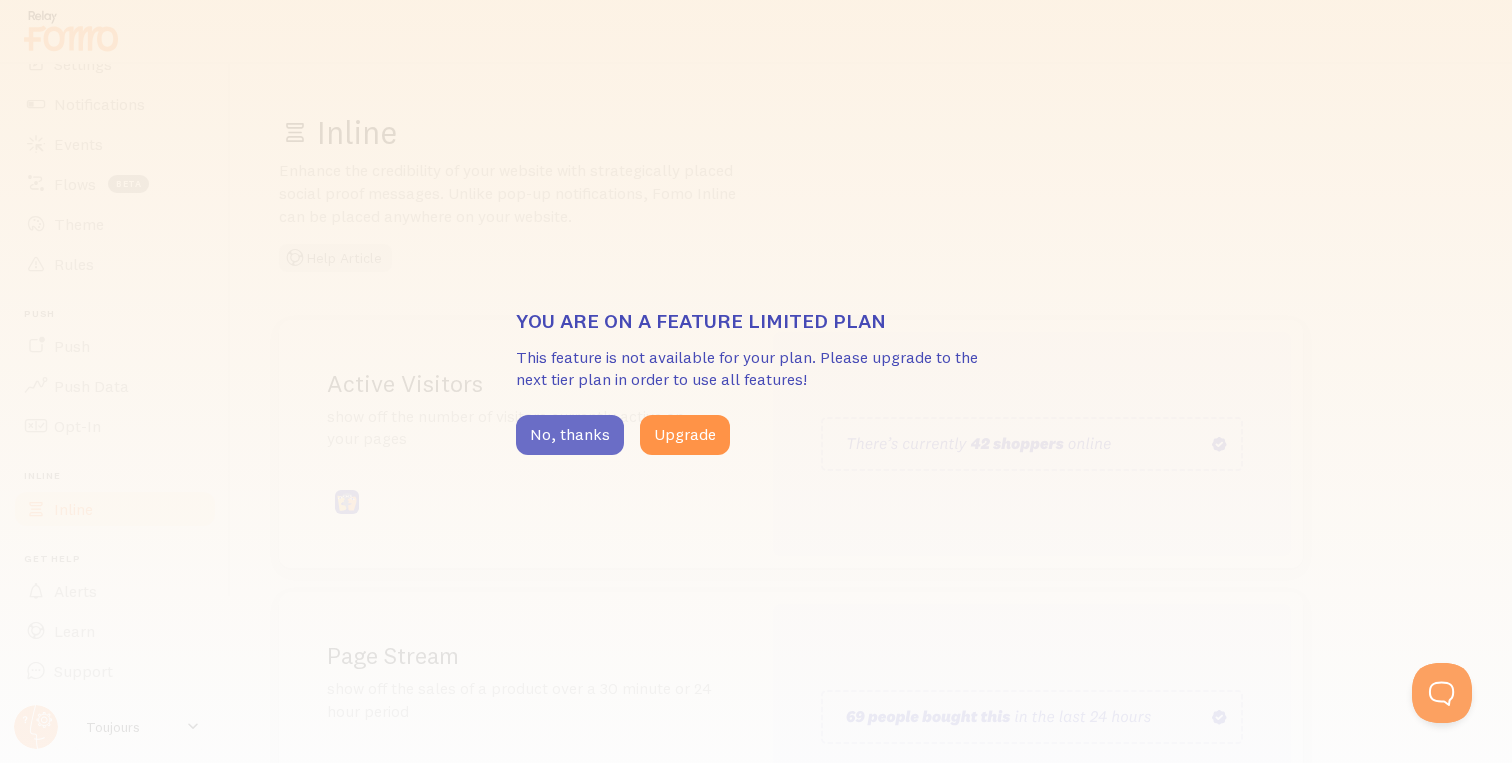 click on "No, thanks" at bounding box center (570, 435) 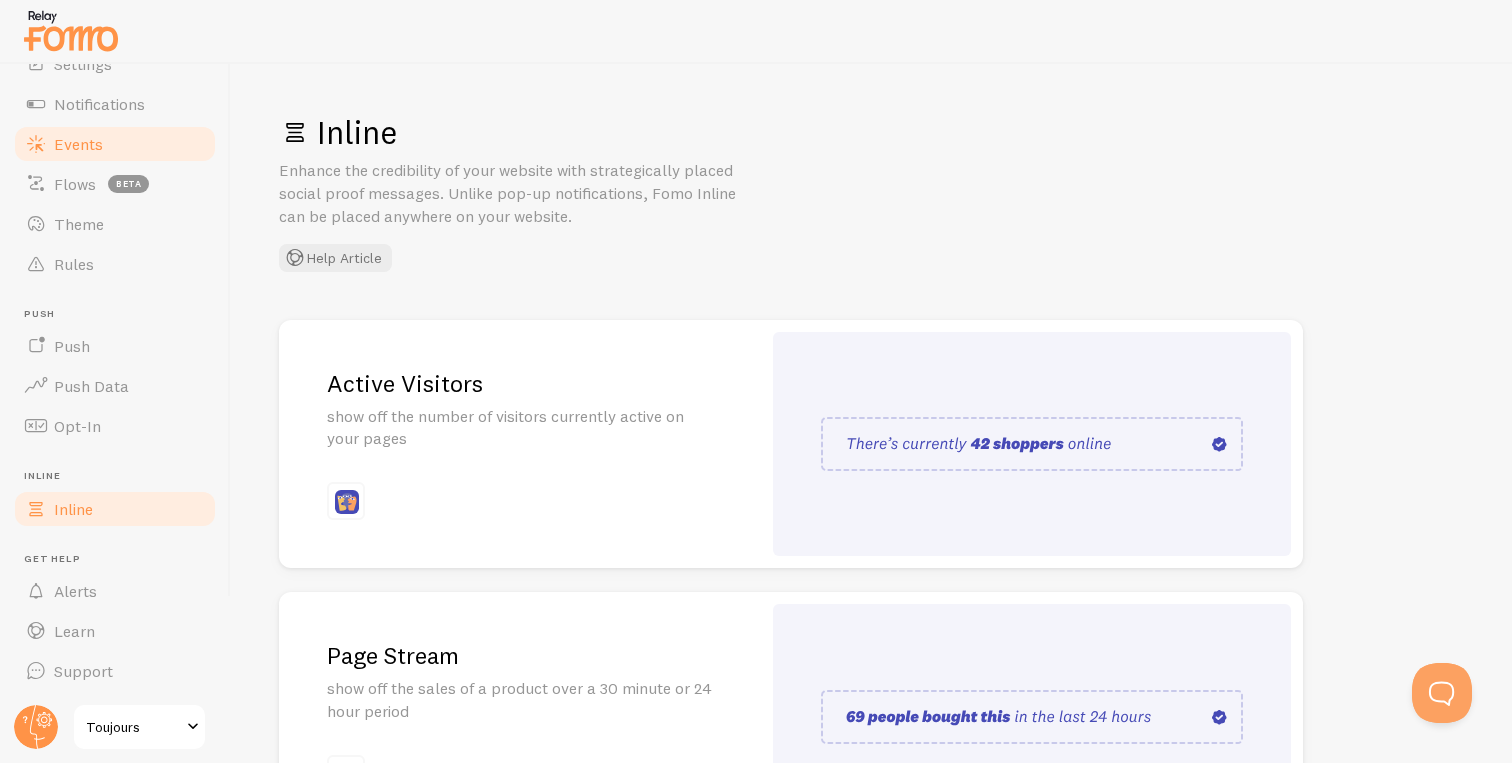 click on "Events" at bounding box center [115, 144] 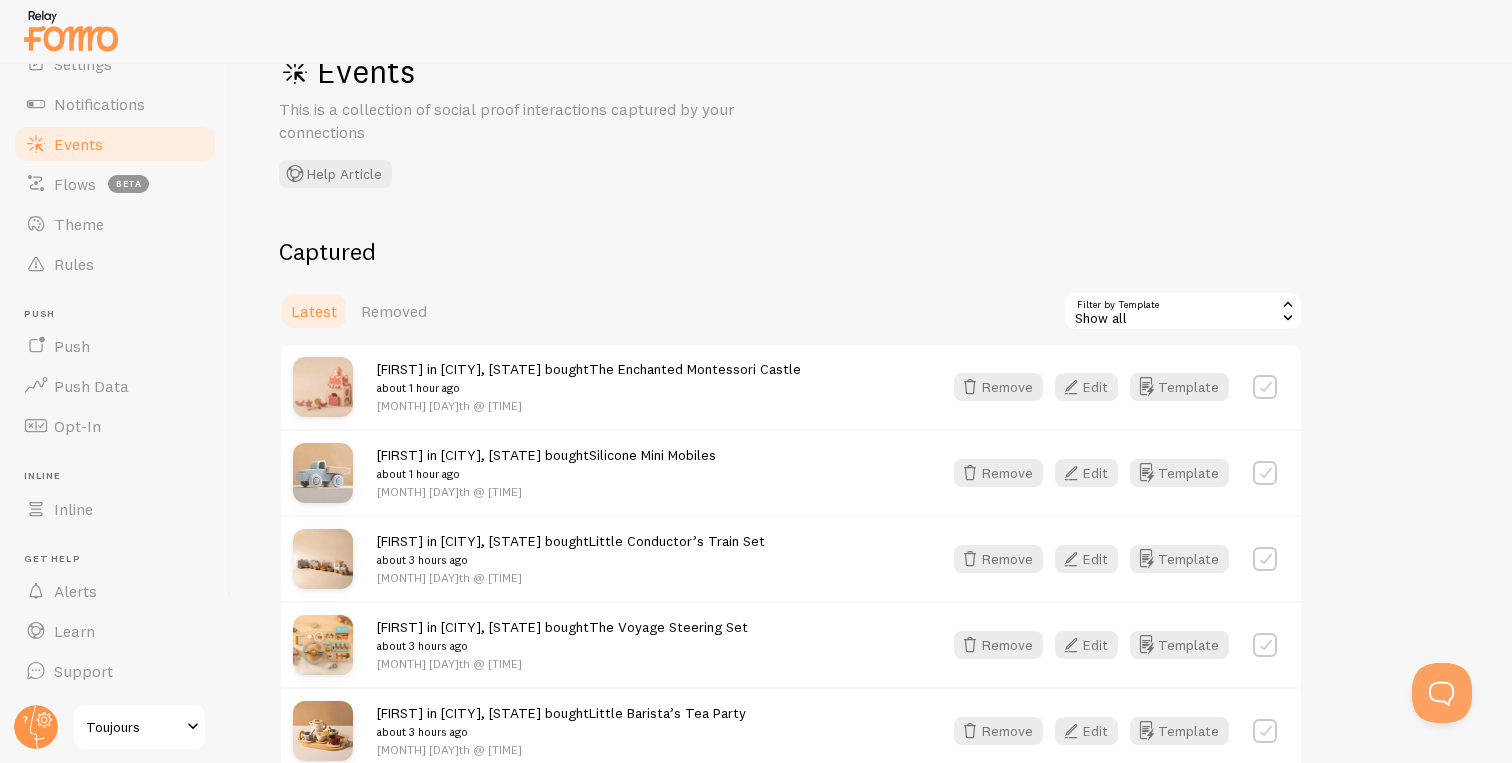 scroll, scrollTop: 0, scrollLeft: 0, axis: both 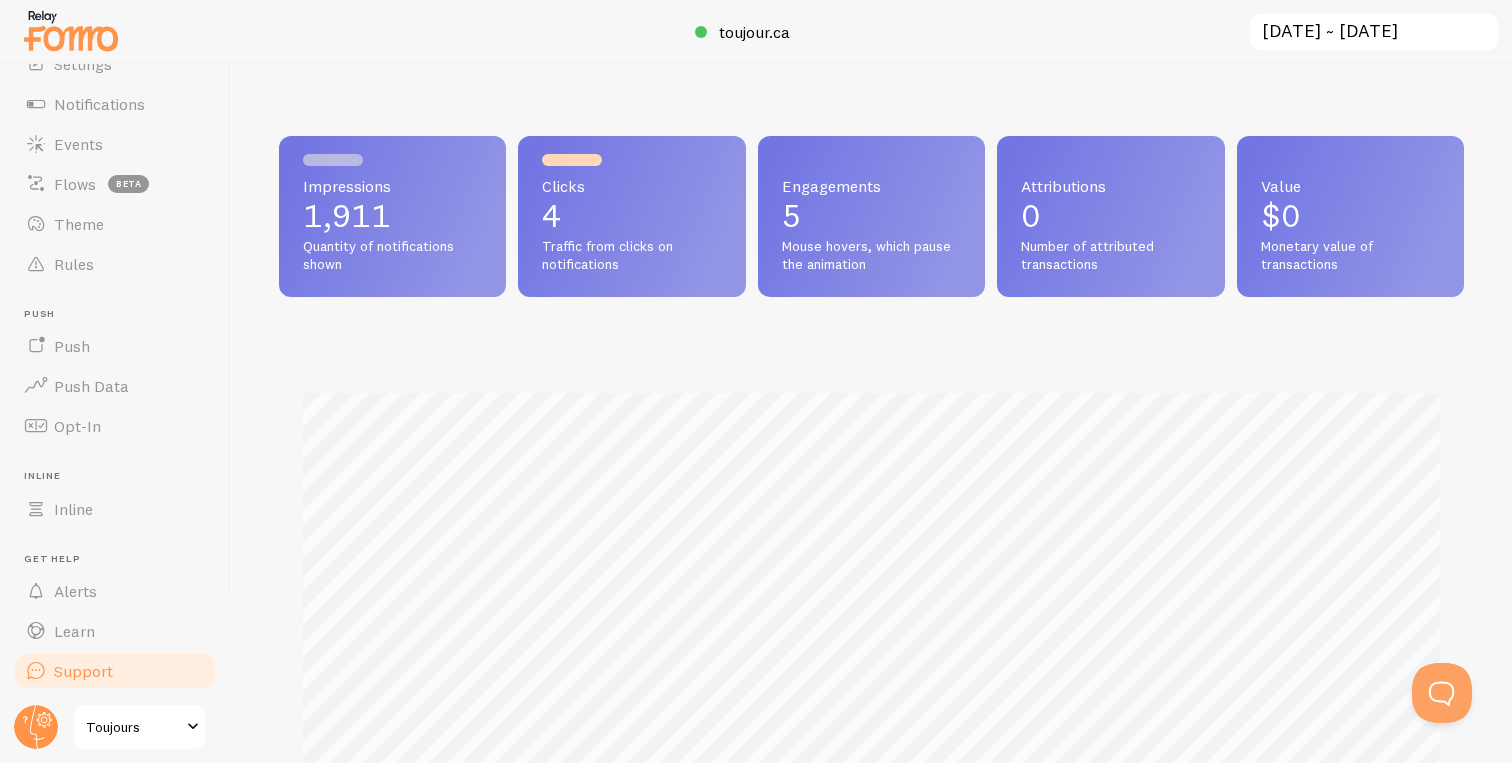 click on "Support" at bounding box center [83, 671] 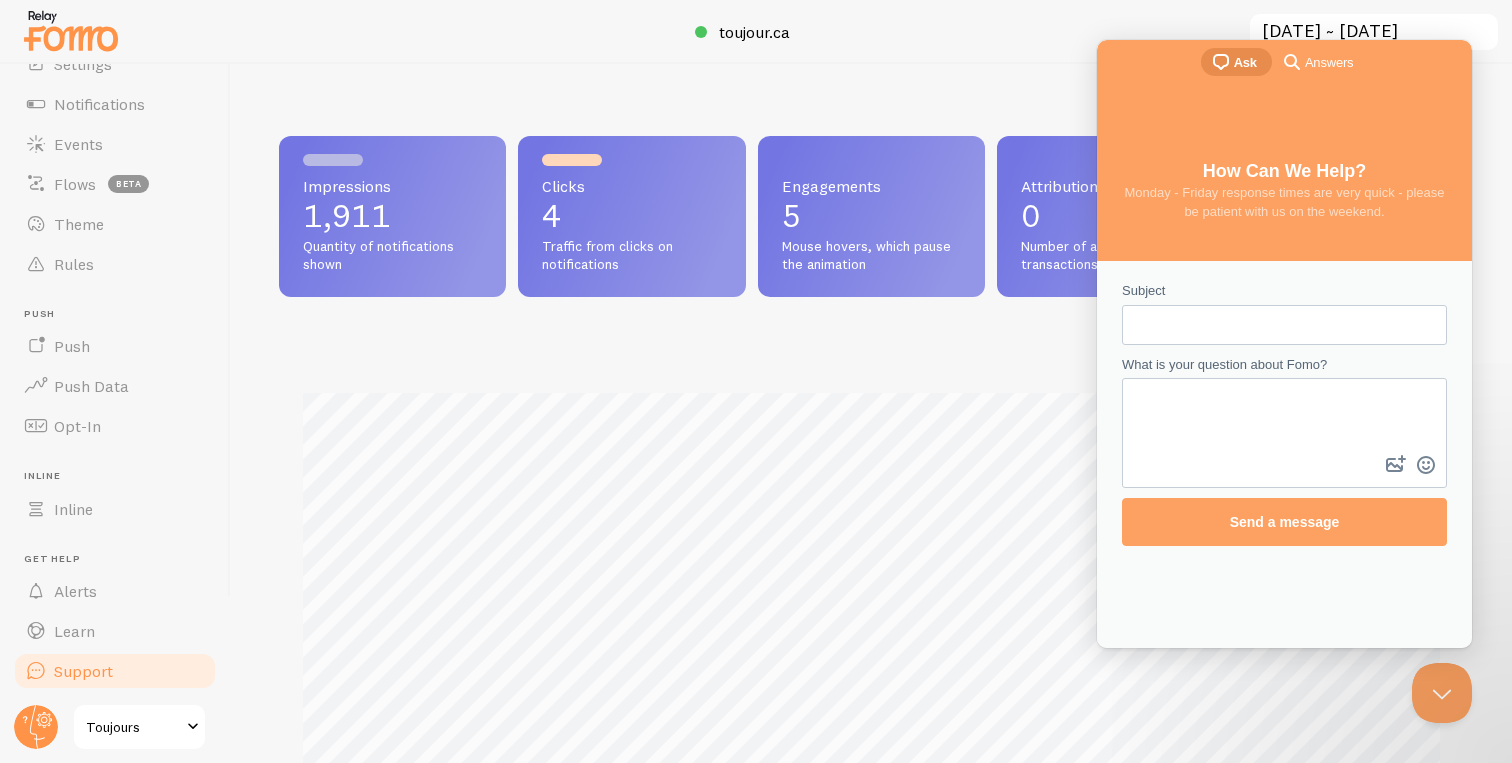 scroll, scrollTop: 0, scrollLeft: 0, axis: both 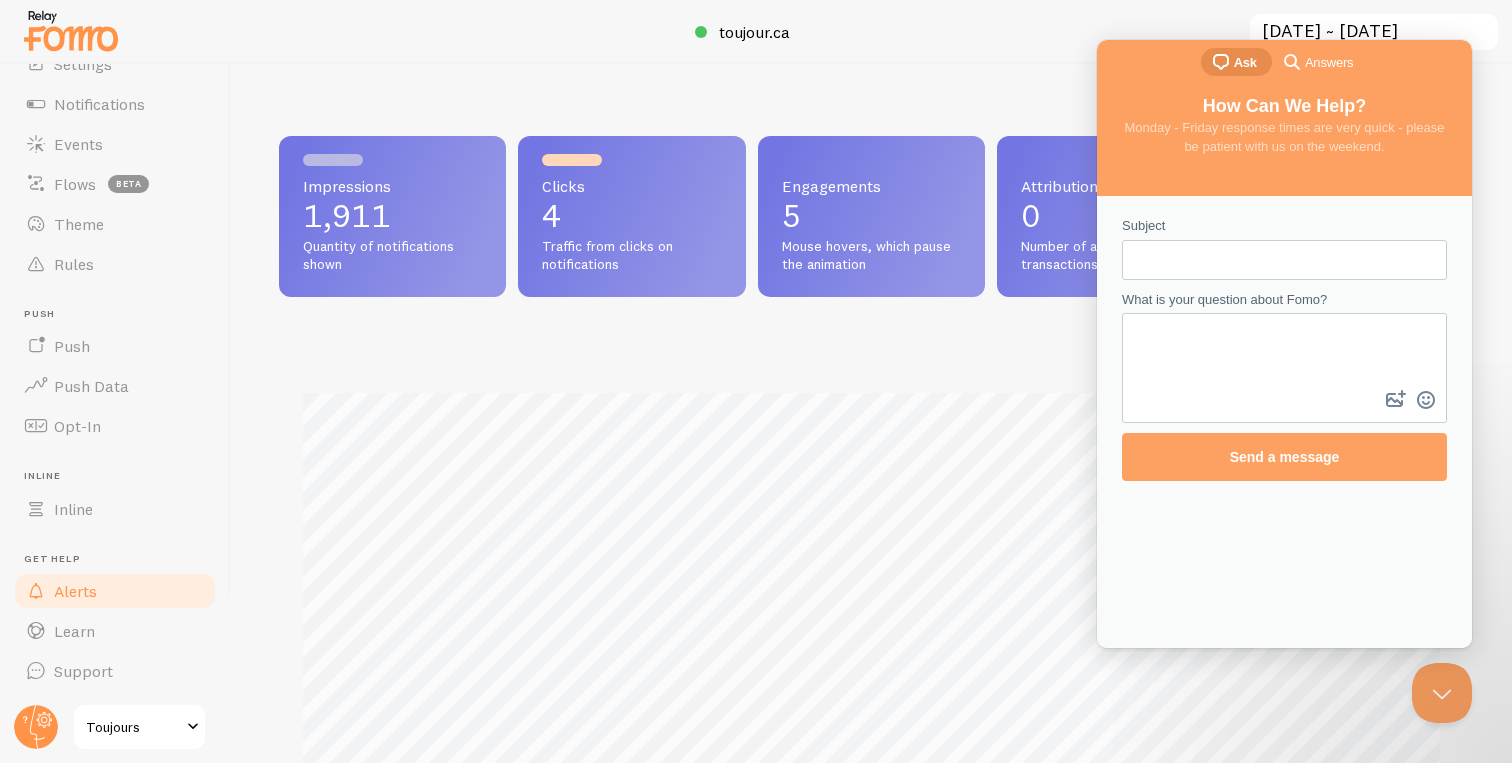 click on "Alerts" at bounding box center [115, 591] 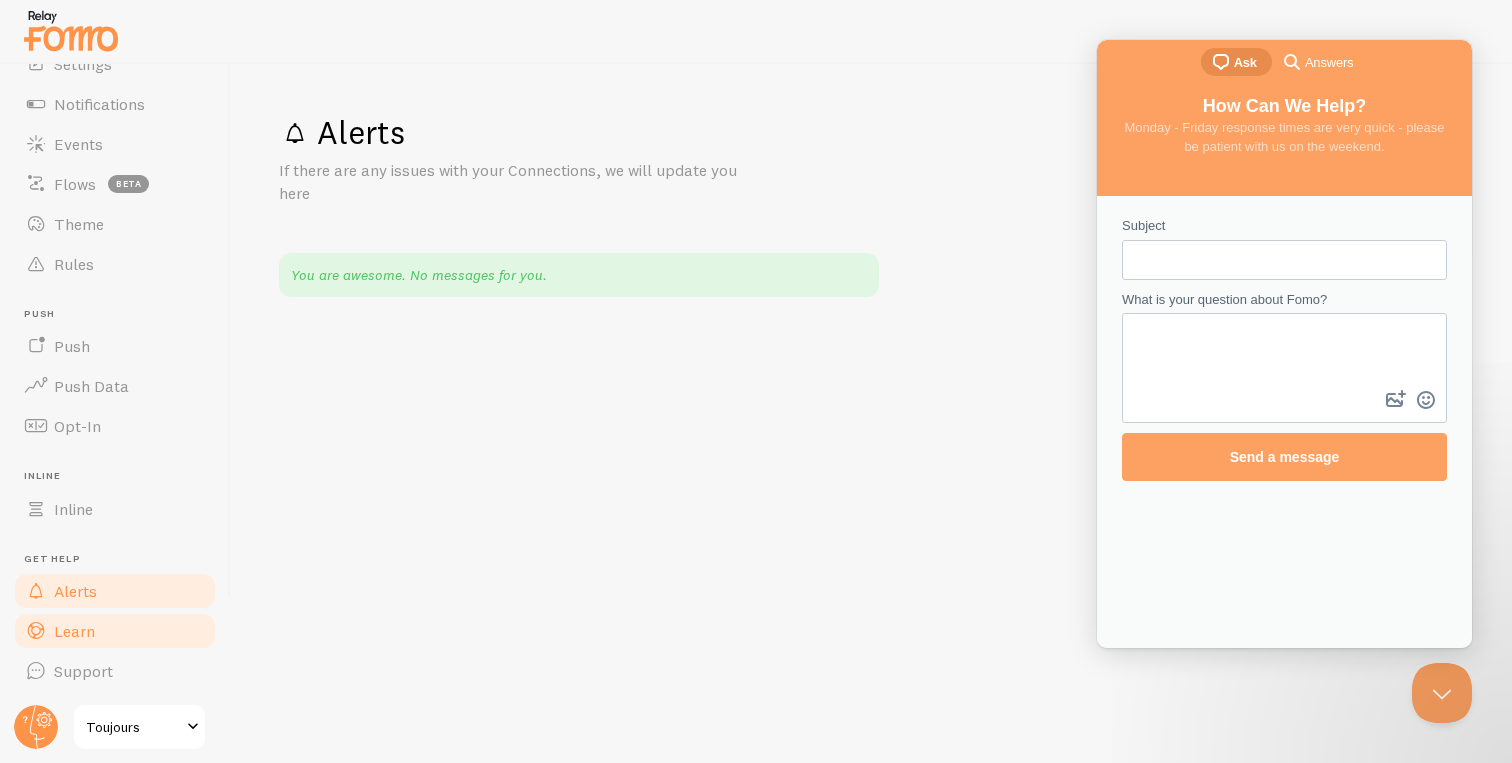 click on "Learn" at bounding box center (115, 631) 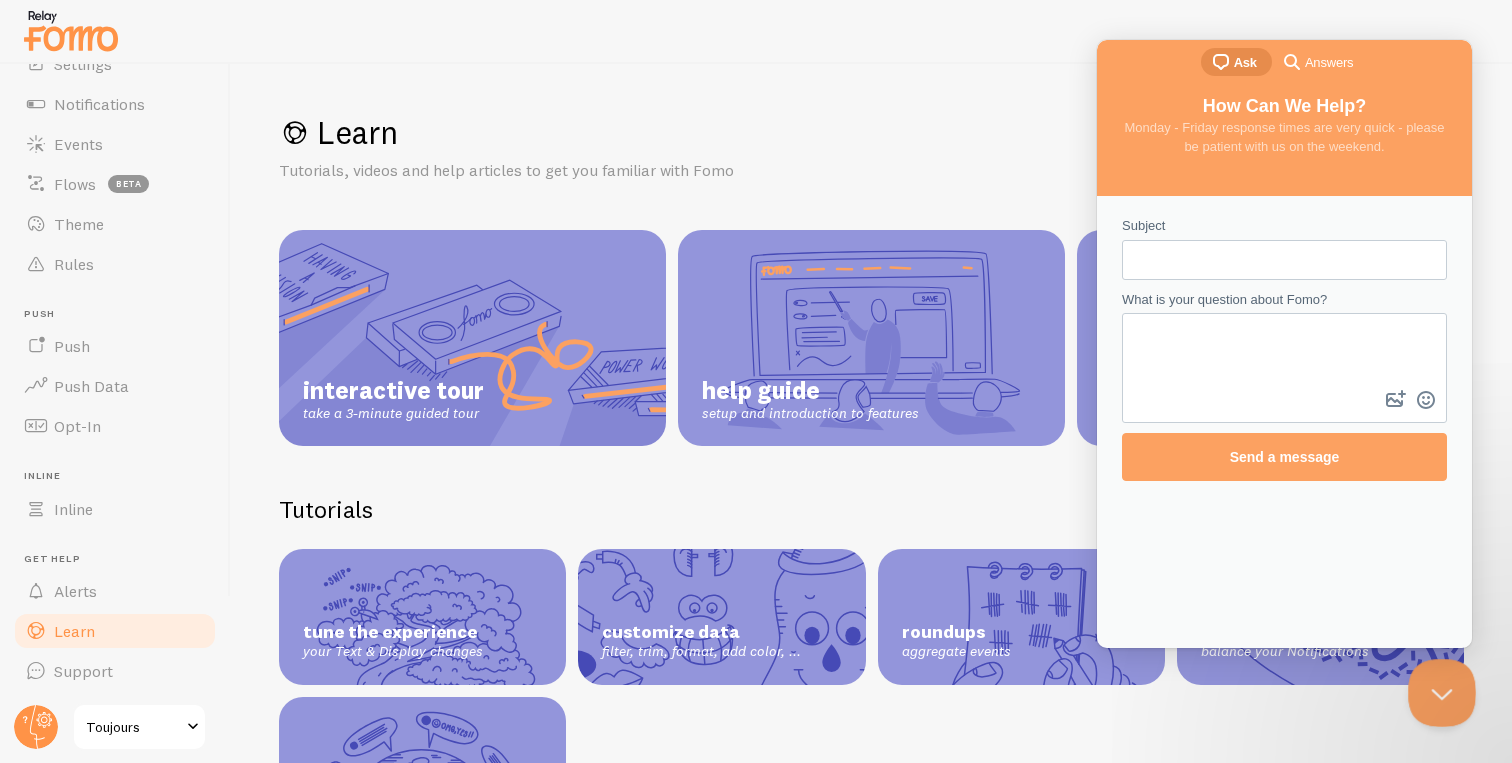 click at bounding box center (1438, 689) 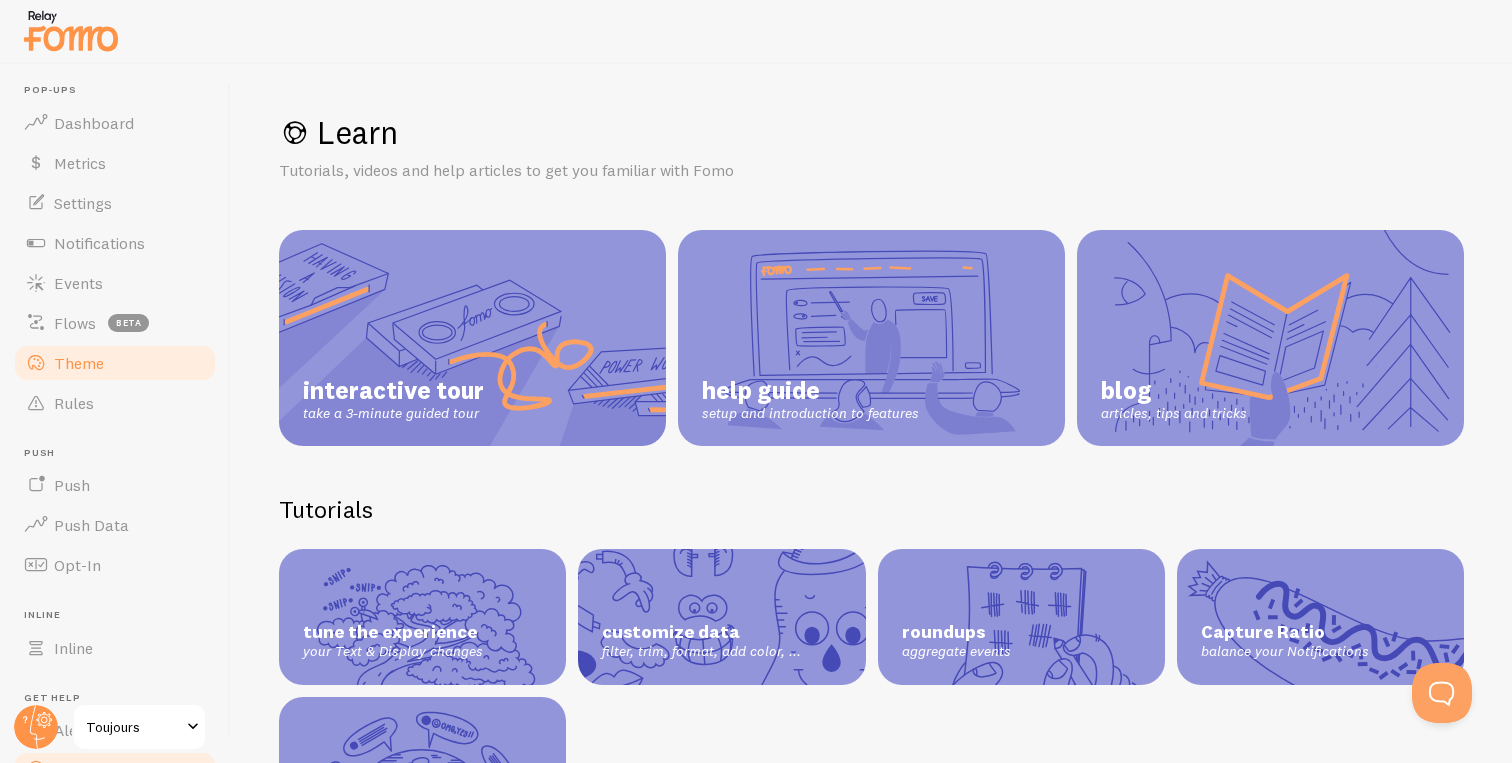 scroll, scrollTop: 0, scrollLeft: 0, axis: both 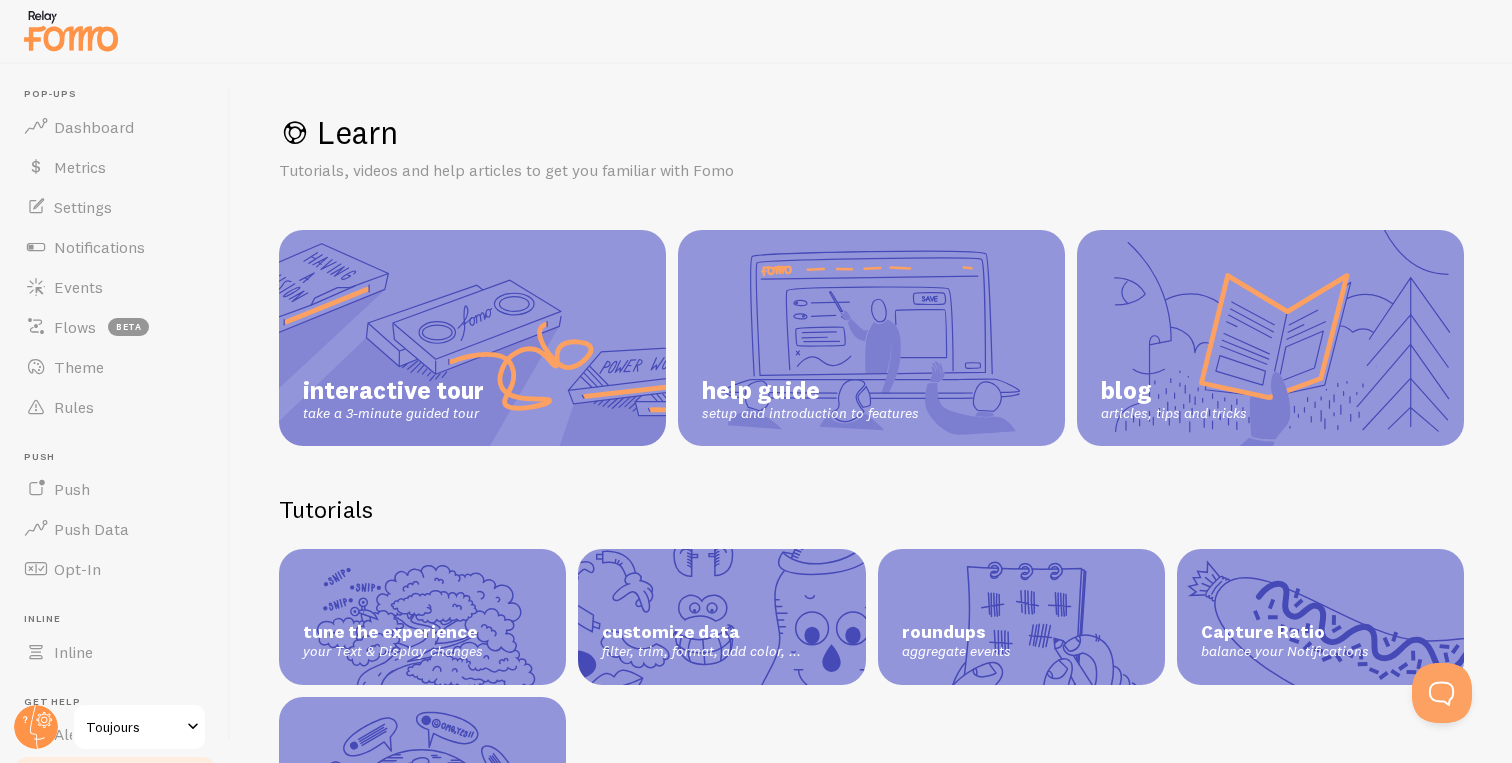 click at bounding box center [71, 30] 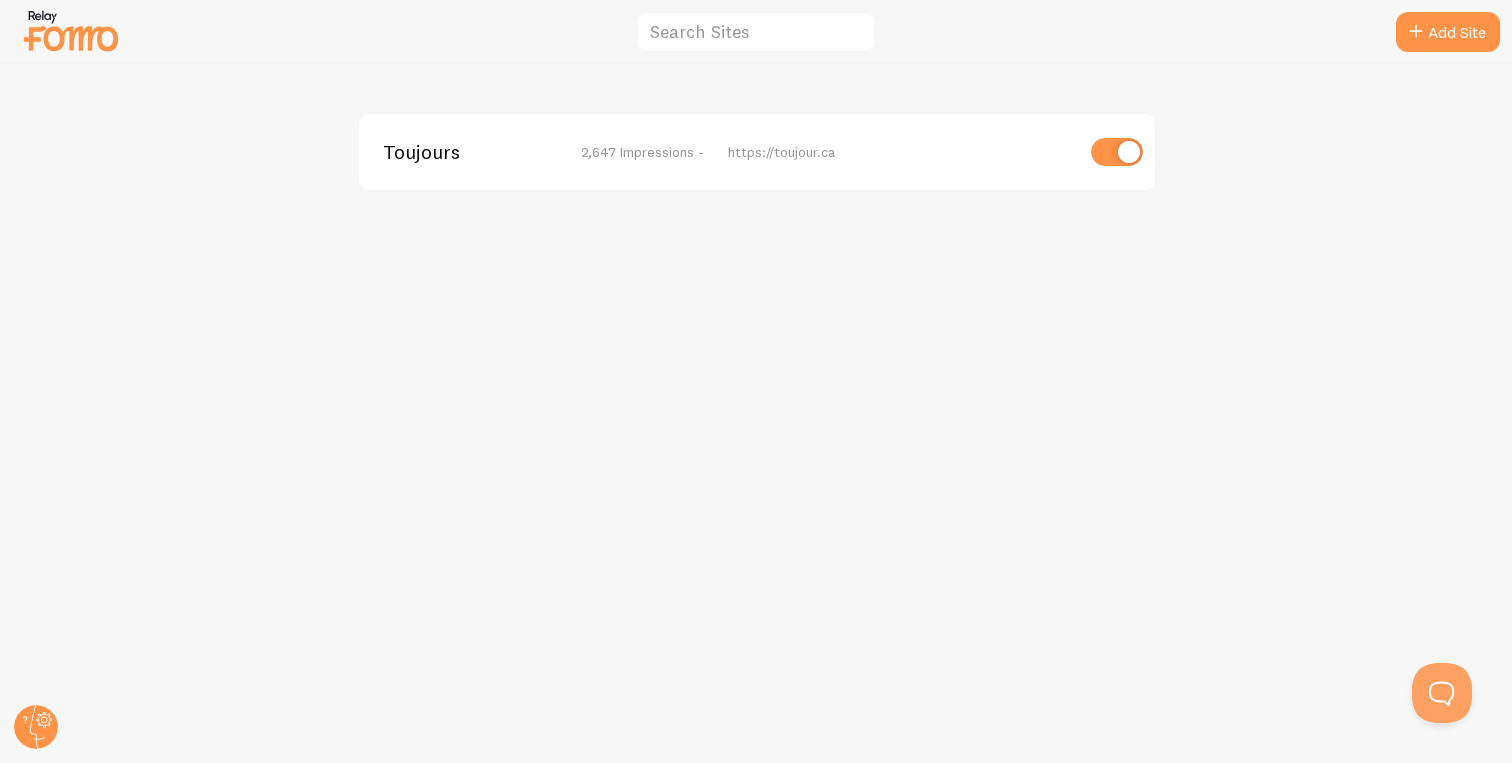 click on "Toujours     2,647 Impressions -   https://toujour.ca" at bounding box center [756, 413] 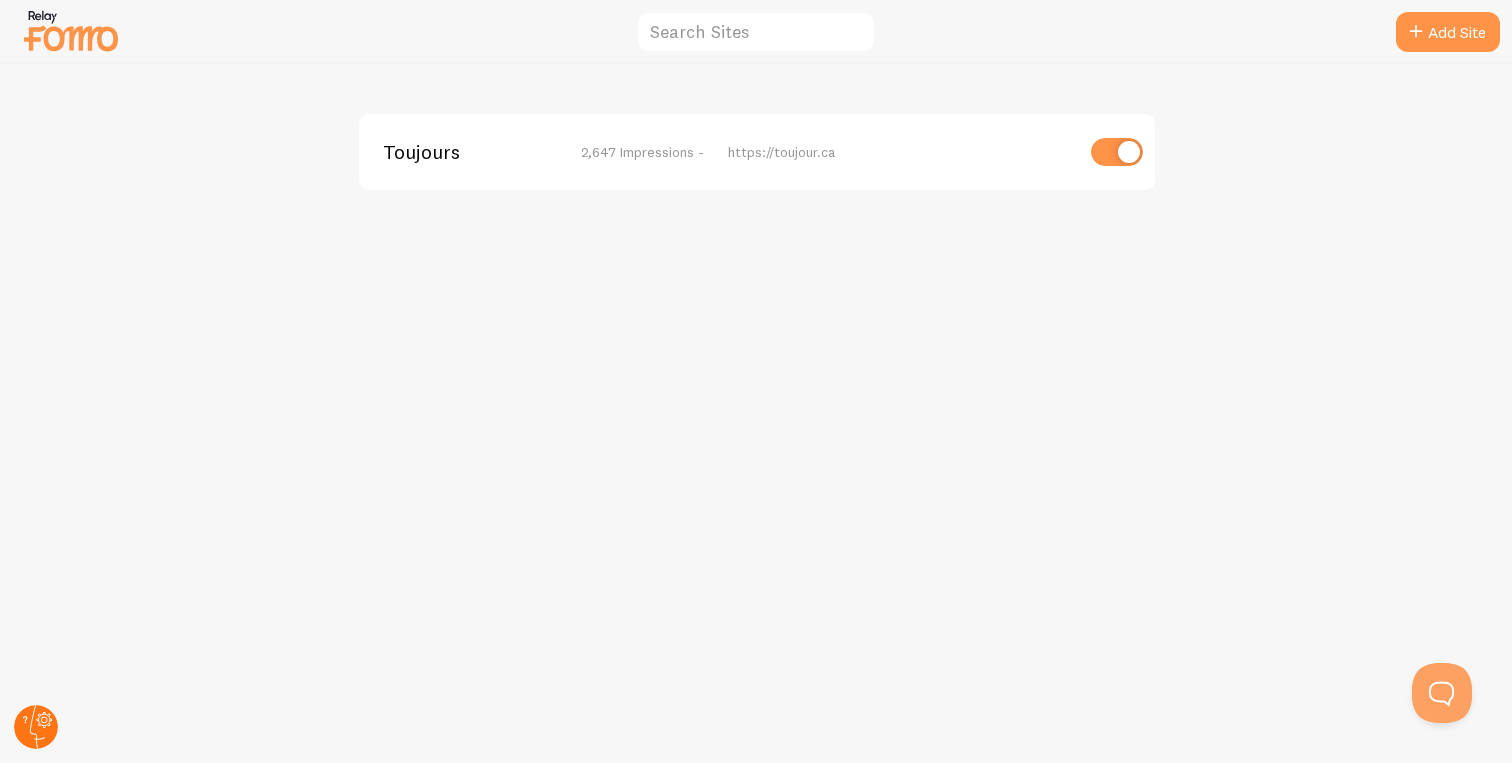 click 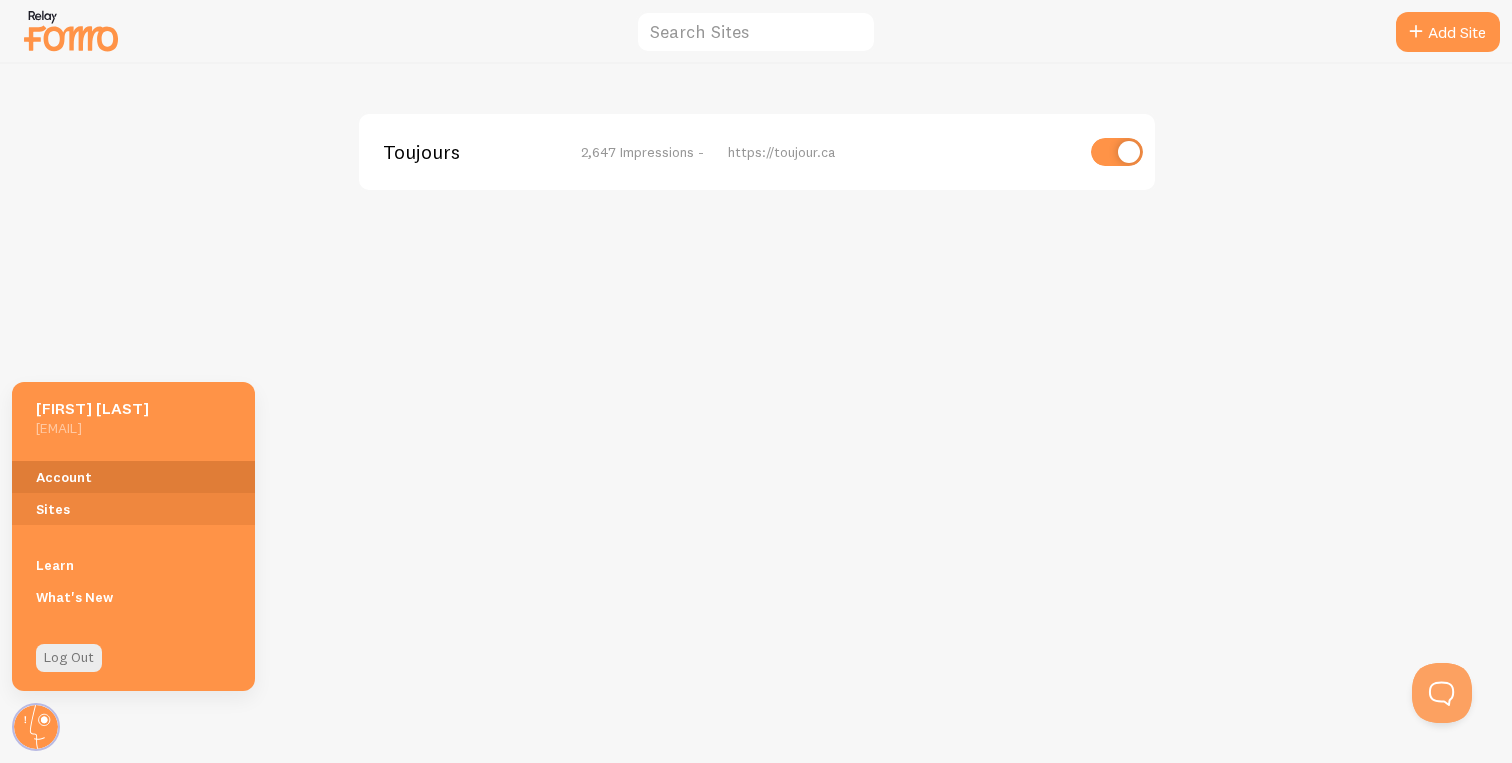 click on "Account" at bounding box center (133, 477) 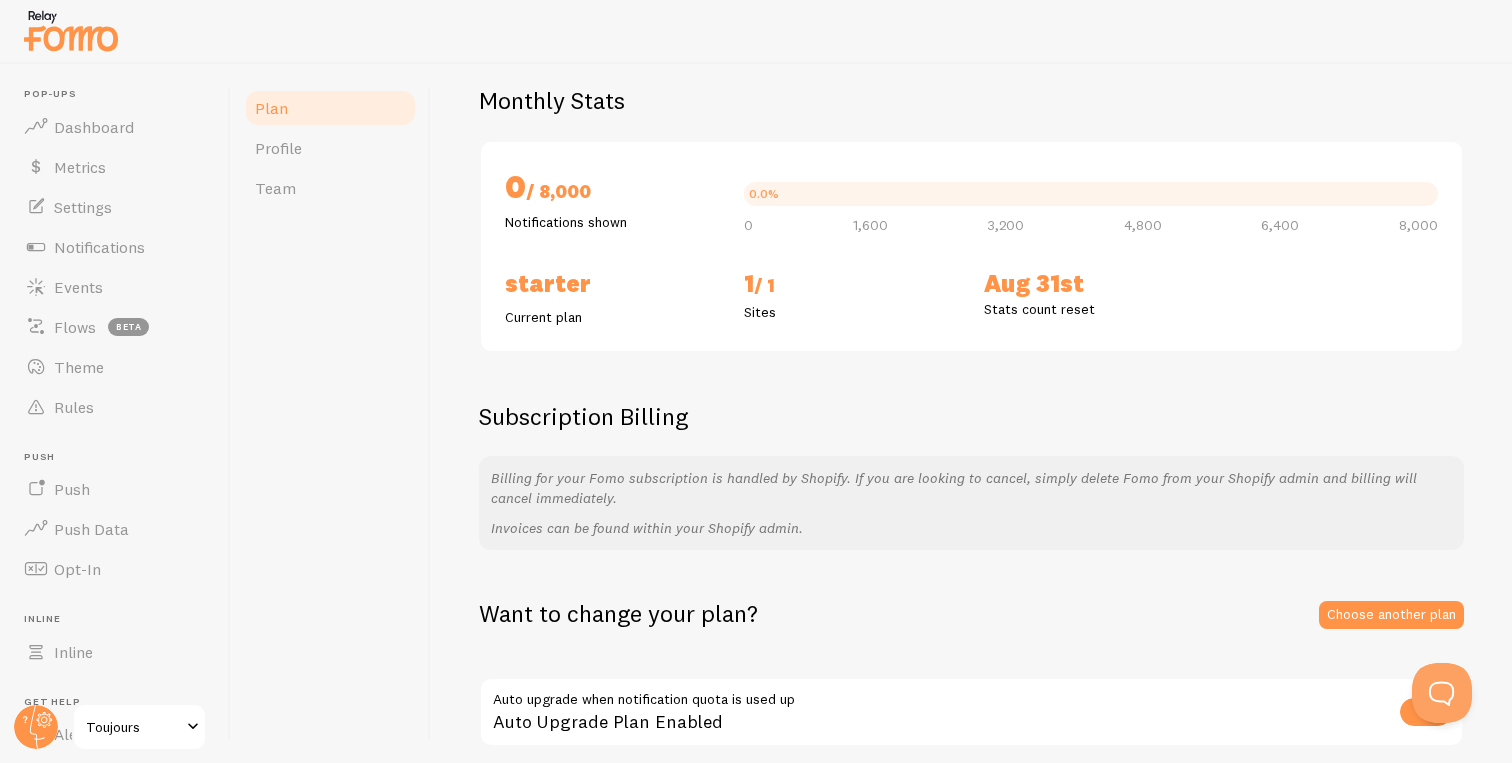 scroll, scrollTop: 227, scrollLeft: 0, axis: vertical 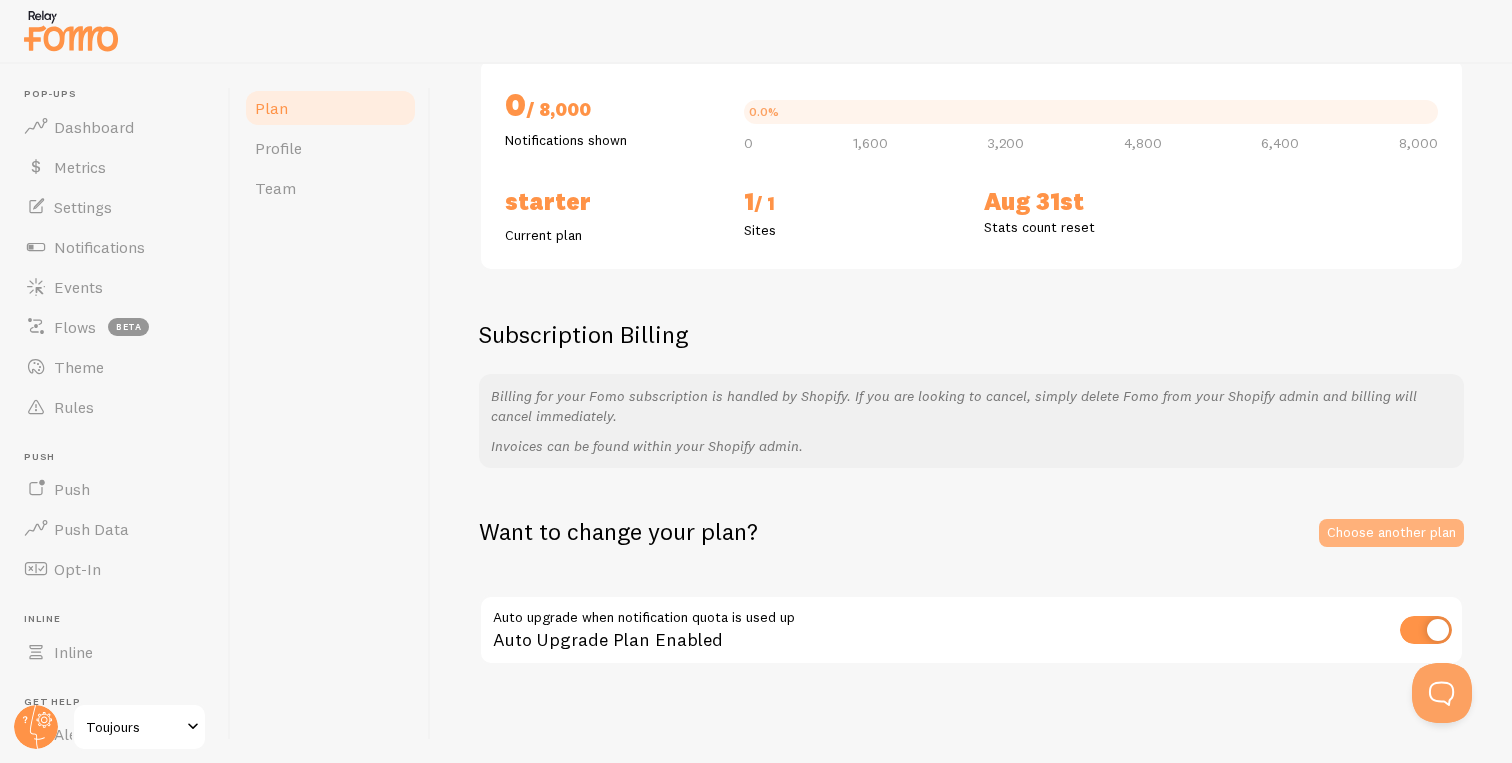 click on "Choose another plan" at bounding box center (1391, 533) 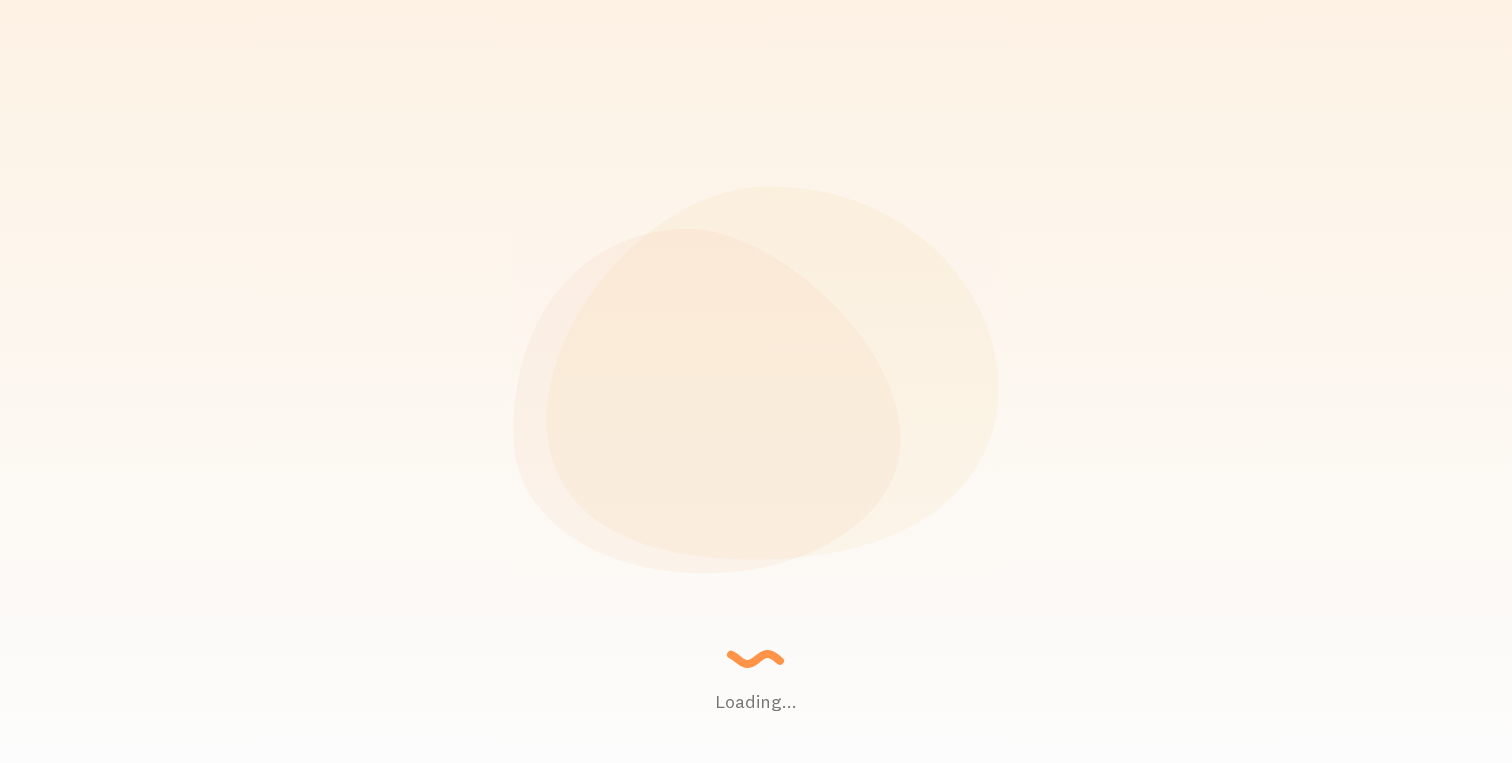 scroll, scrollTop: 0, scrollLeft: 0, axis: both 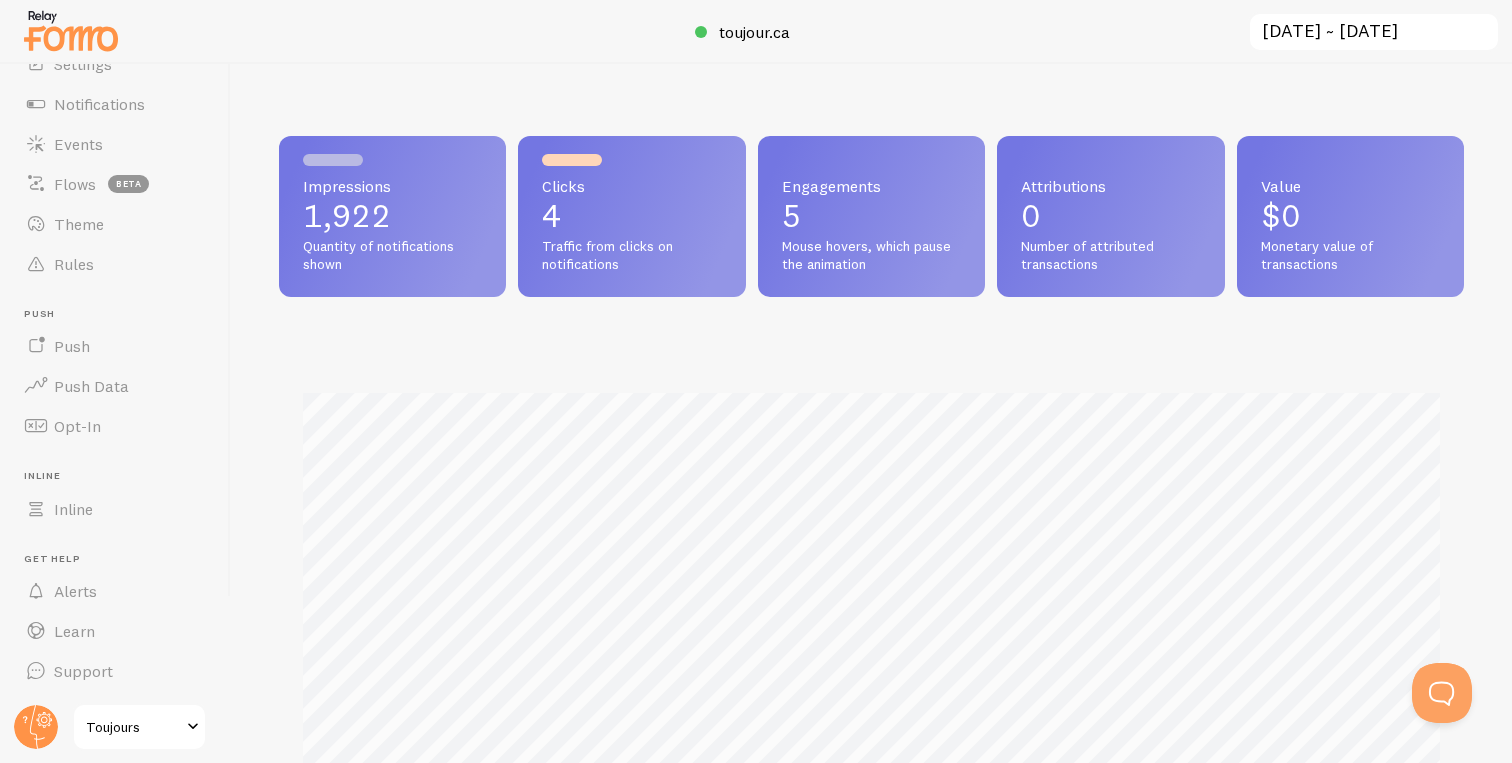 click on "Toujours" at bounding box center [133, 727] 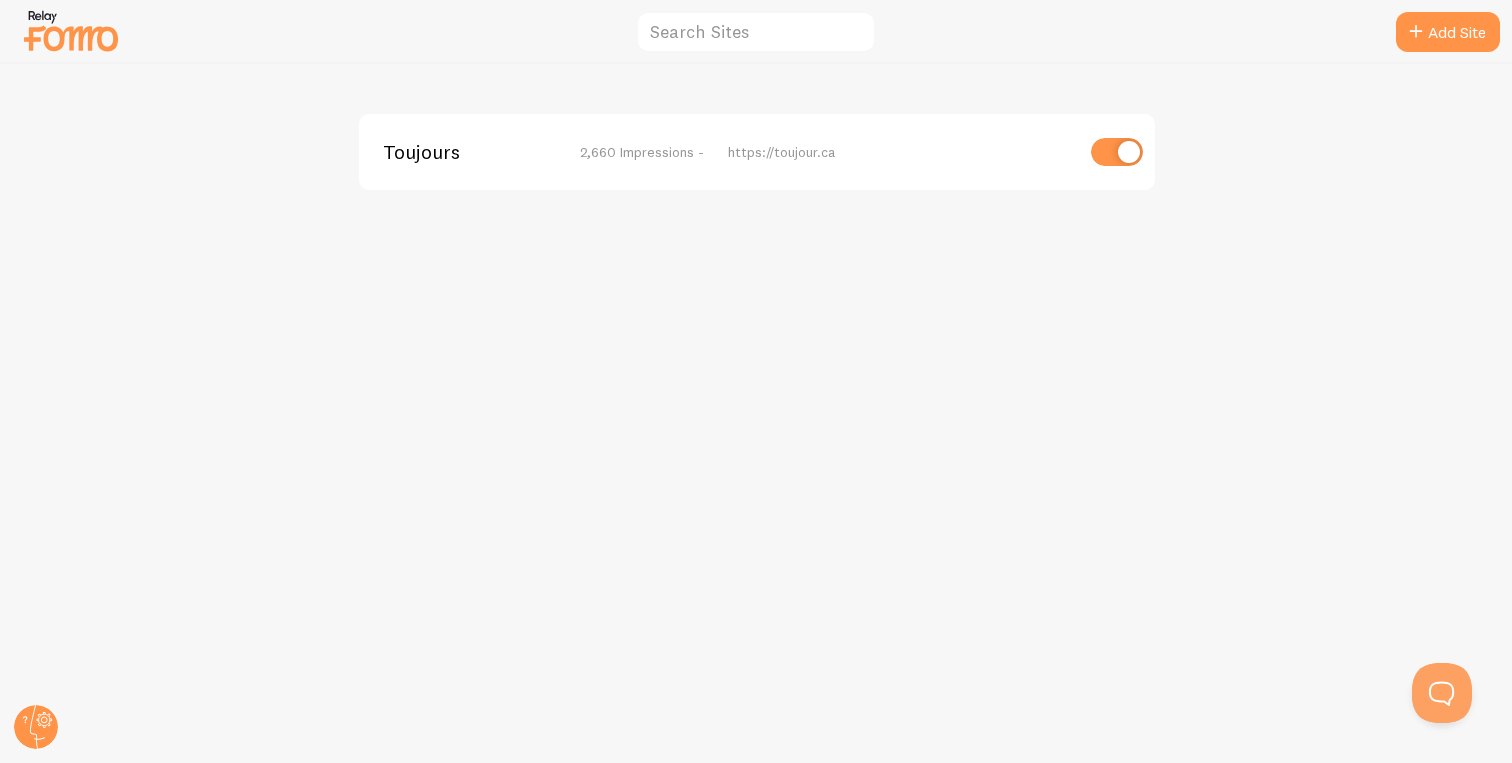 click on "2,660 Impressions -" at bounding box center (642, 152) 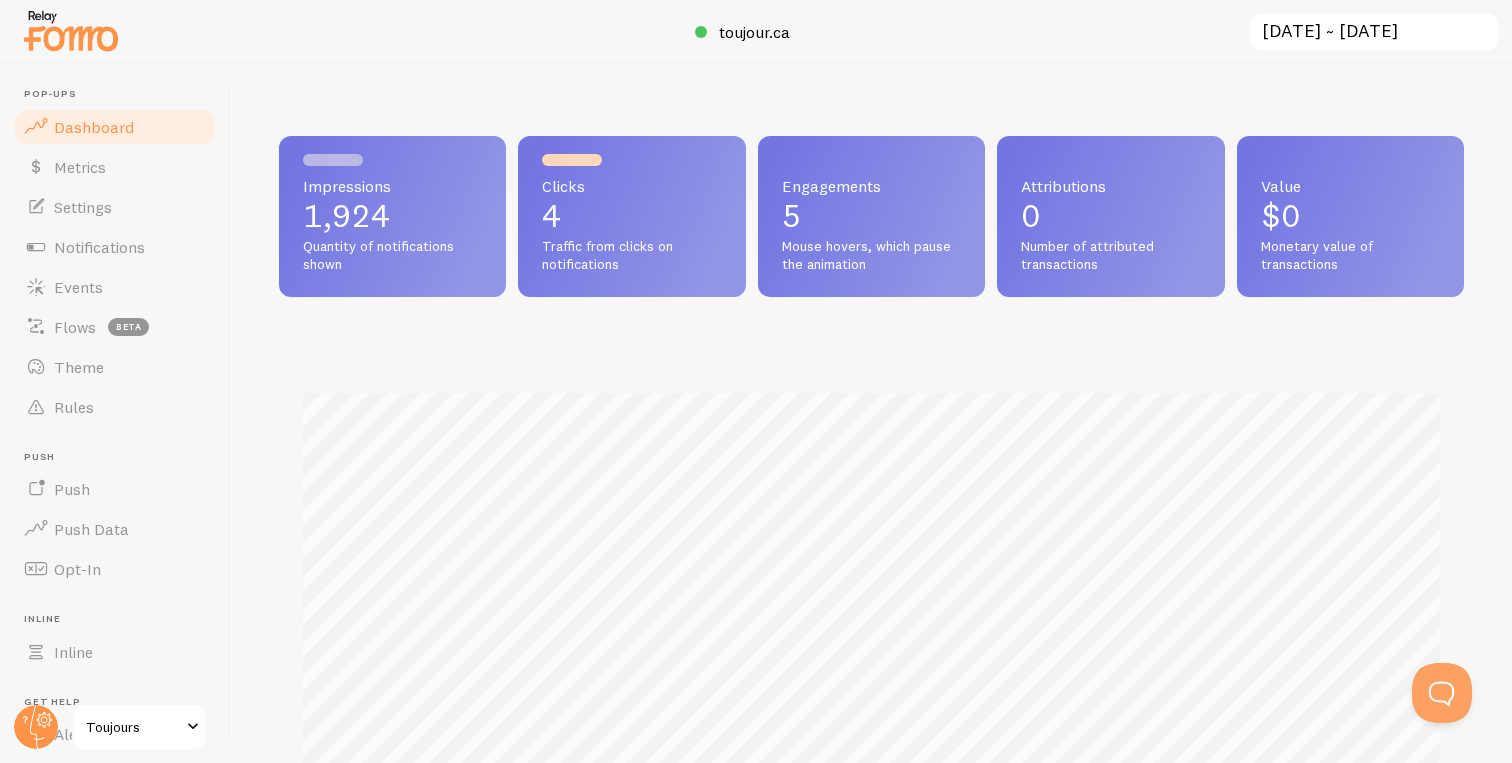 scroll, scrollTop: 999474, scrollLeft: 998815, axis: both 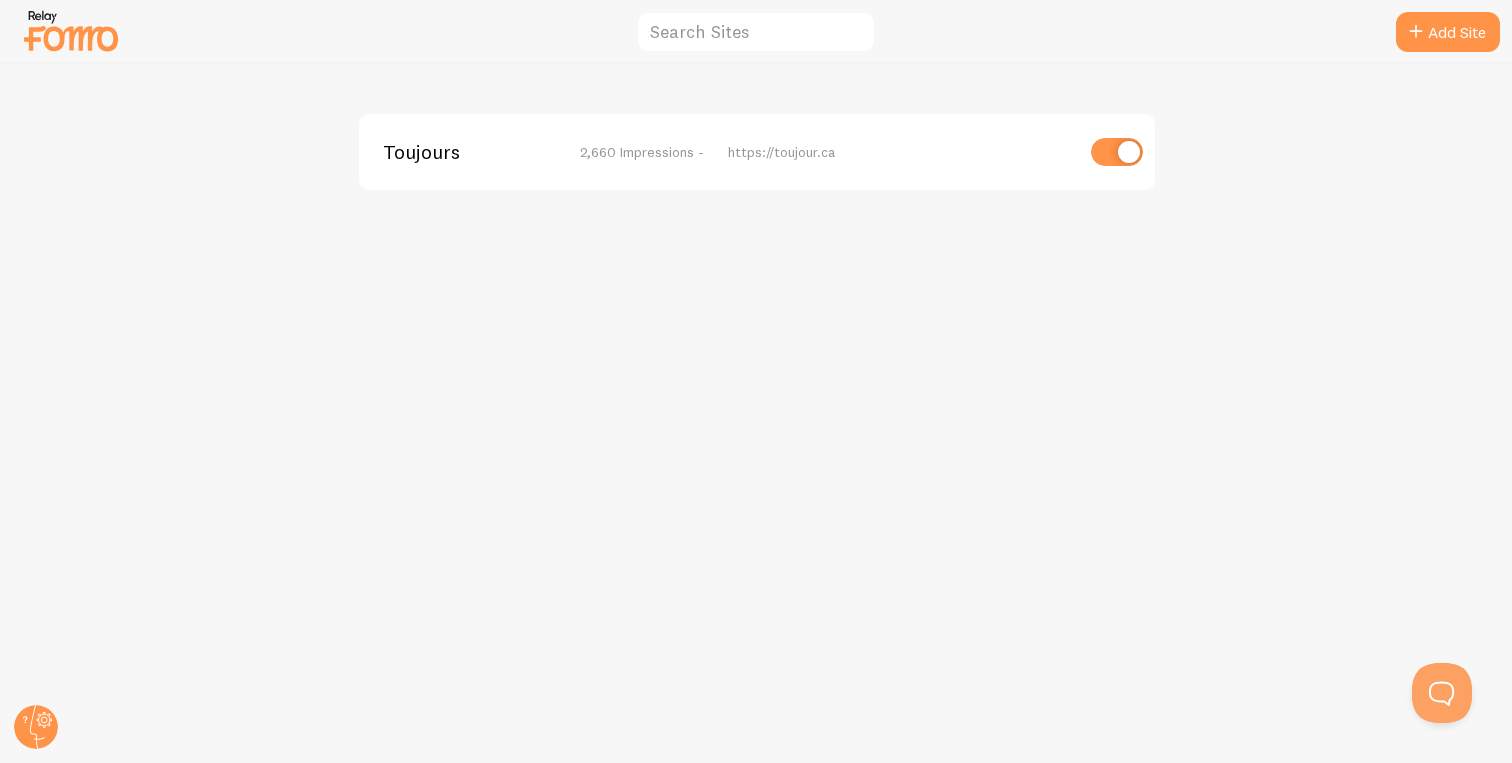 click at bounding box center [71, 30] 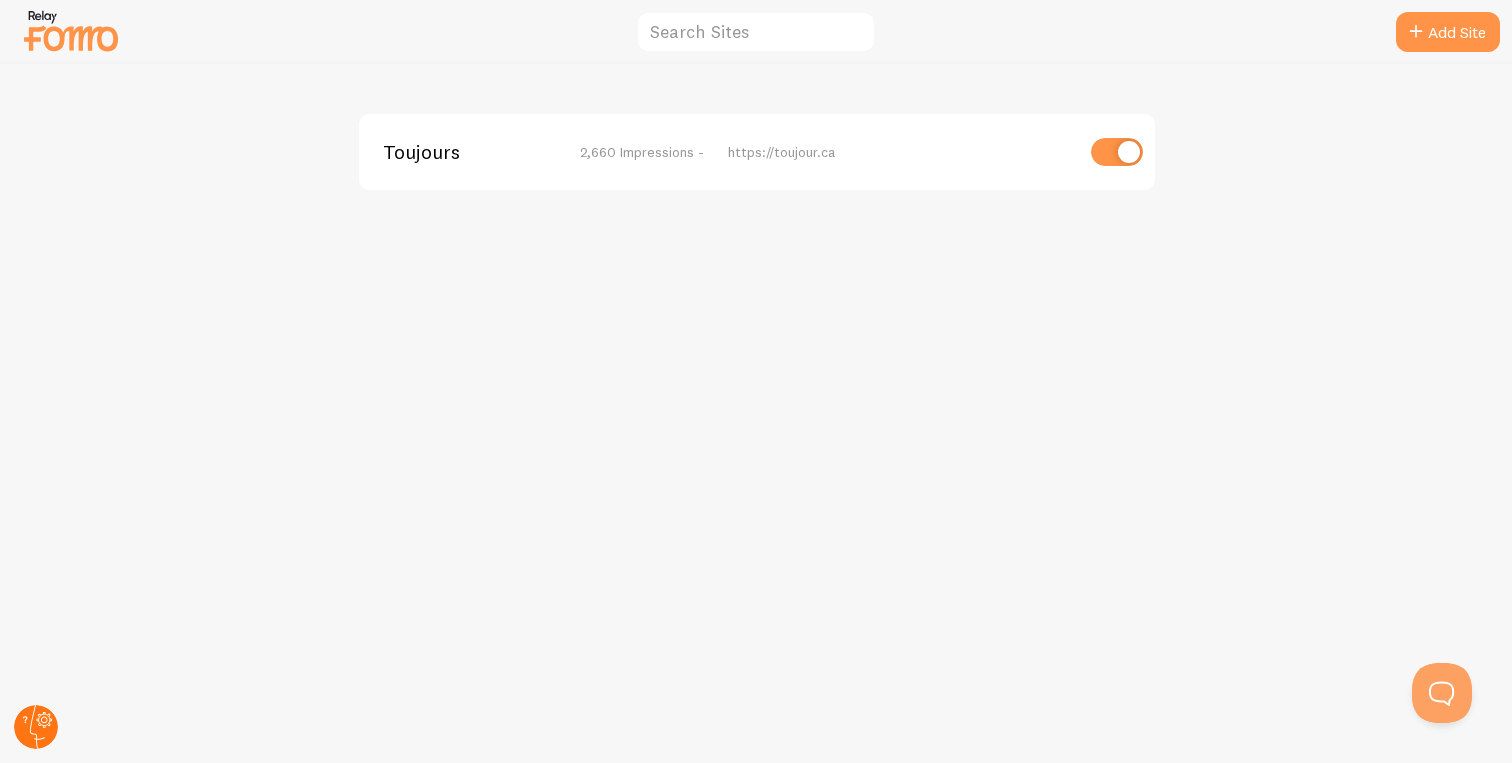 click 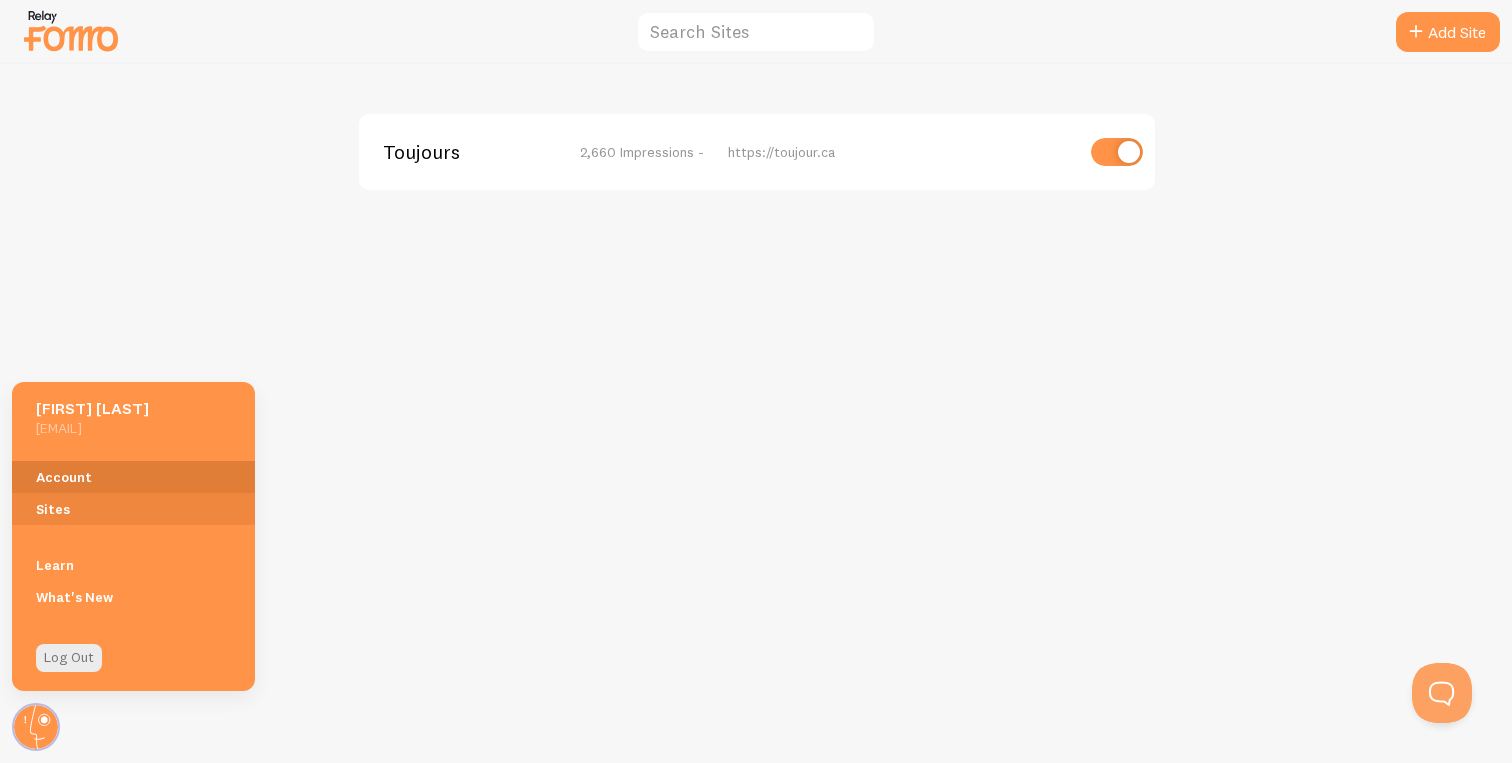 click on "Account" at bounding box center [133, 477] 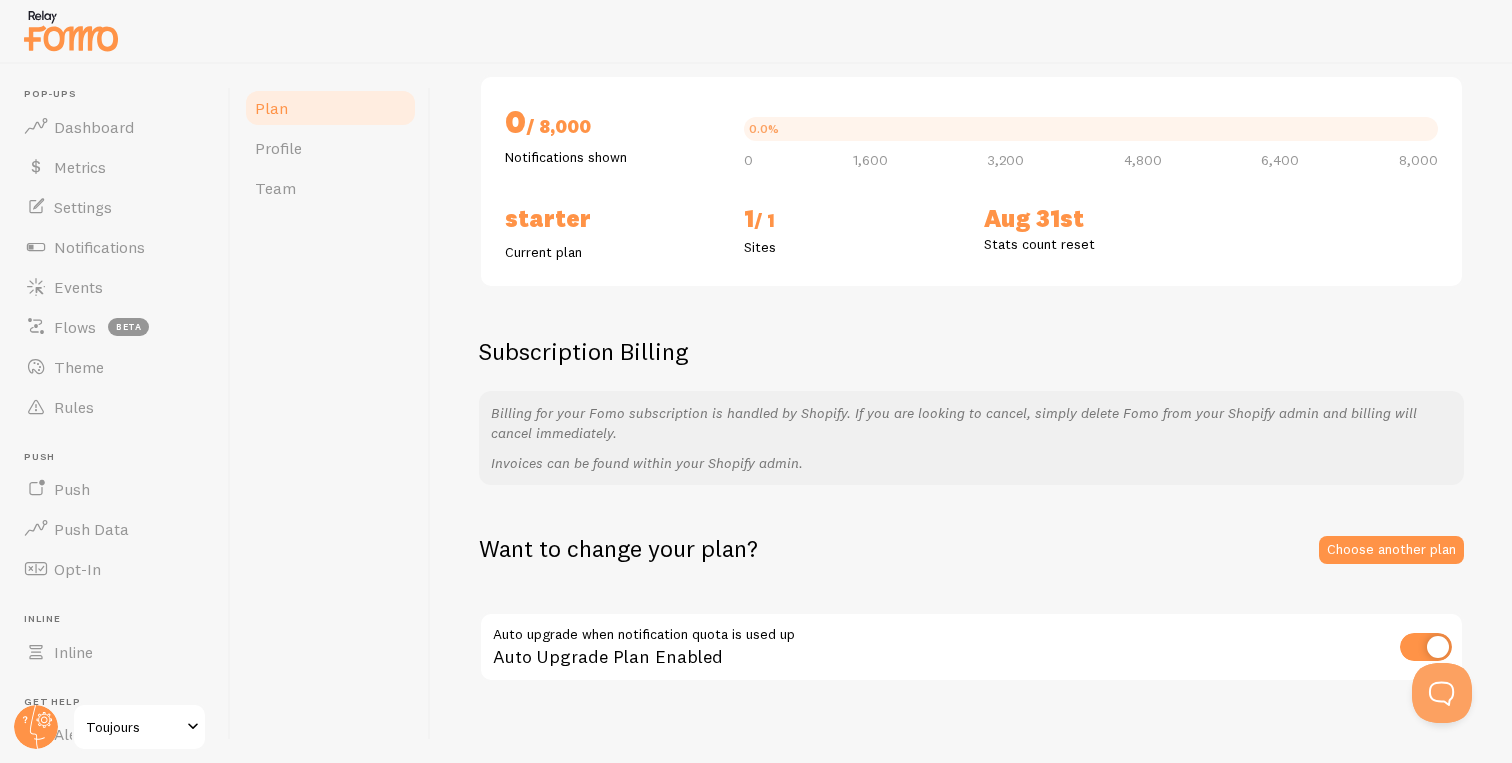 scroll, scrollTop: 227, scrollLeft: 0, axis: vertical 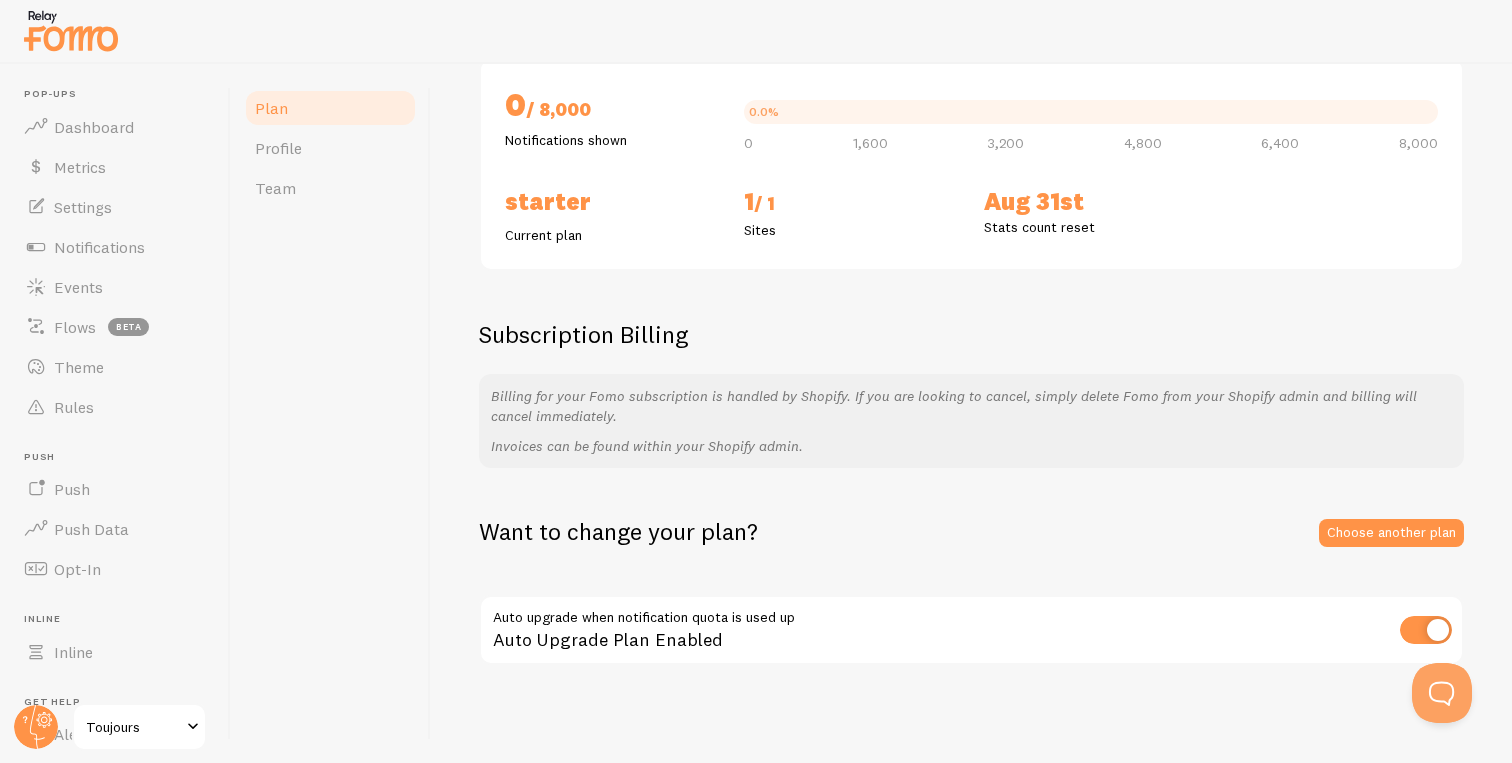 click at bounding box center [1426, 630] 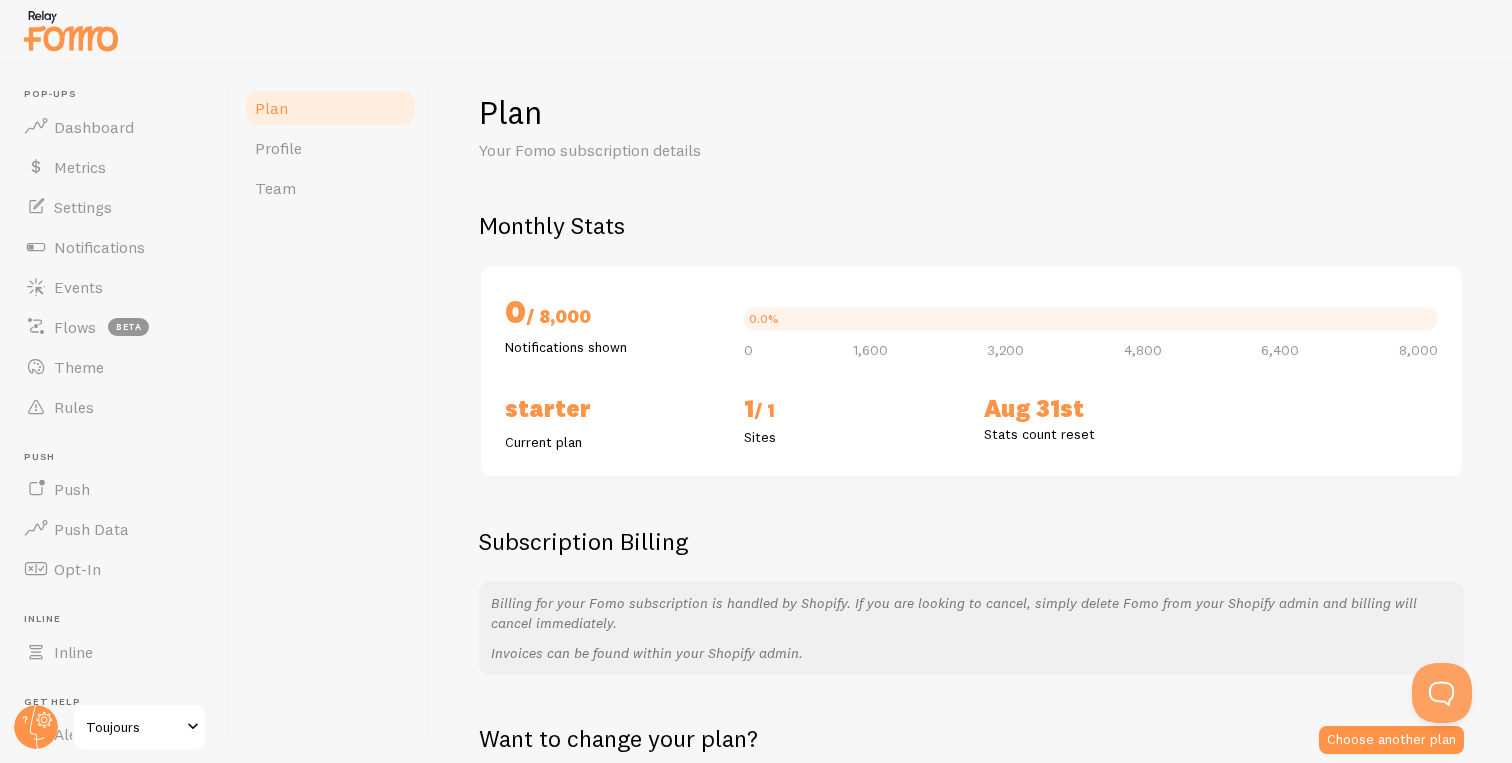 scroll, scrollTop: 227, scrollLeft: 0, axis: vertical 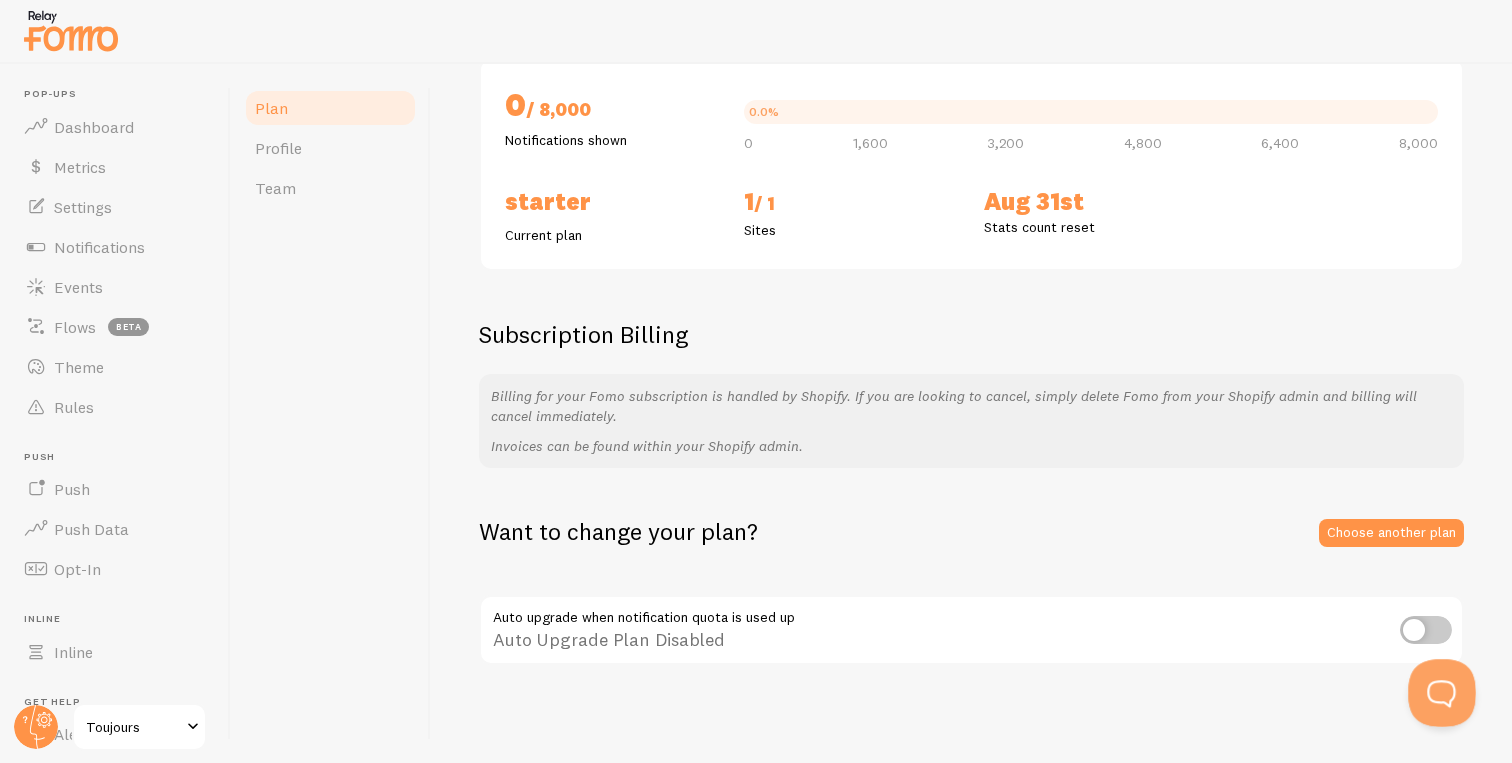 click at bounding box center (1438, 689) 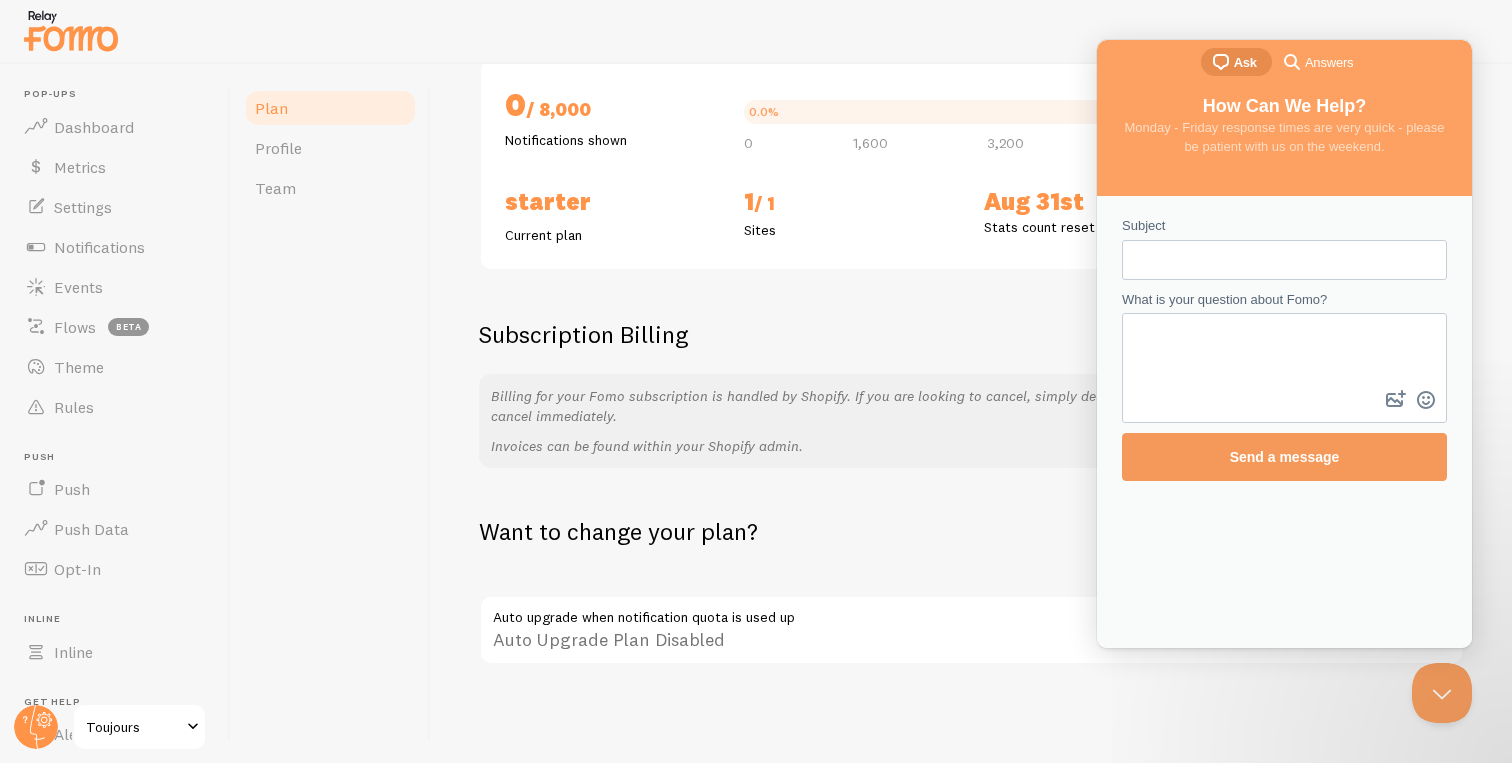 scroll, scrollTop: 0, scrollLeft: 0, axis: both 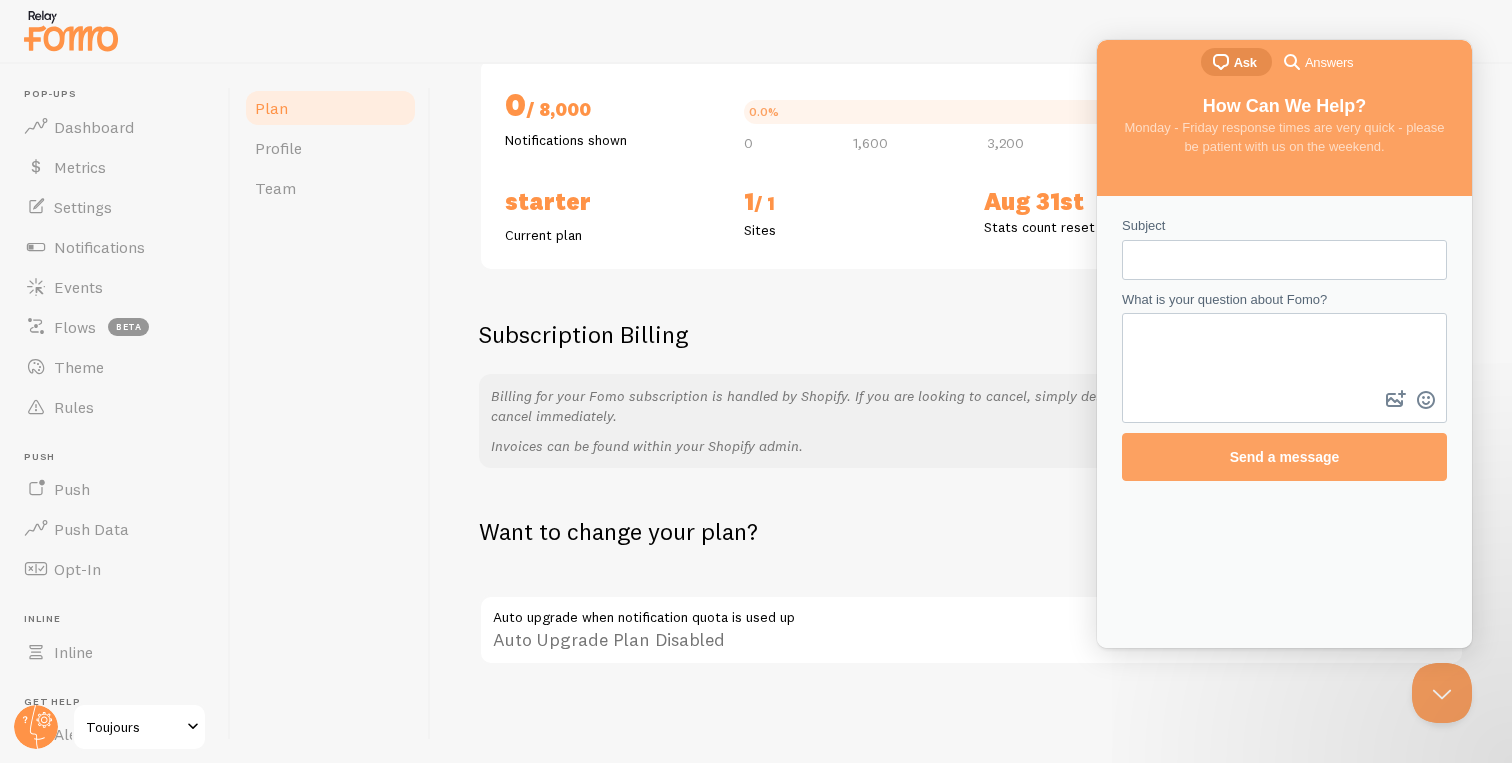 click on "Answers" at bounding box center [1329, 63] 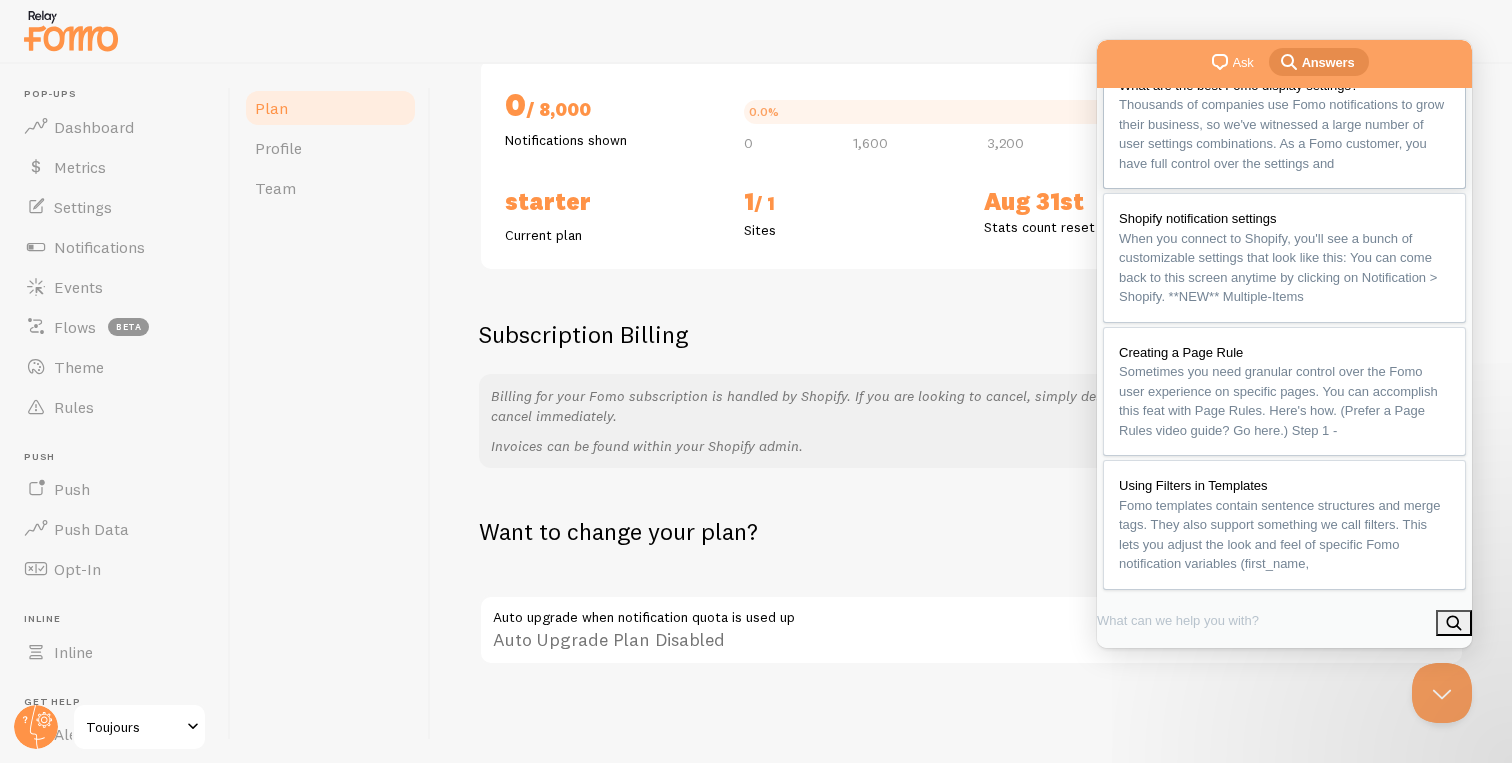 scroll, scrollTop: 370, scrollLeft: 0, axis: vertical 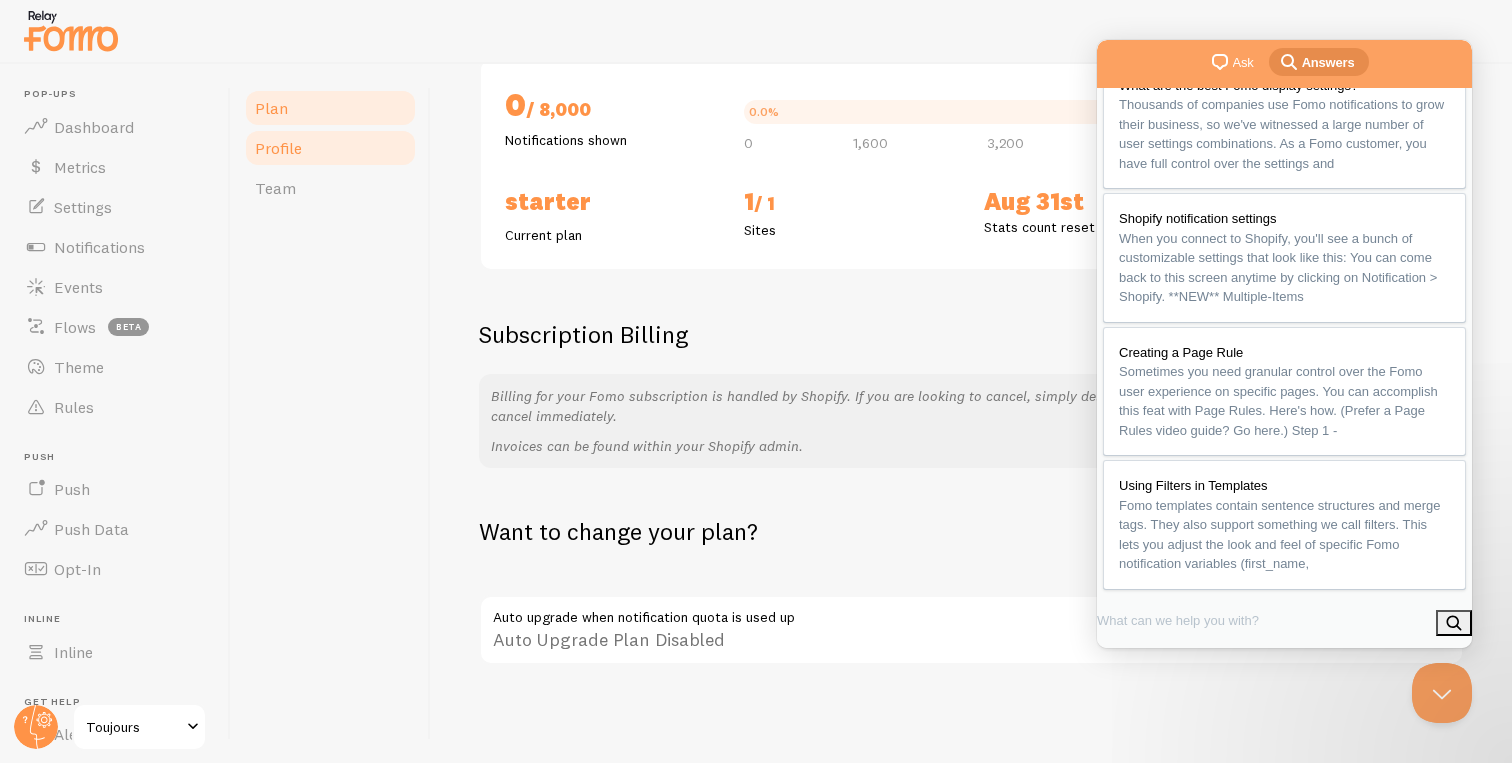 click on "Profile" at bounding box center [330, 148] 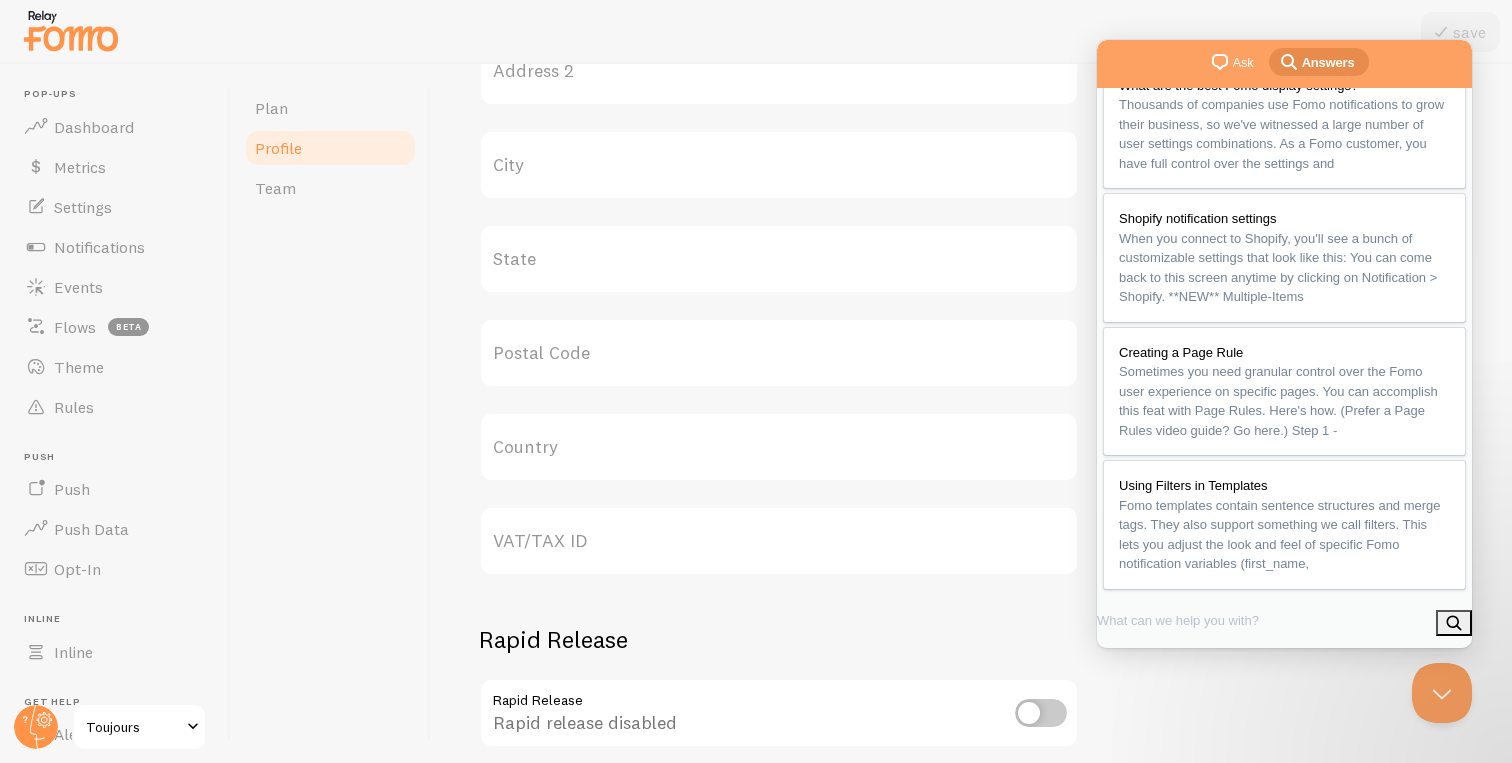 scroll, scrollTop: 949, scrollLeft: 0, axis: vertical 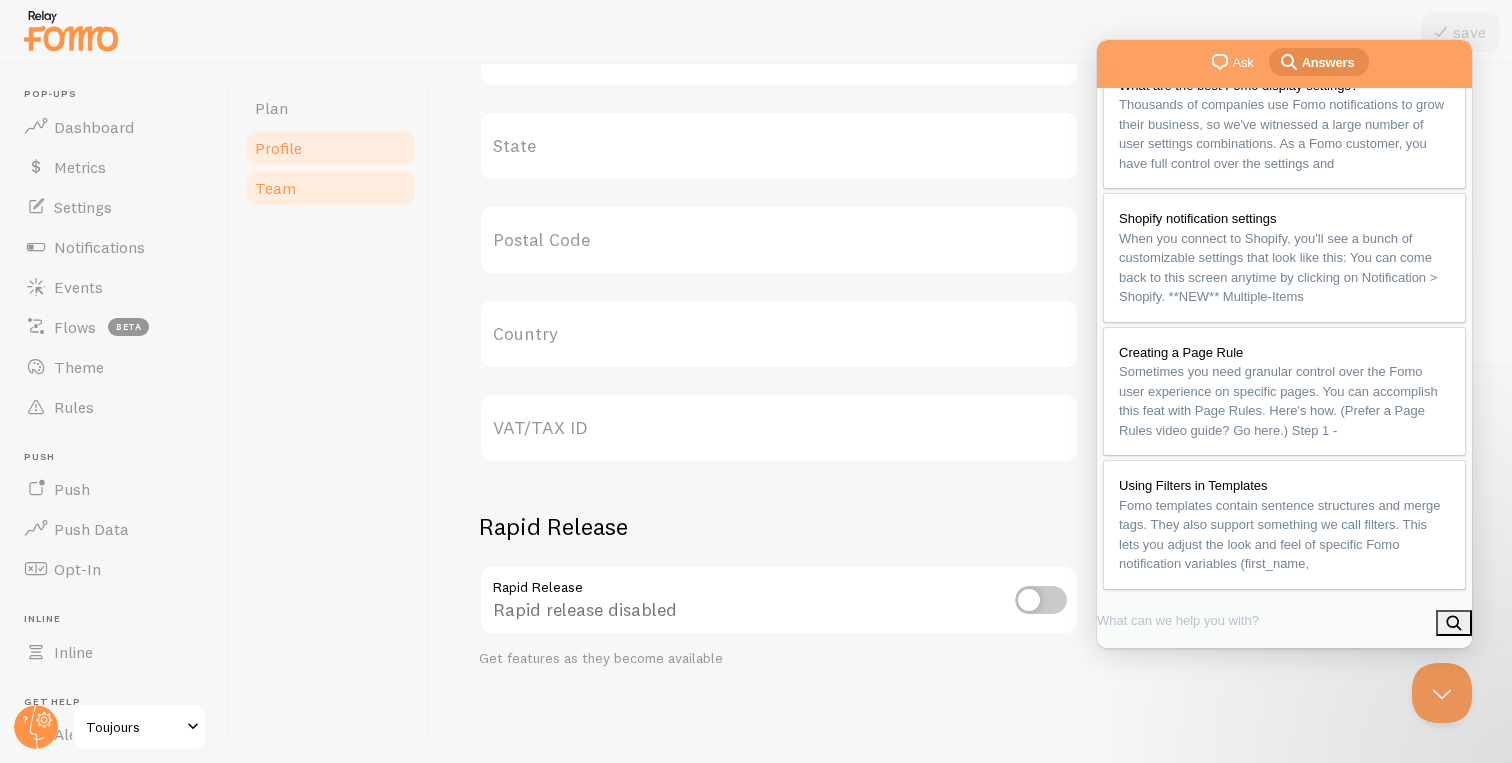 click on "Team" at bounding box center (330, 188) 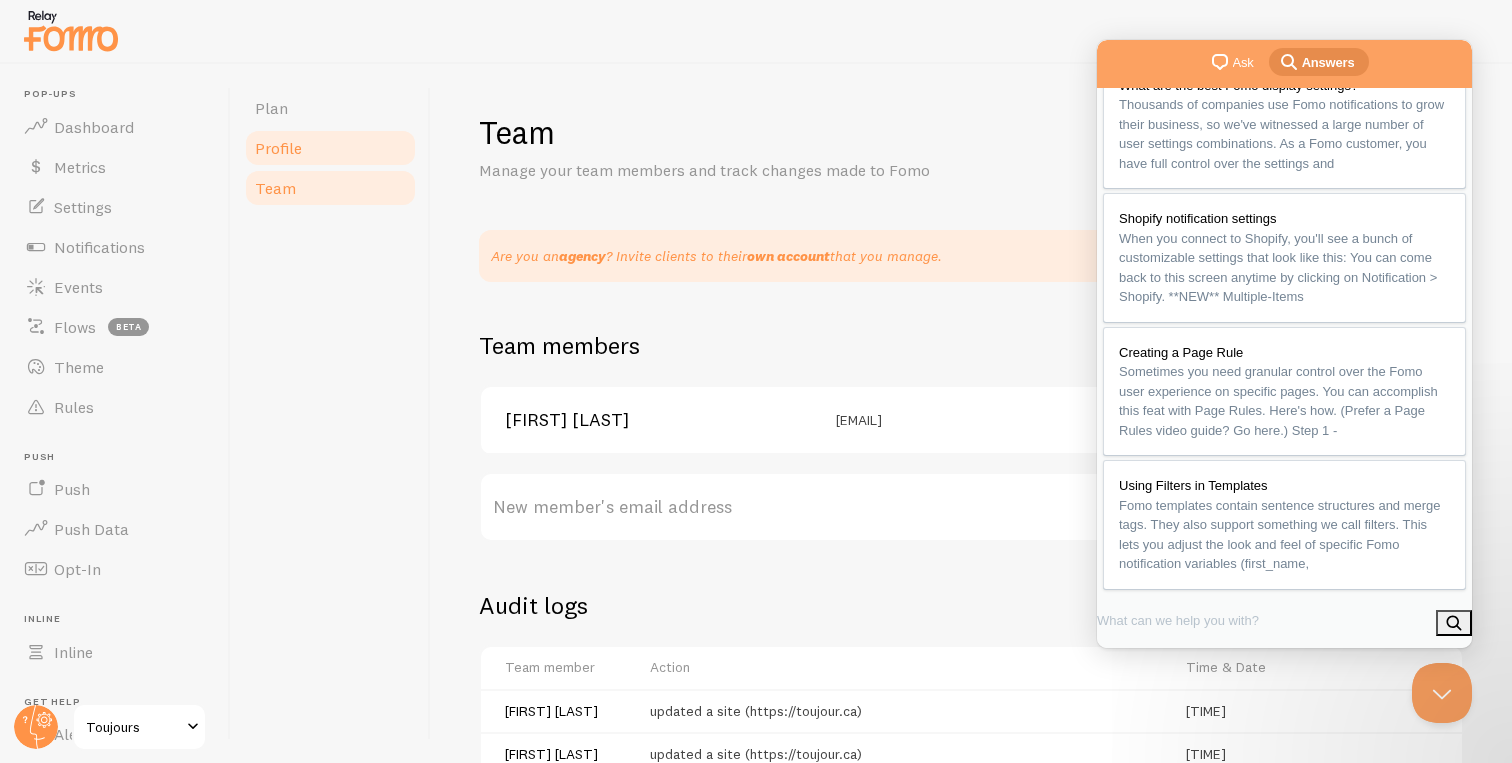 click on "Profile" at bounding box center [330, 148] 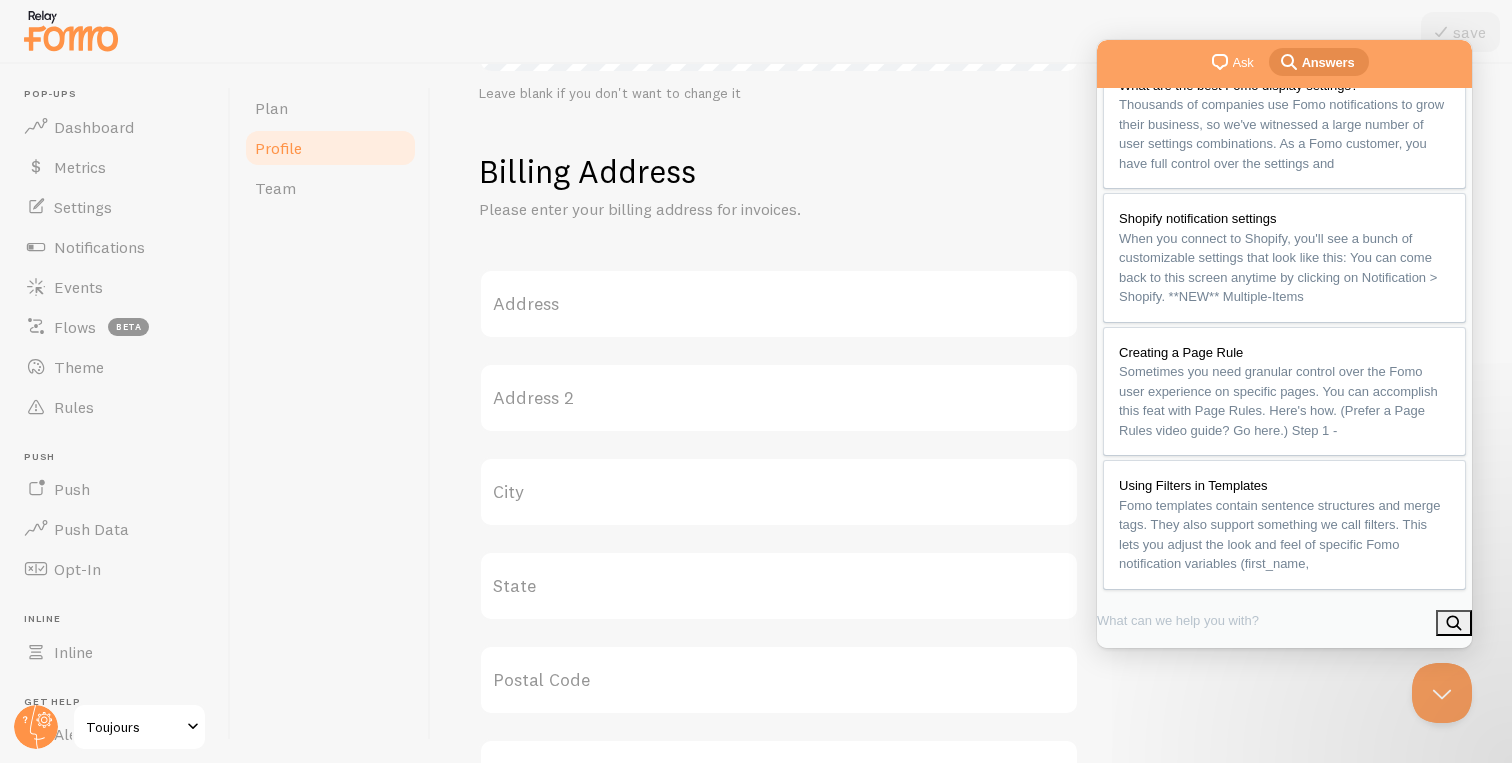 scroll, scrollTop: 524, scrollLeft: 0, axis: vertical 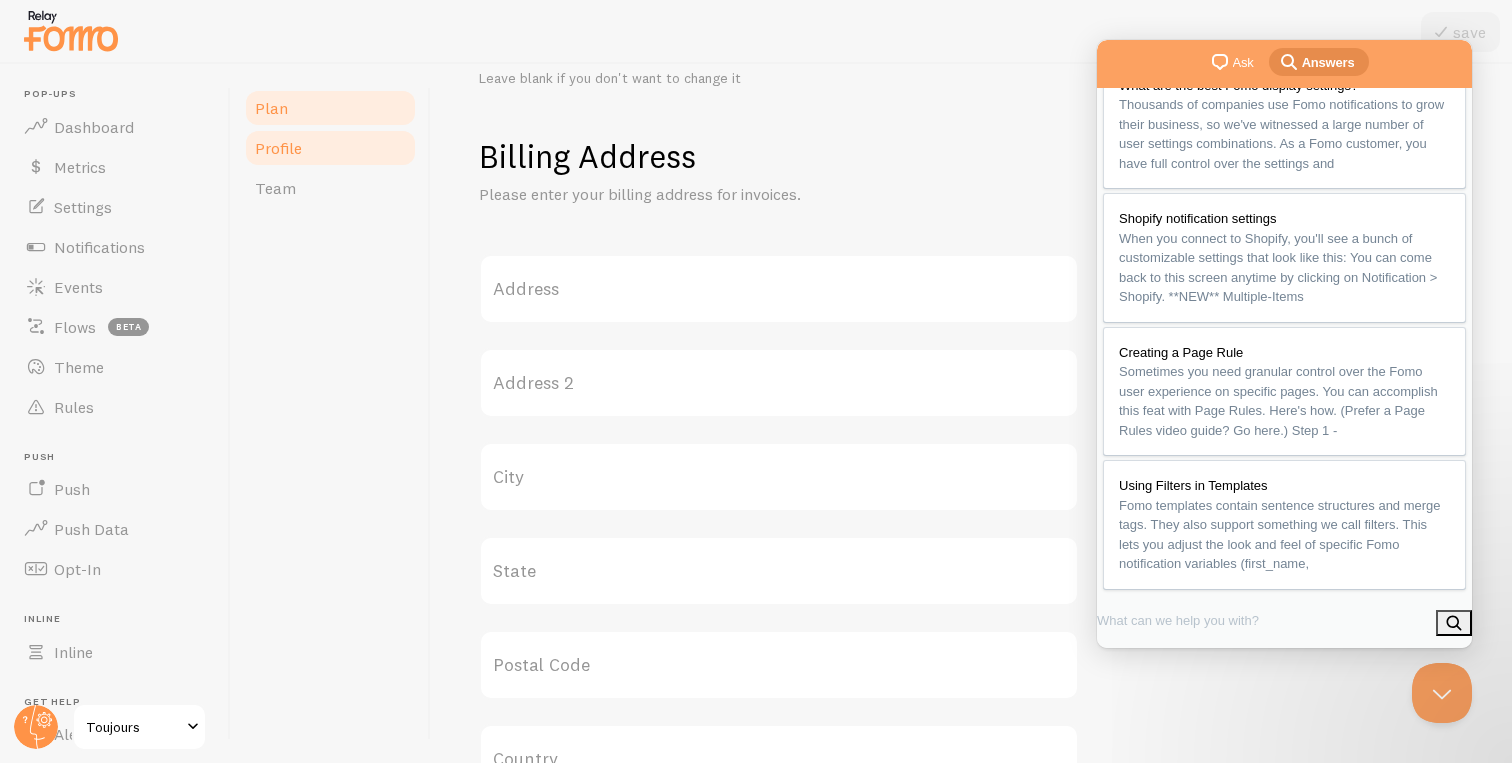 click on "Plan" at bounding box center [330, 108] 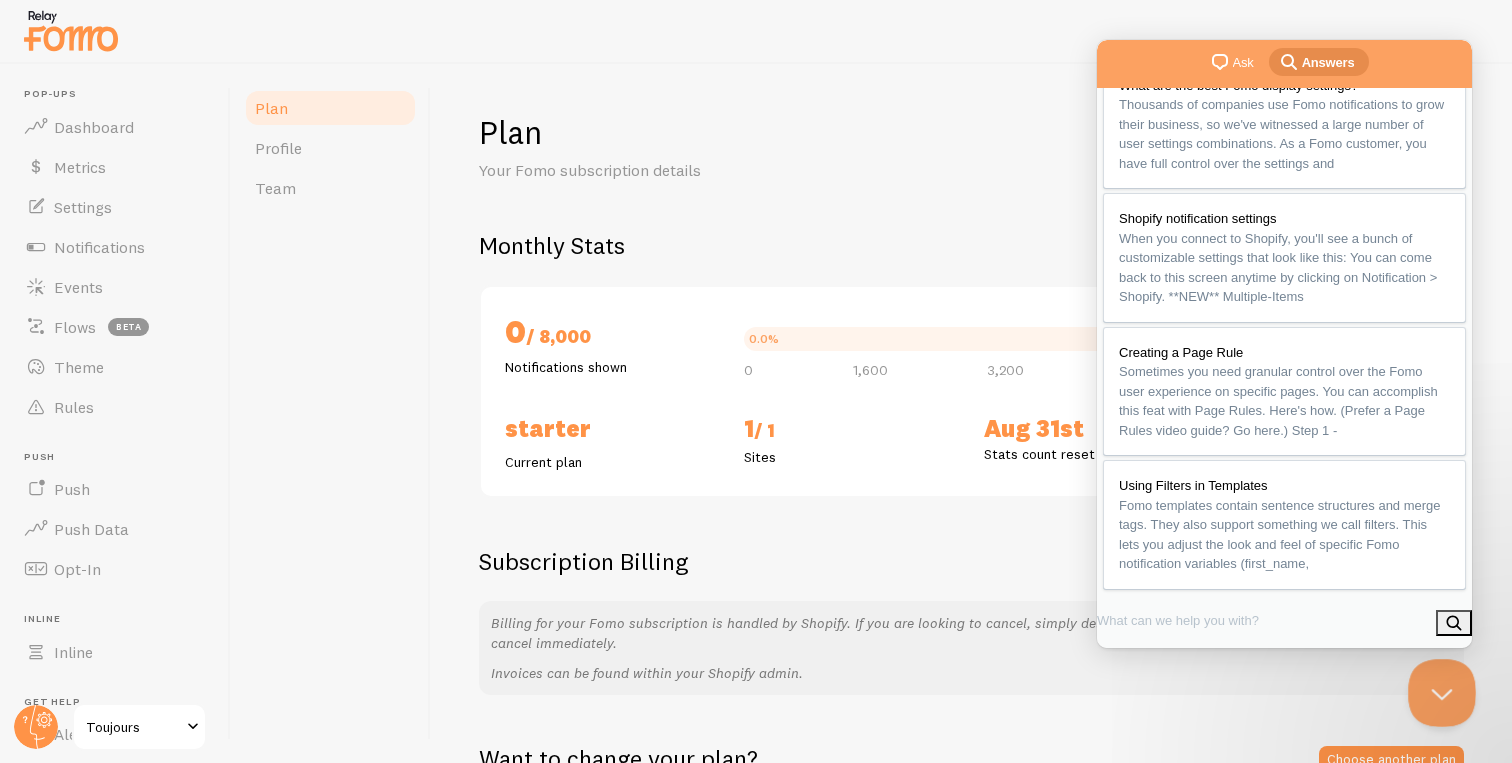 click at bounding box center (1438, 689) 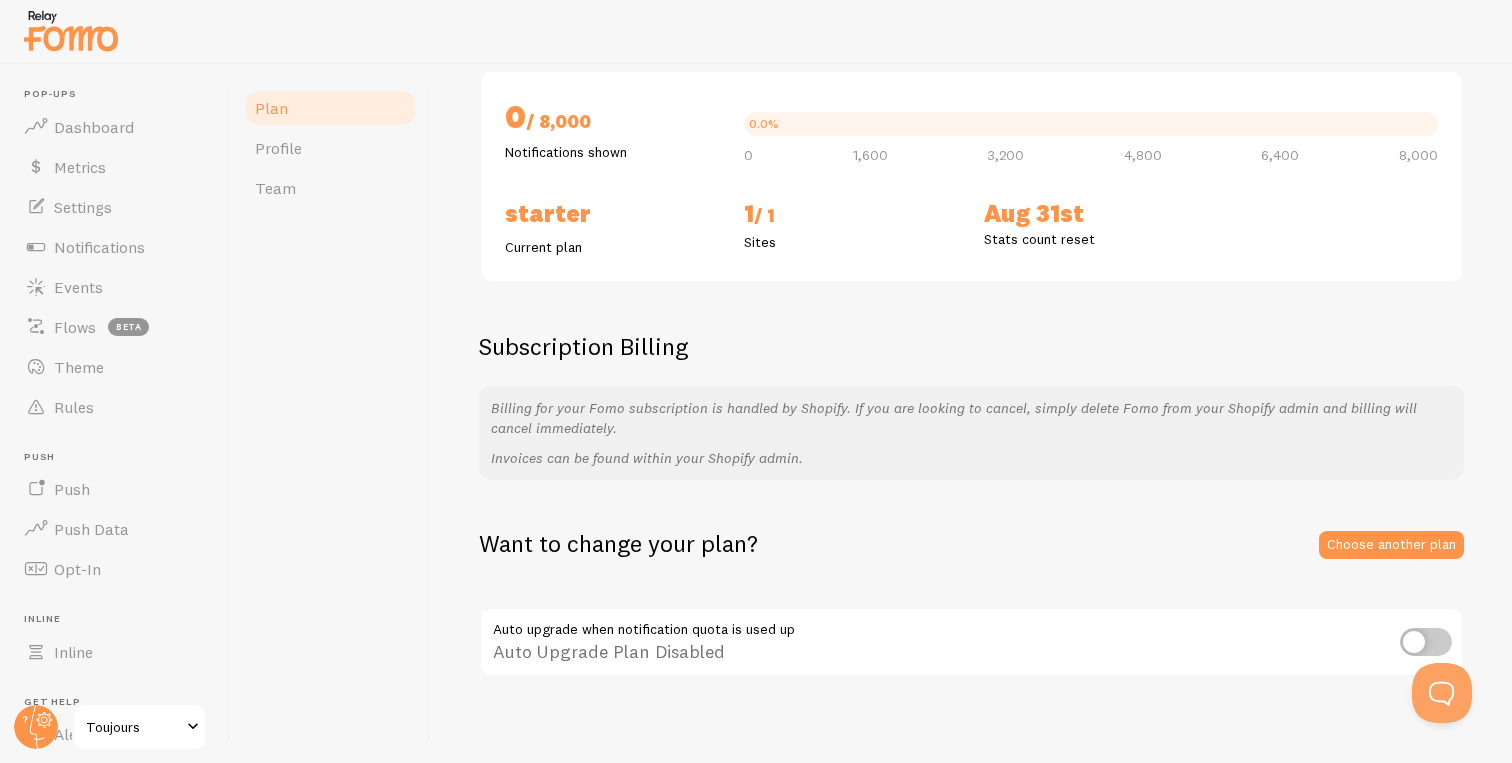 scroll, scrollTop: 227, scrollLeft: 0, axis: vertical 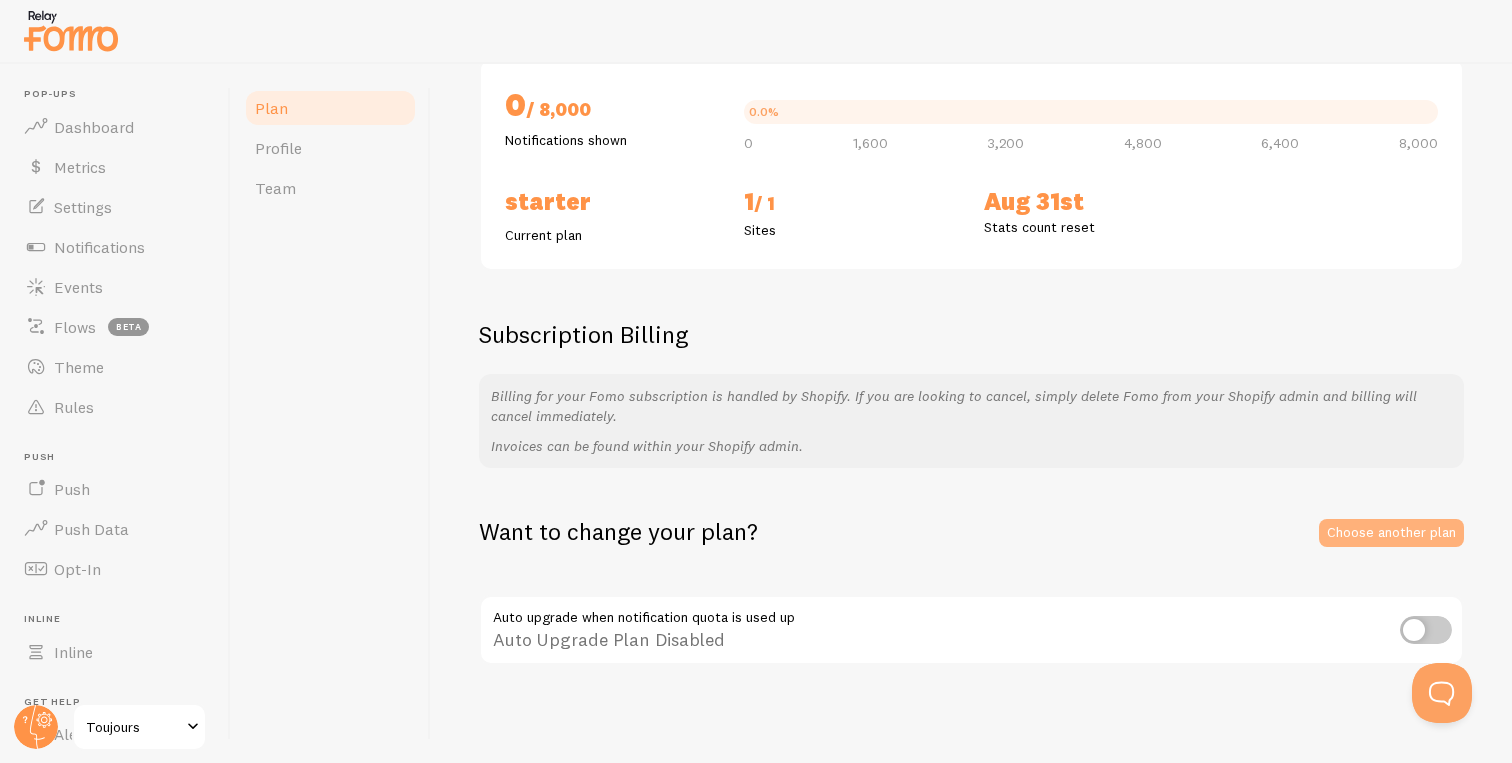 click on "Choose another plan" at bounding box center (1391, 533) 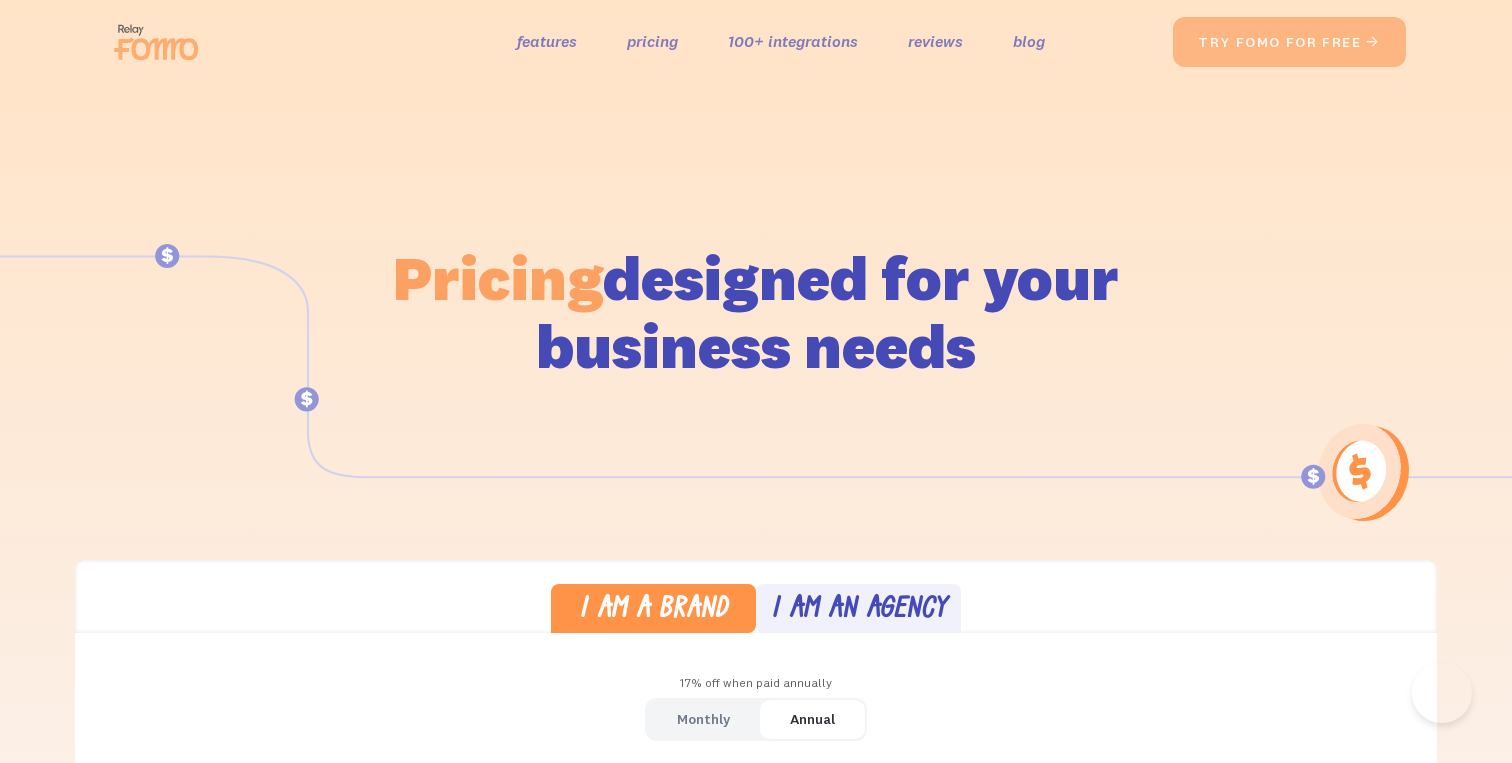 scroll, scrollTop: 0, scrollLeft: 0, axis: both 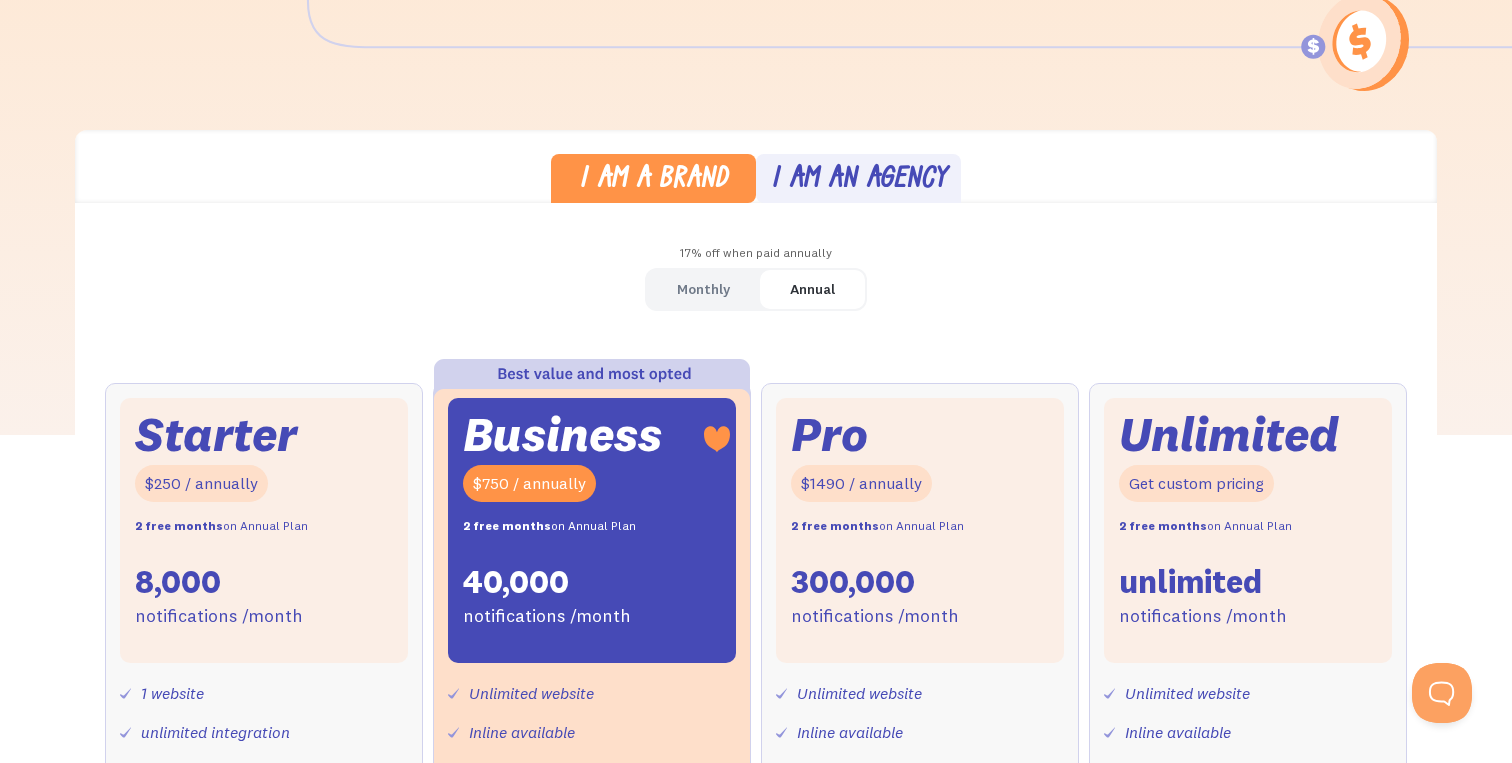 click on "Monthly" at bounding box center [703, 289] 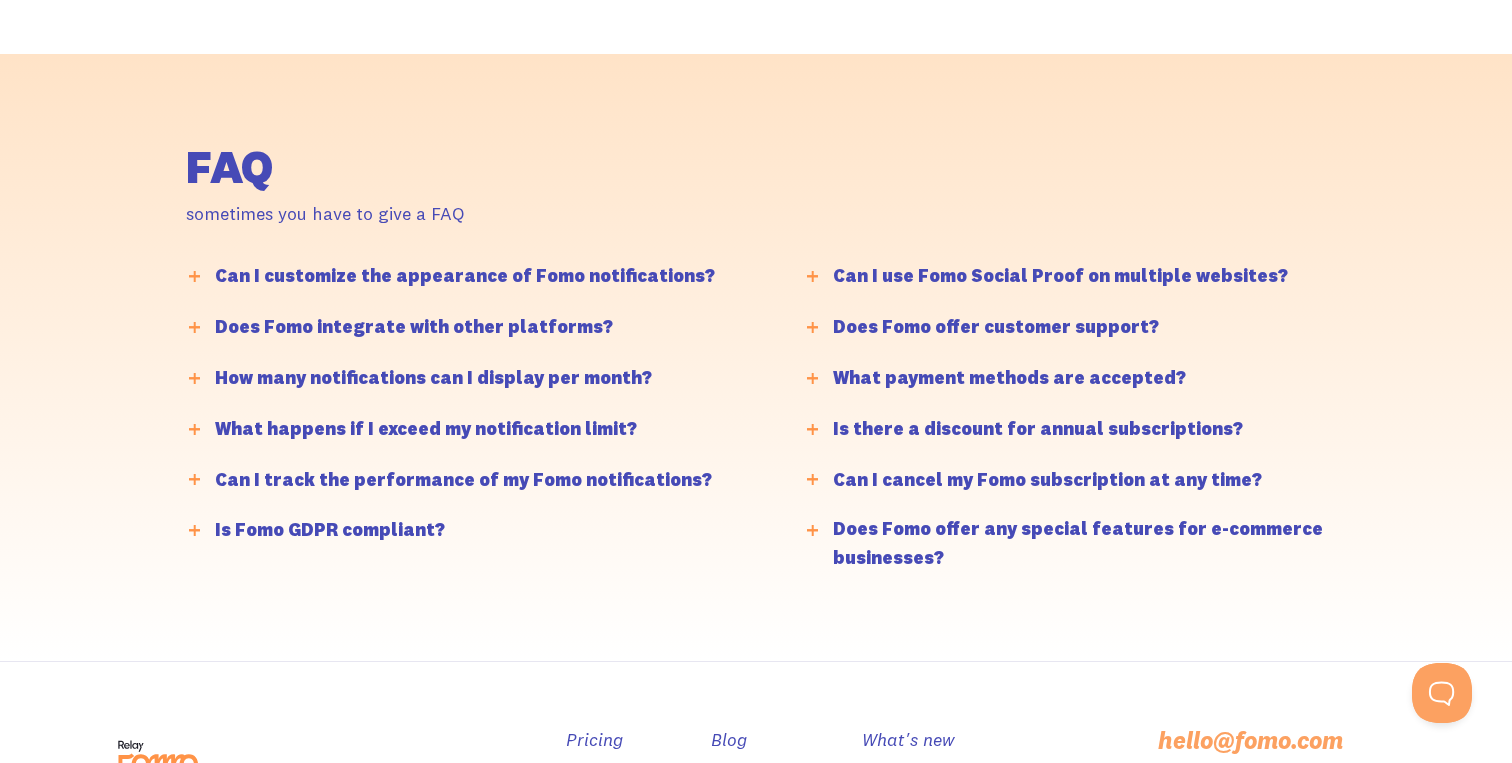 scroll, scrollTop: 4702, scrollLeft: 0, axis: vertical 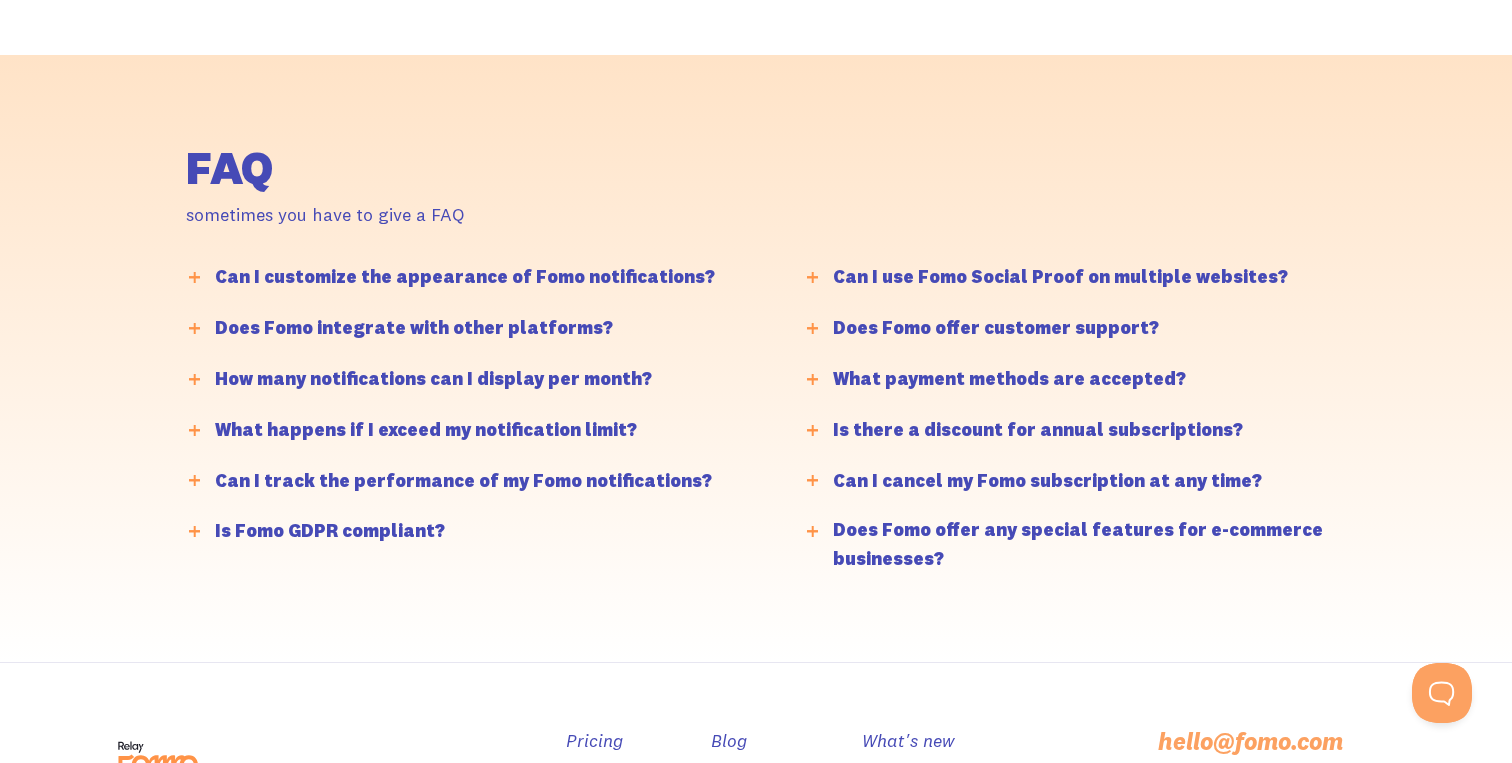 click on "Can I cancel my Fomo subscription at any time?" at bounding box center [1047, 481] 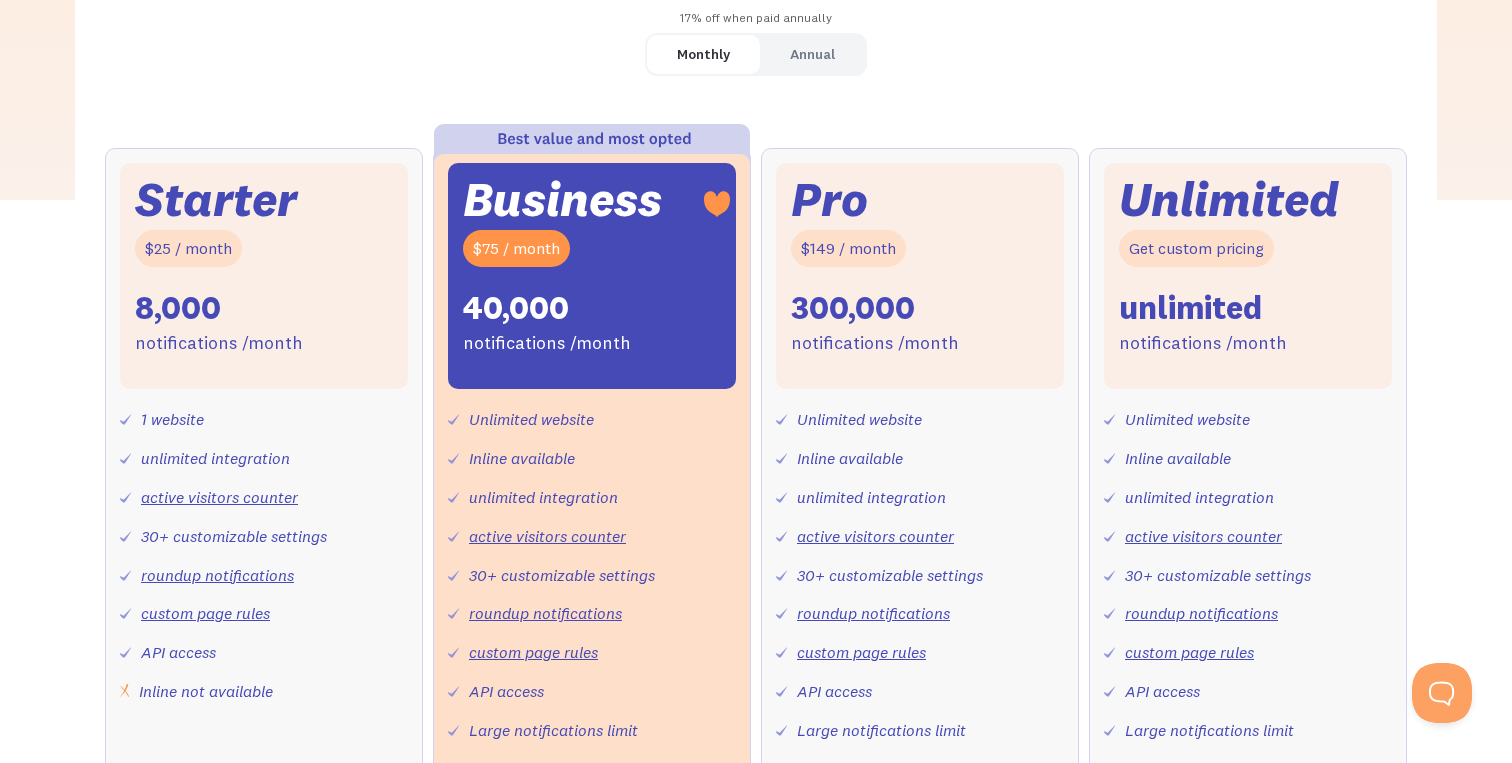 scroll, scrollTop: 670, scrollLeft: 0, axis: vertical 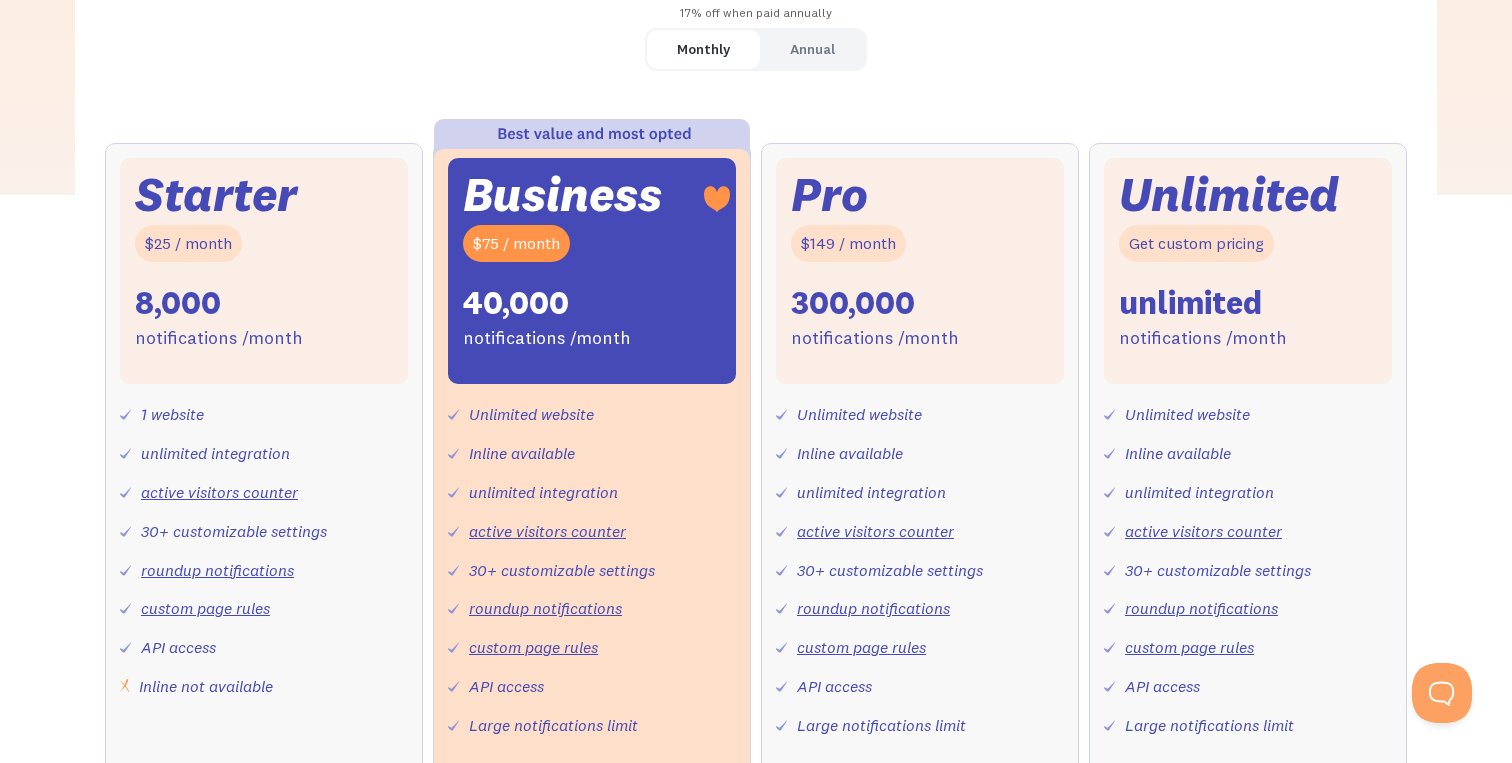 click on "Annual" at bounding box center [812, 49] 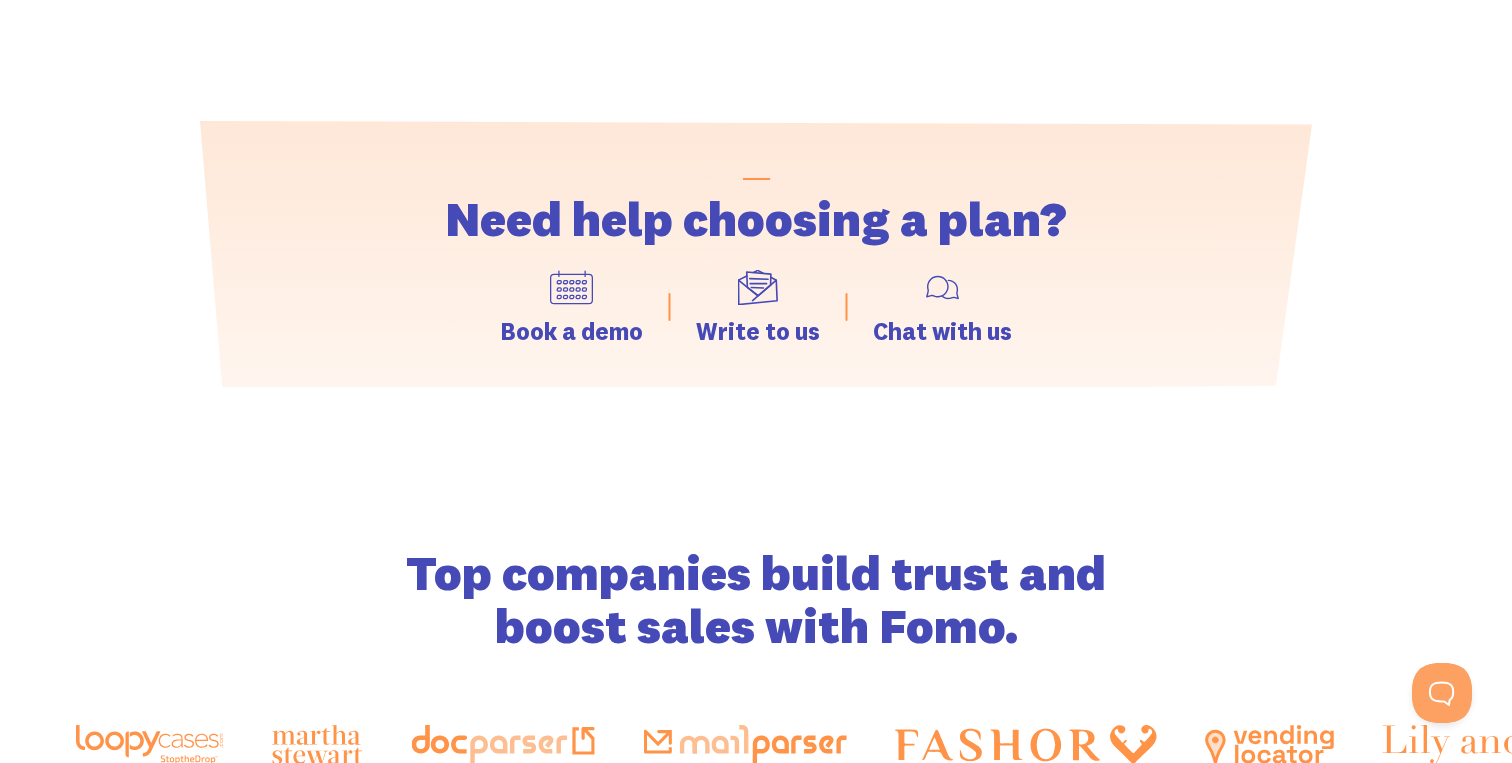scroll, scrollTop: 2683, scrollLeft: 0, axis: vertical 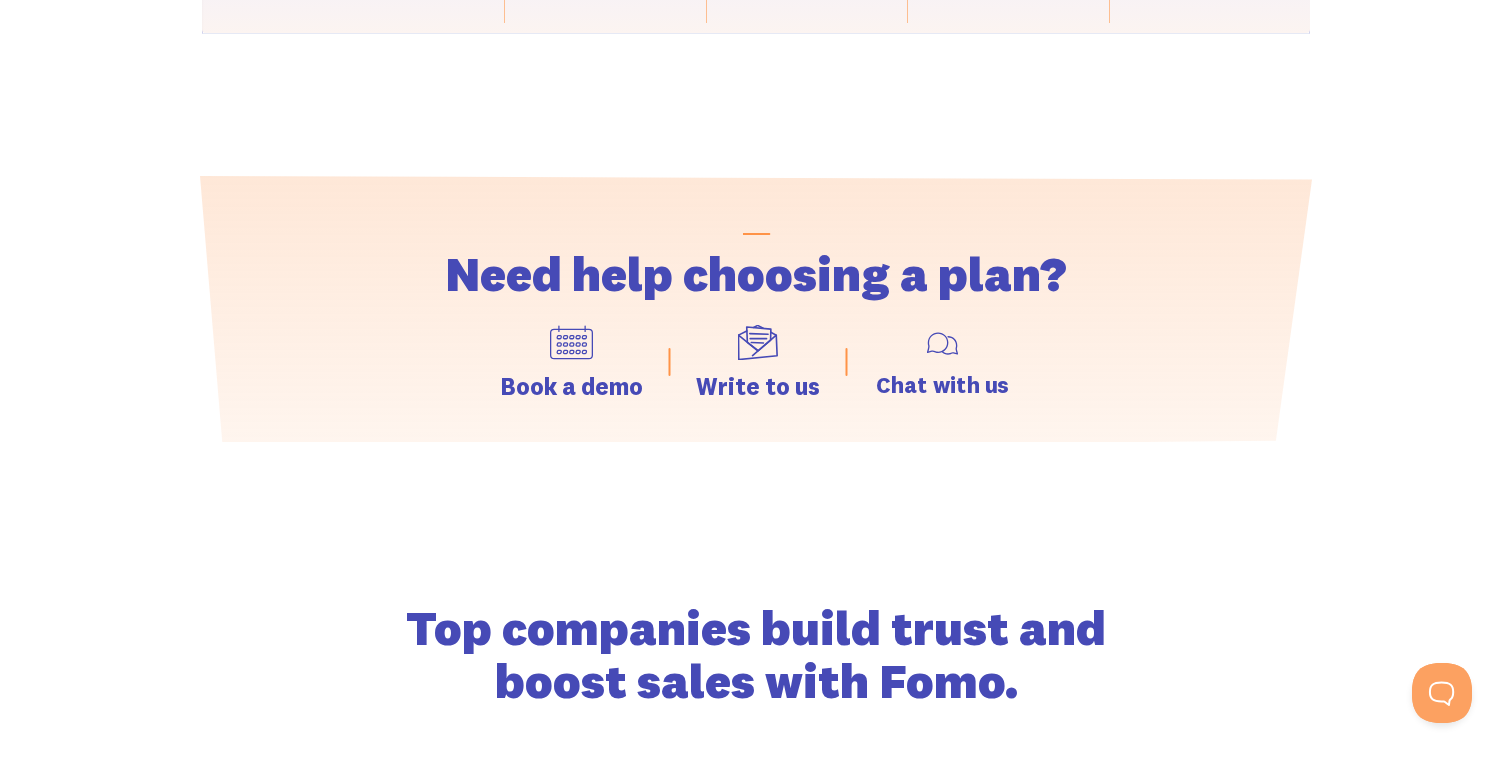click at bounding box center (942, 342) 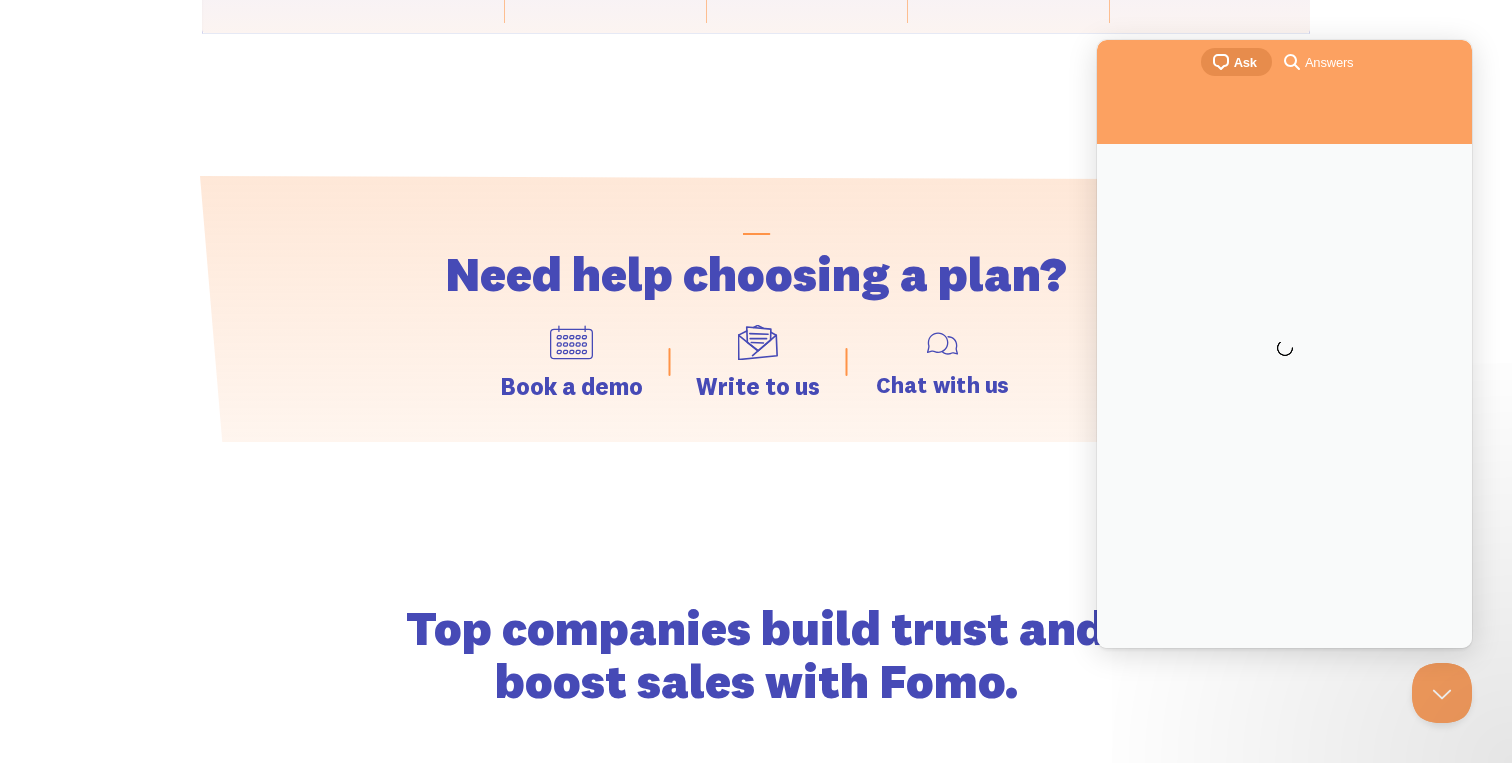 scroll, scrollTop: 0, scrollLeft: 0, axis: both 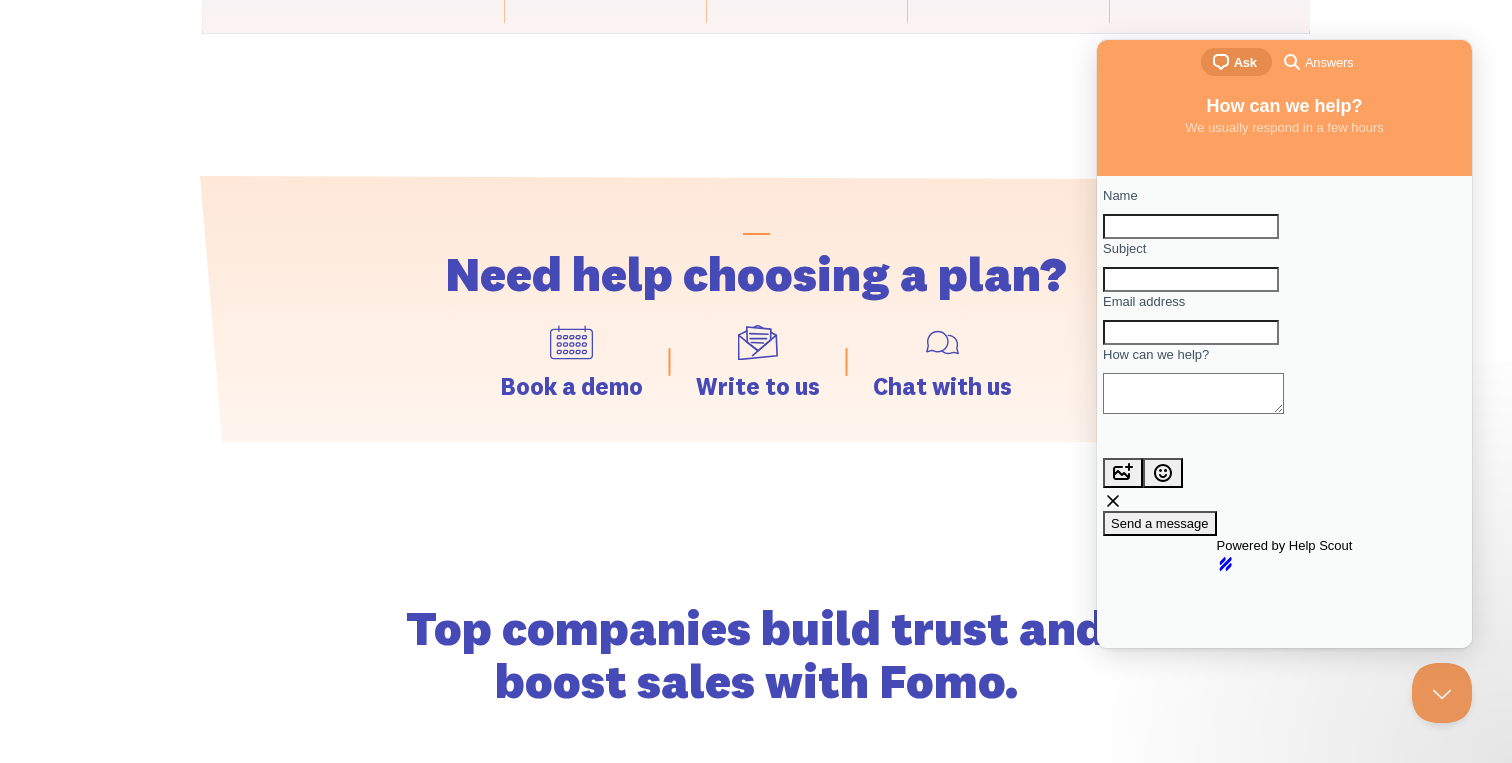 click on "Top companies build trust and boost sales with Fomo." at bounding box center (756, 710) 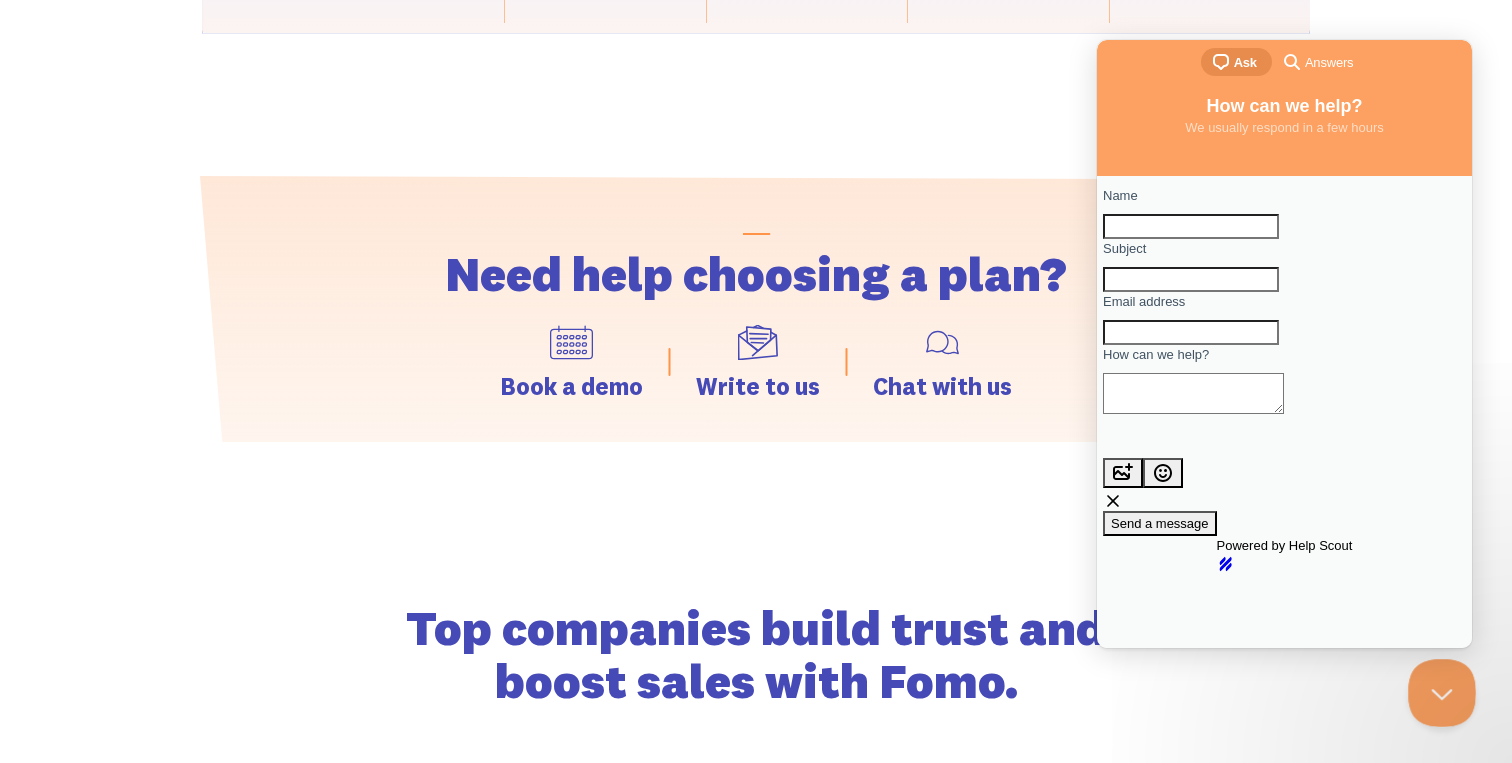 click at bounding box center (1438, 689) 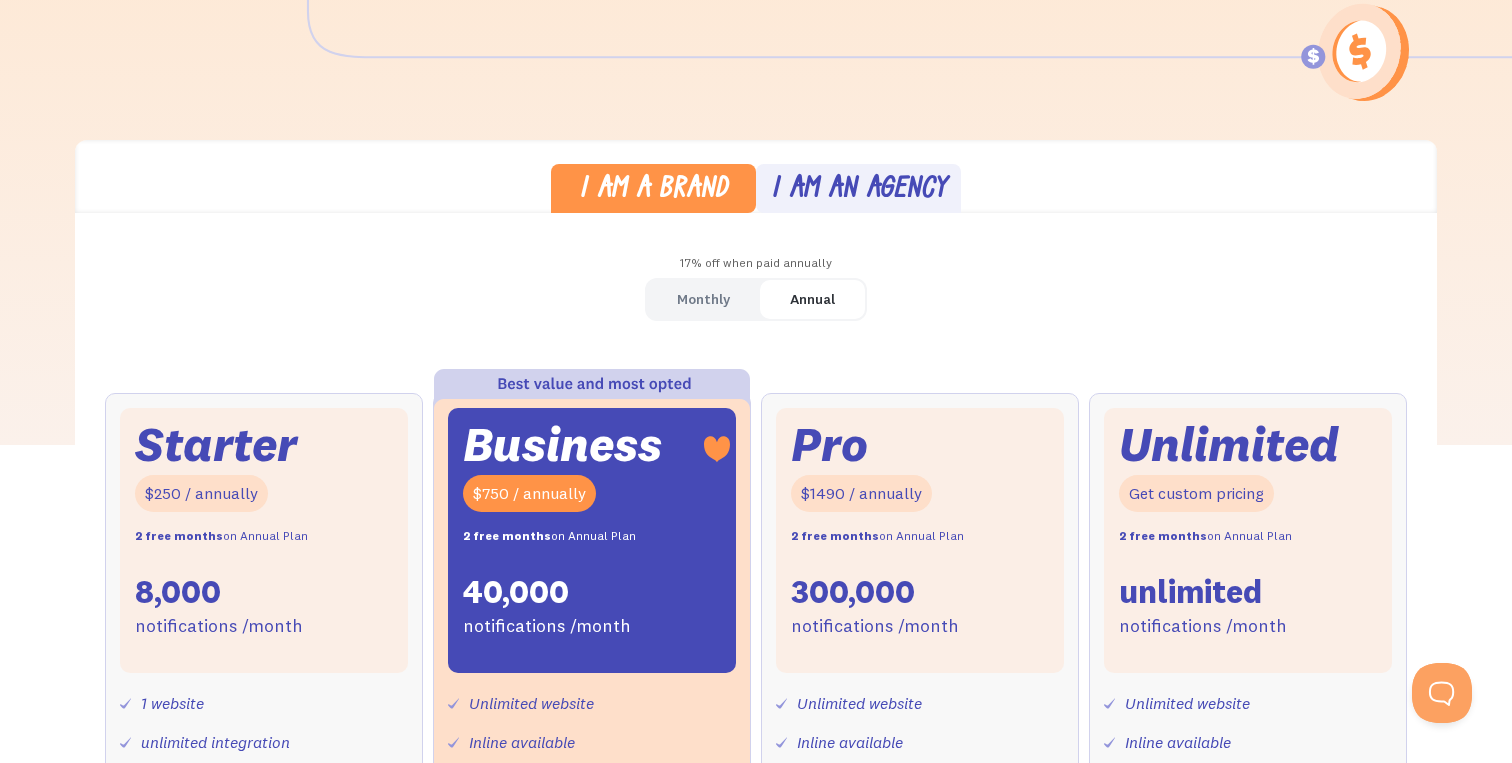 scroll, scrollTop: 389, scrollLeft: 0, axis: vertical 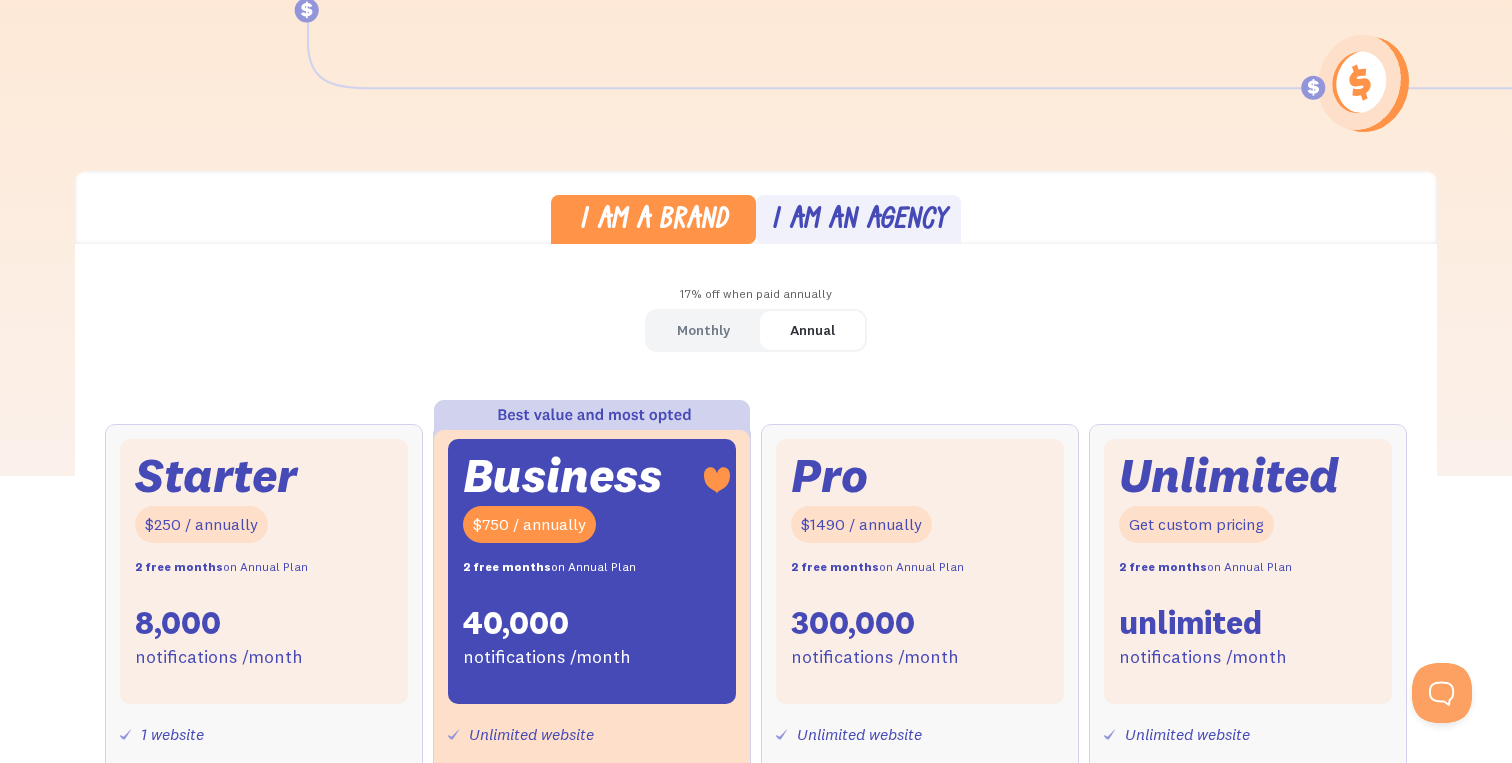 click on "I am an agency" at bounding box center (859, 221) 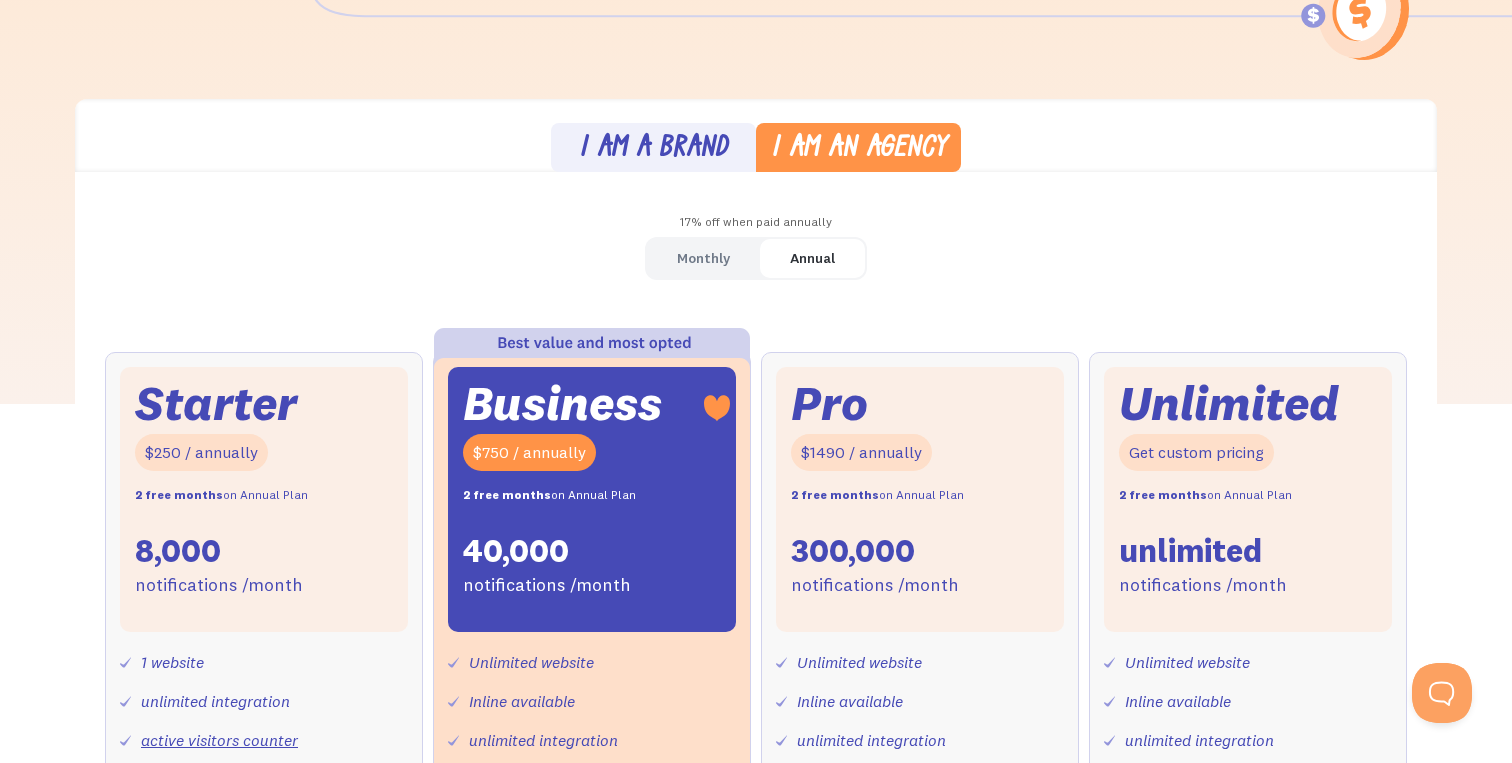 scroll, scrollTop: 467, scrollLeft: 0, axis: vertical 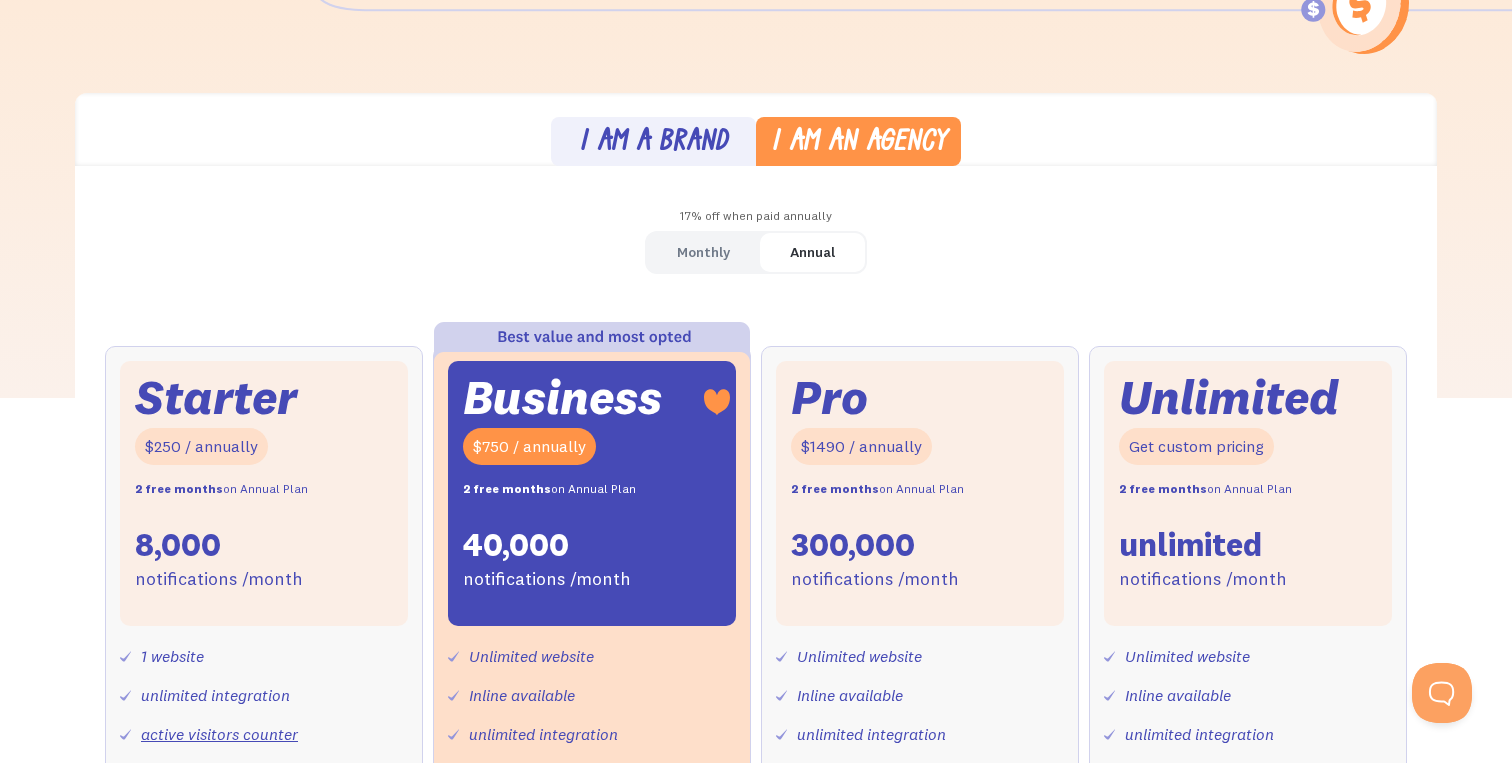 click on "I am a brand" at bounding box center (653, 143) 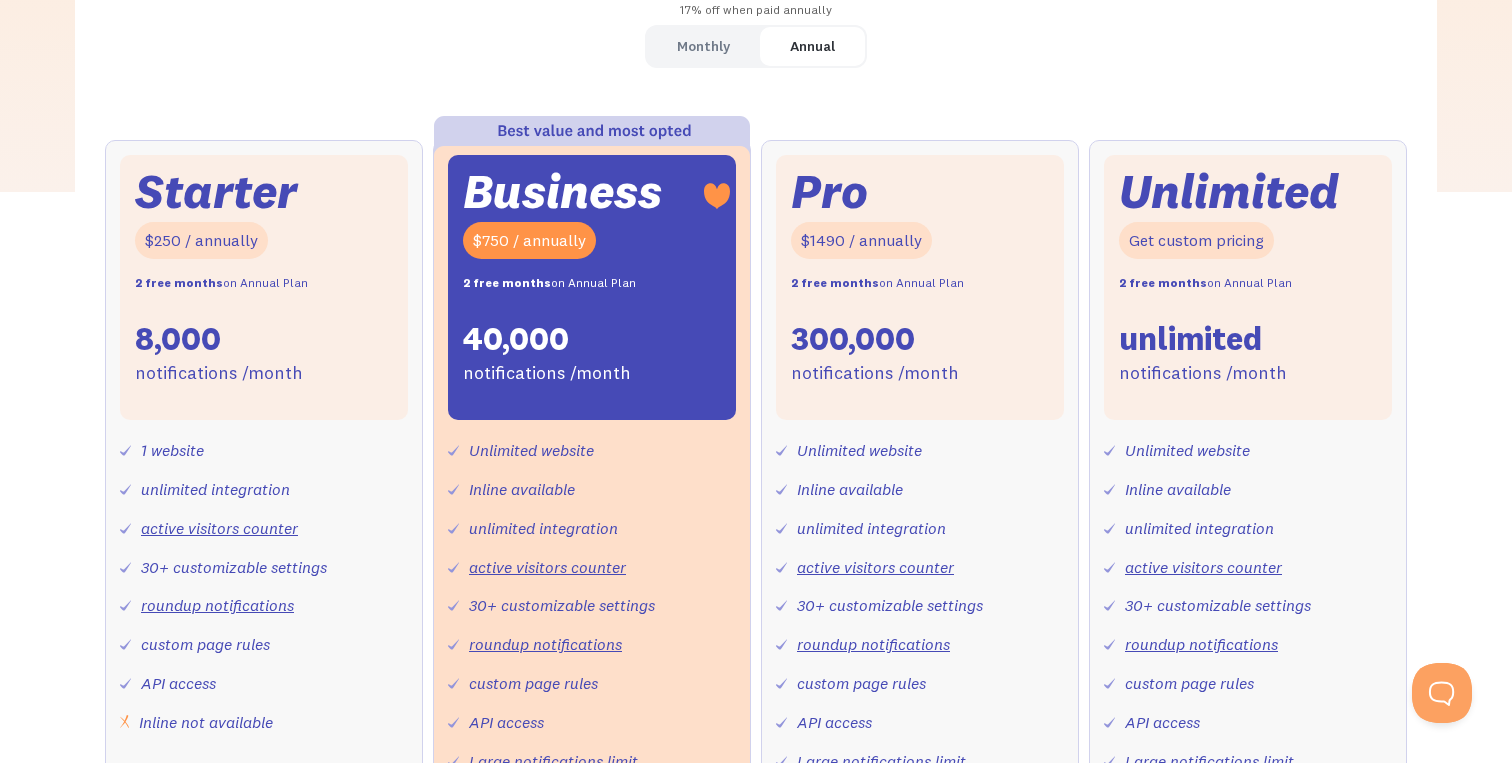 scroll, scrollTop: 640, scrollLeft: 0, axis: vertical 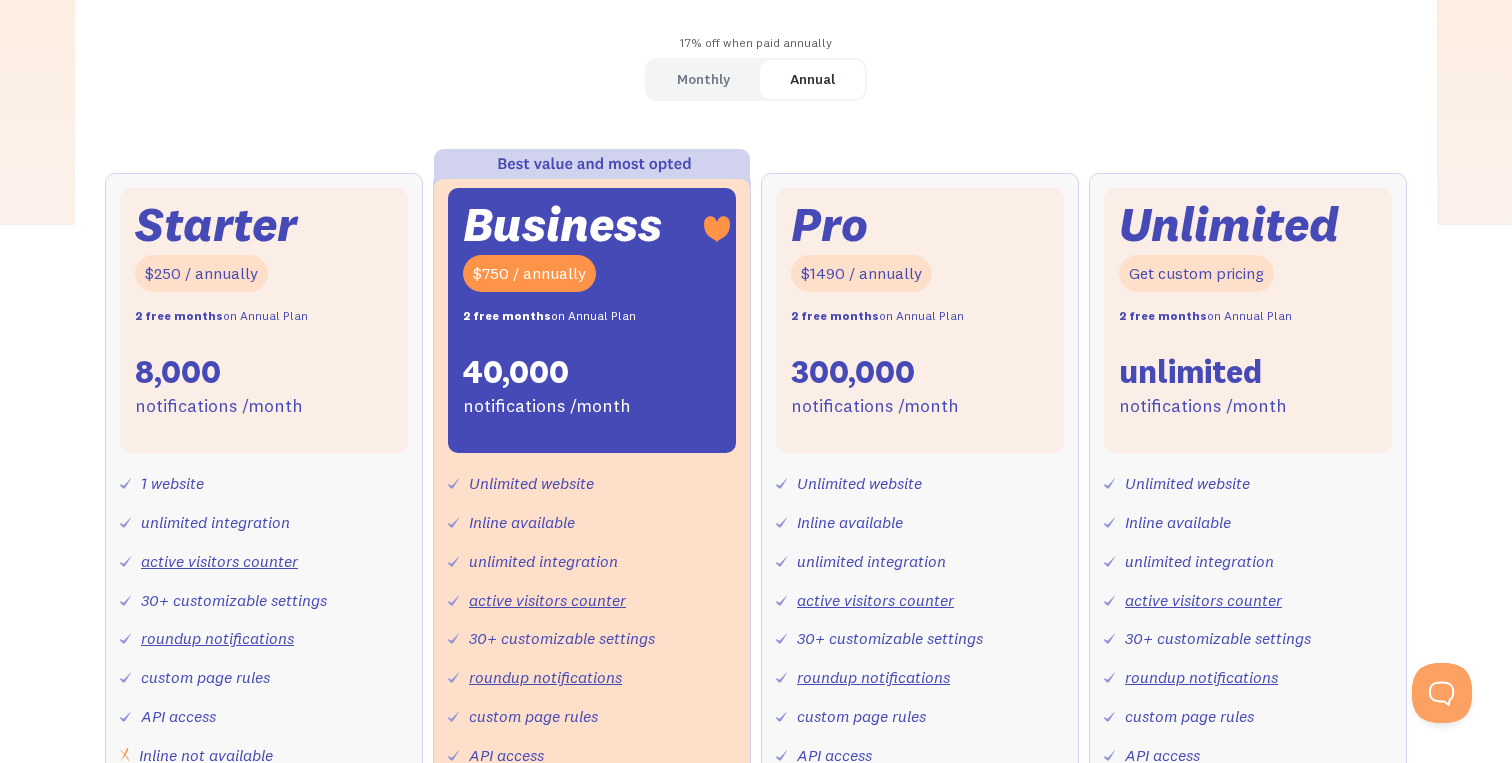 click on "Monthly" at bounding box center (703, 79) 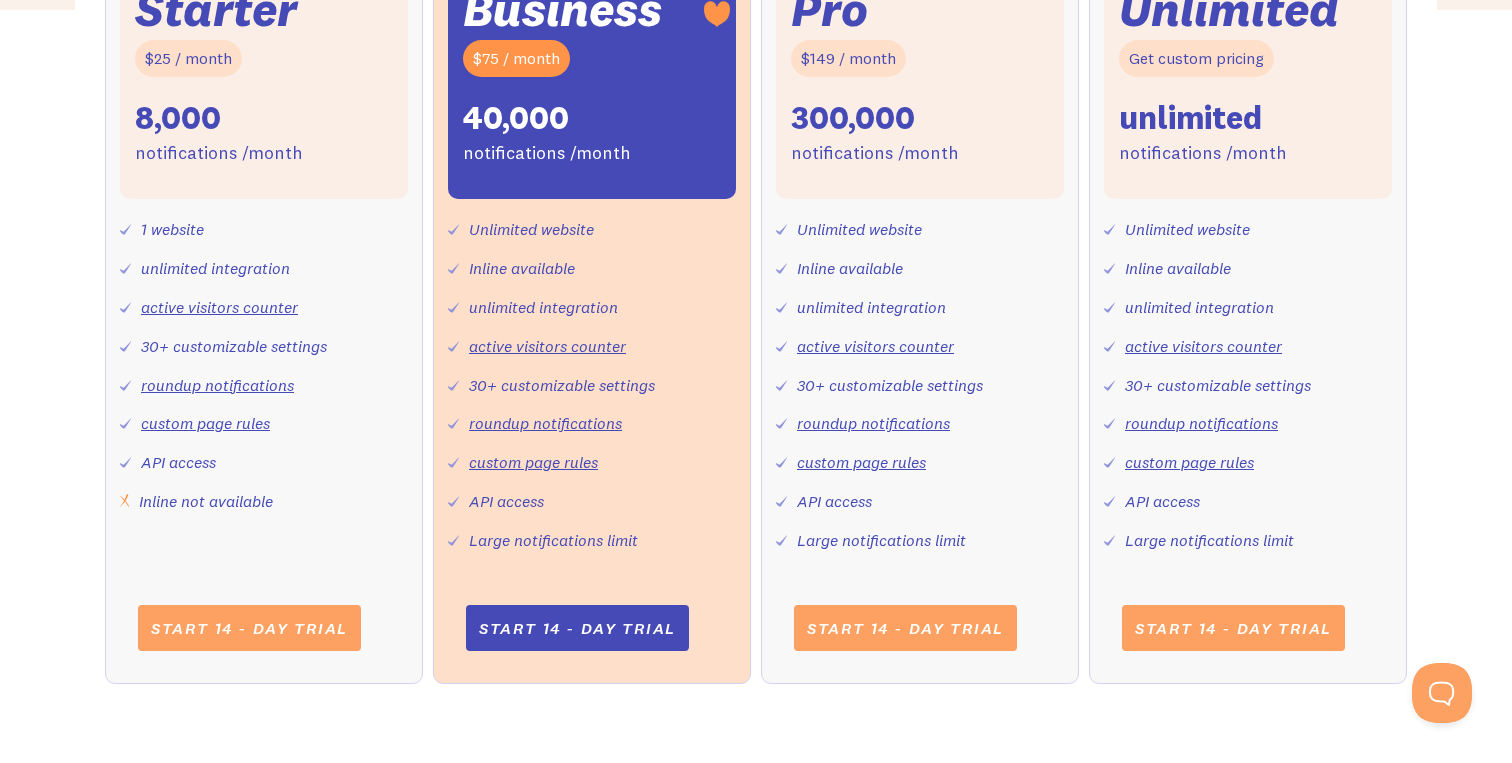 scroll, scrollTop: 860, scrollLeft: 0, axis: vertical 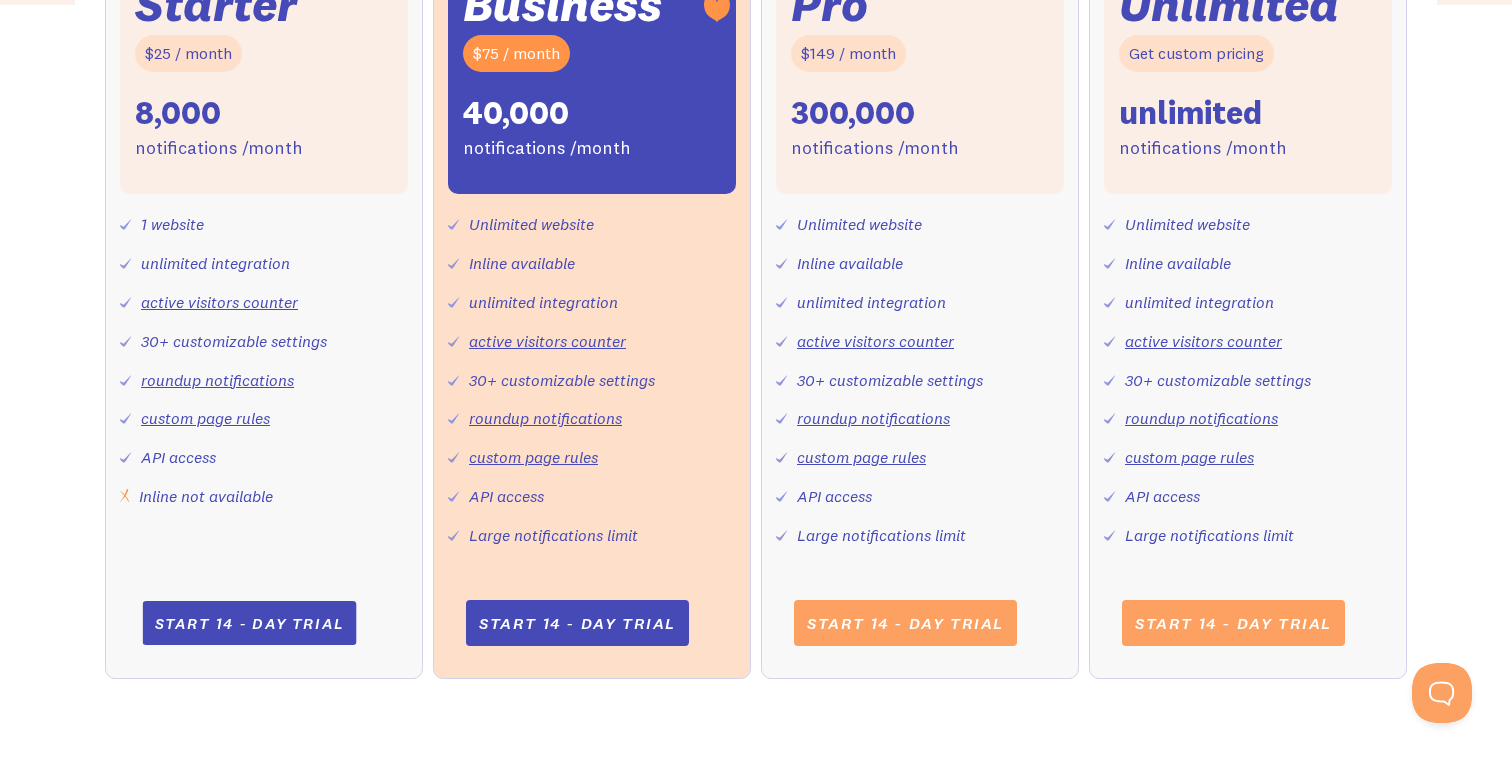 click on "Start 14 - day trial" at bounding box center (249, 623) 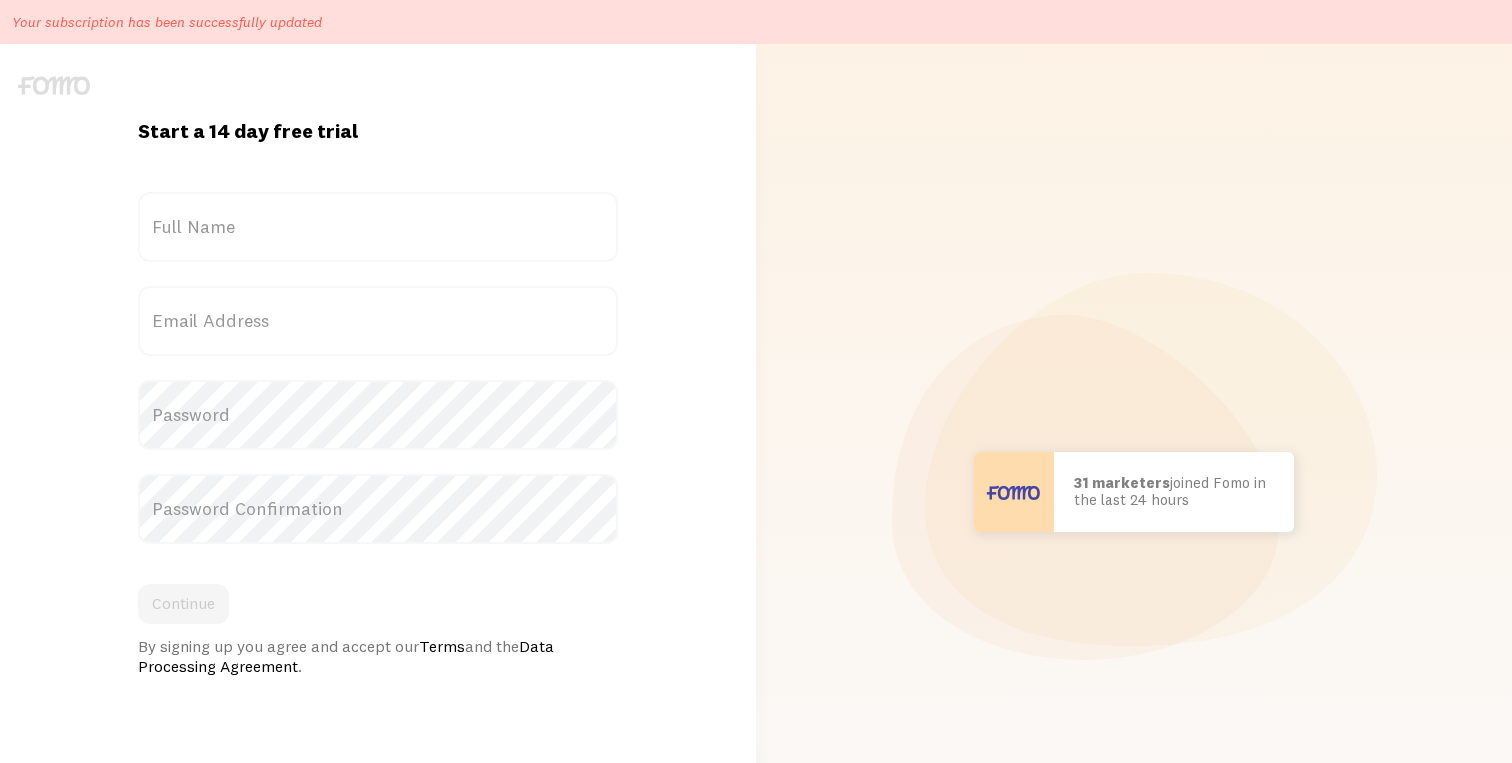 scroll, scrollTop: 0, scrollLeft: 0, axis: both 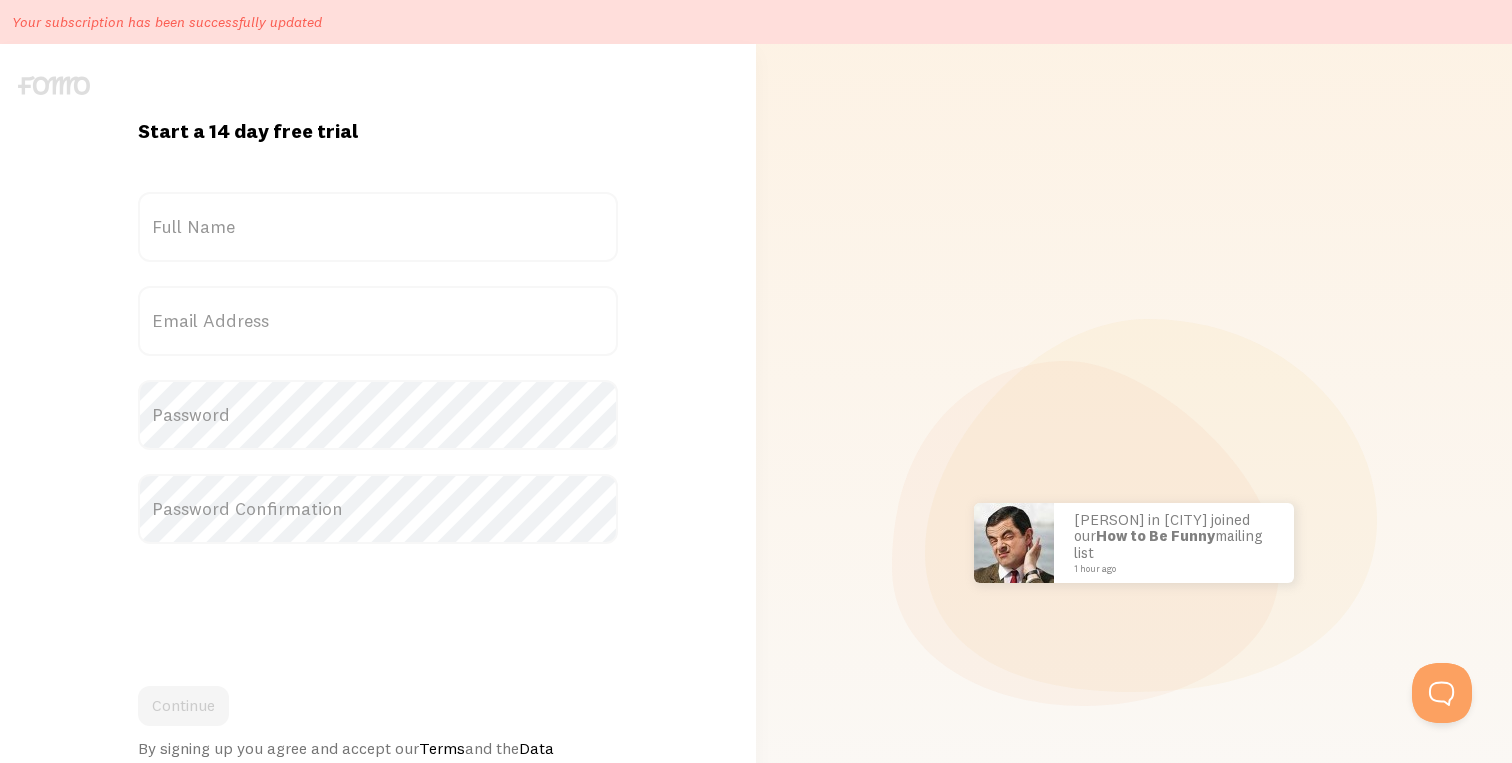 click on "Full Name" at bounding box center [378, 227] 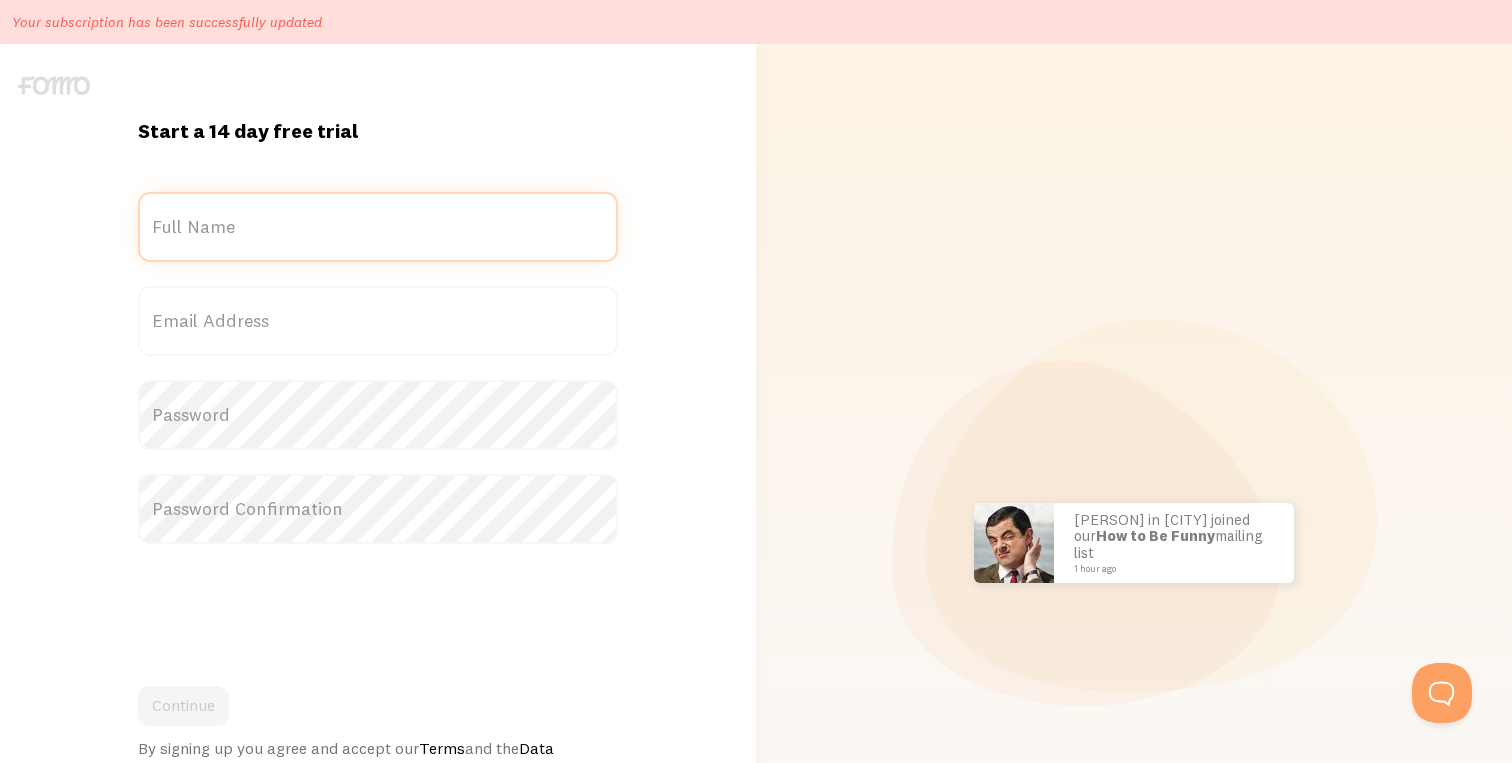 click on "Full Name" at bounding box center (378, 227) 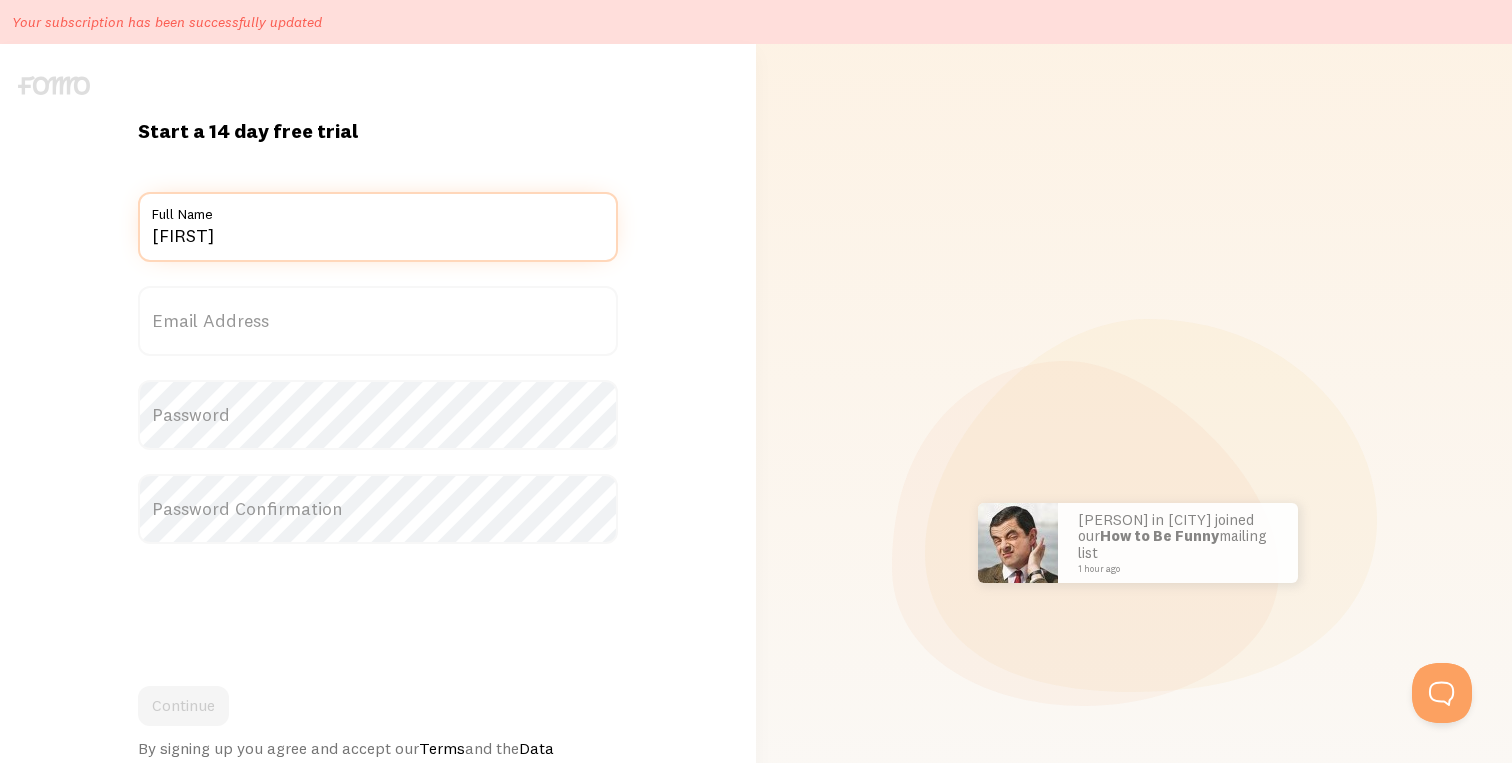 type on "[FIRST]" 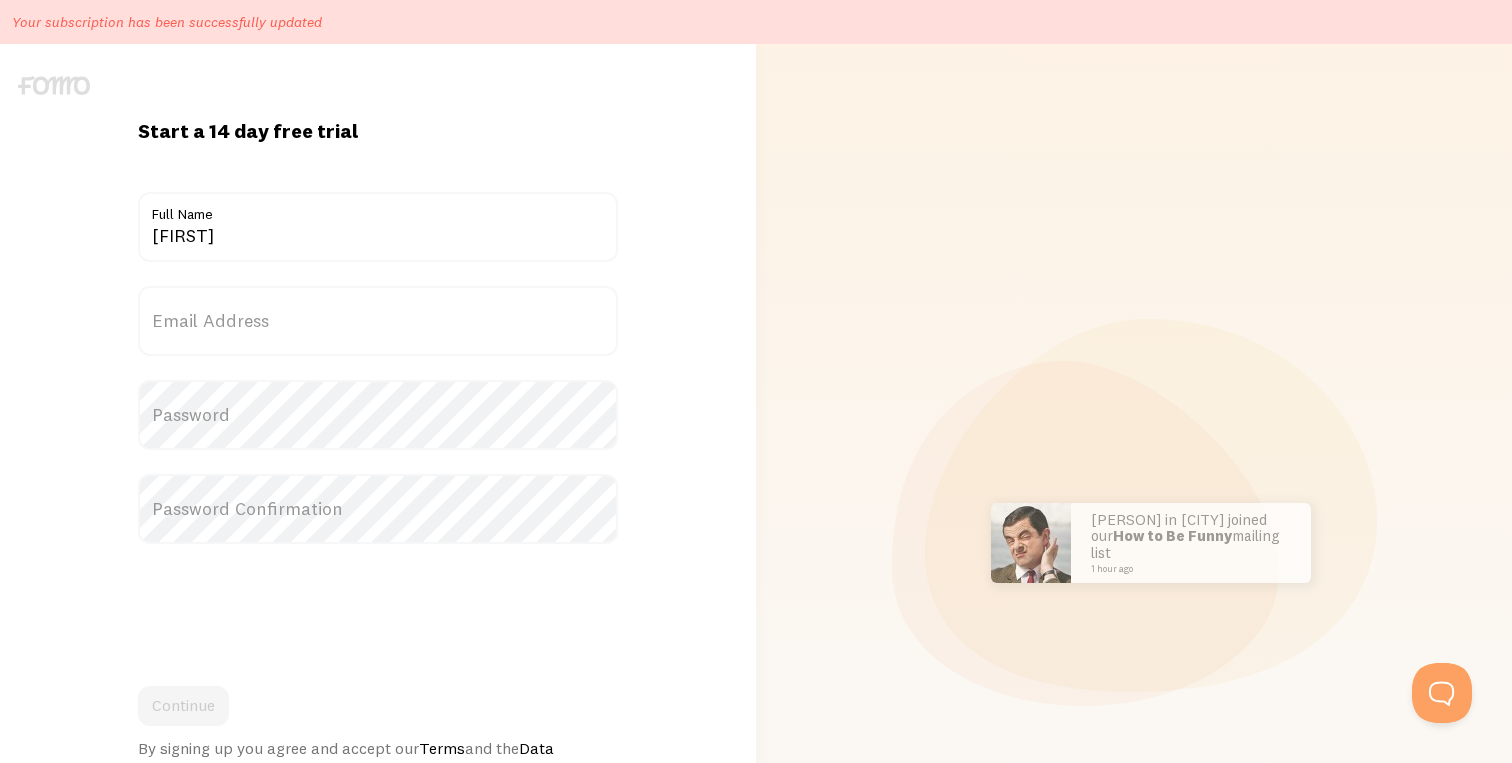 click on "Email Address" at bounding box center (378, 321) 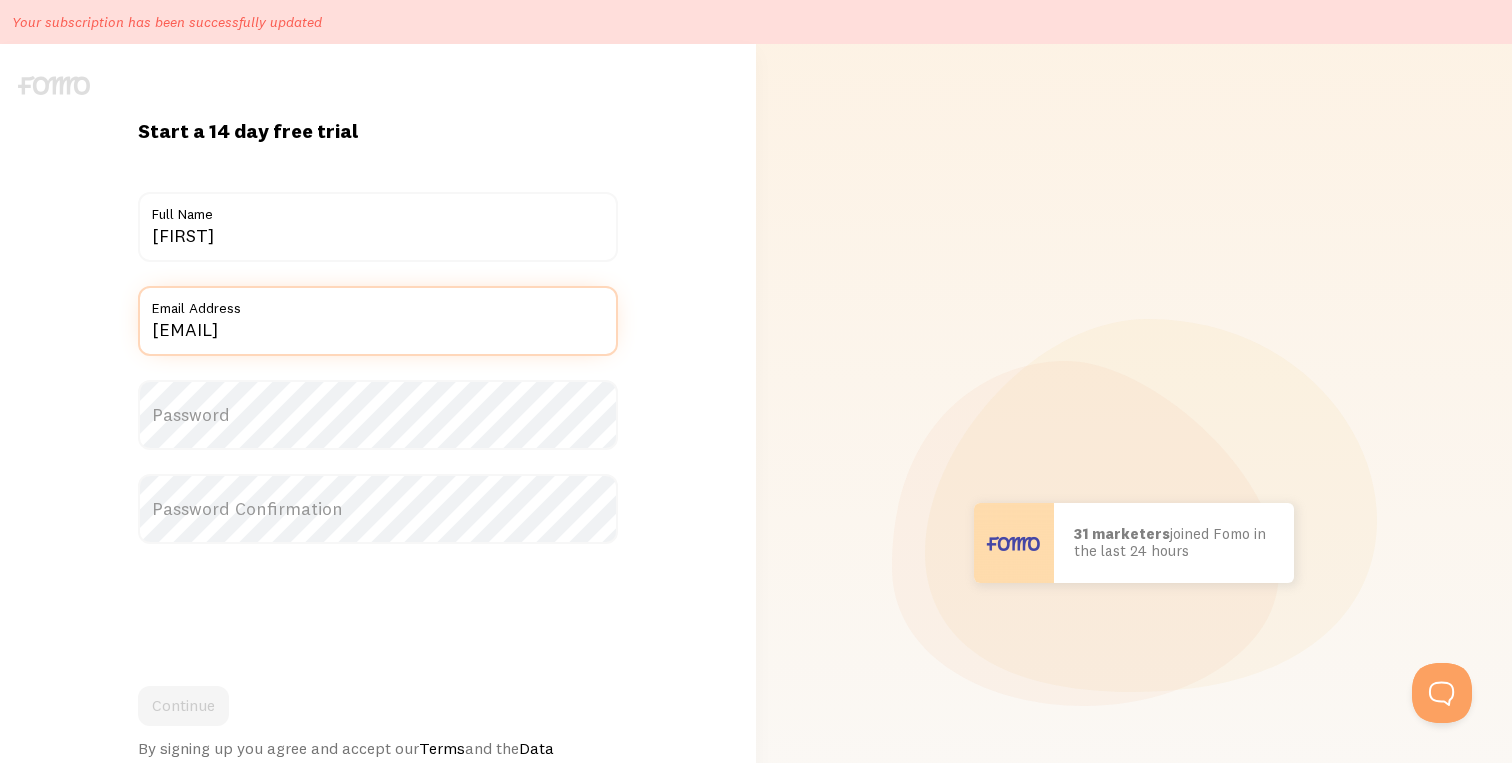 type on "[EMAIL]" 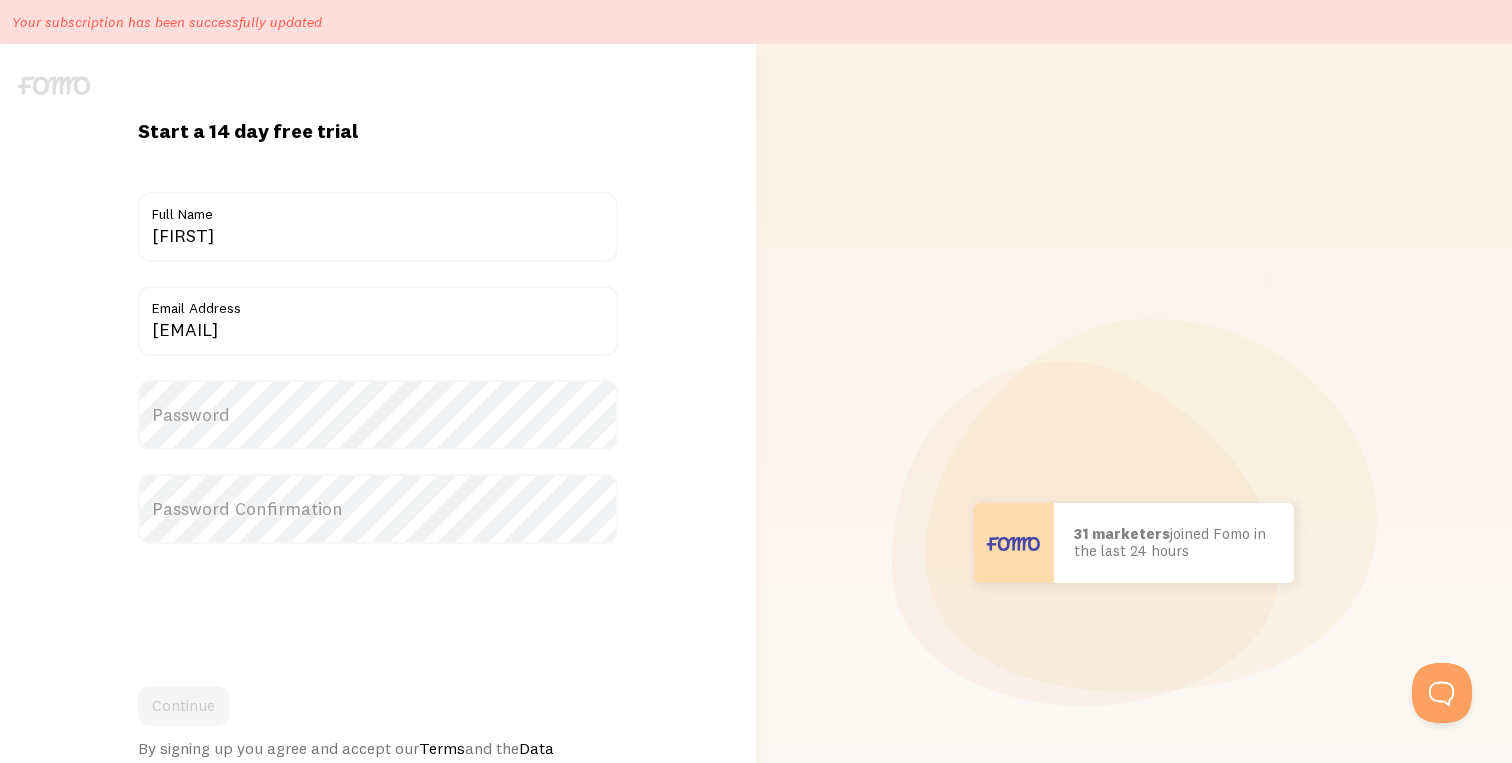 click on "Password" at bounding box center [378, 415] 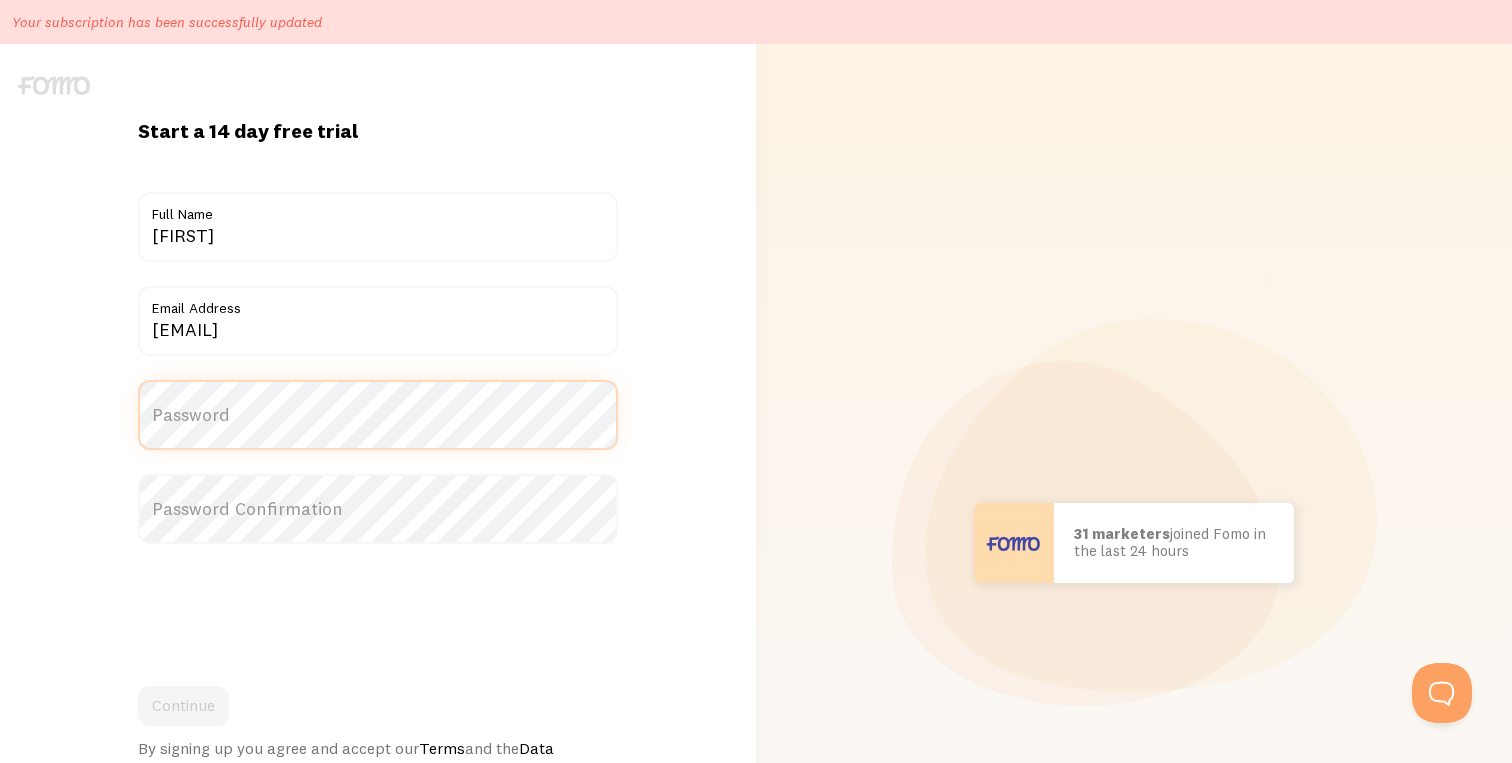 scroll, scrollTop: 15, scrollLeft: 0, axis: vertical 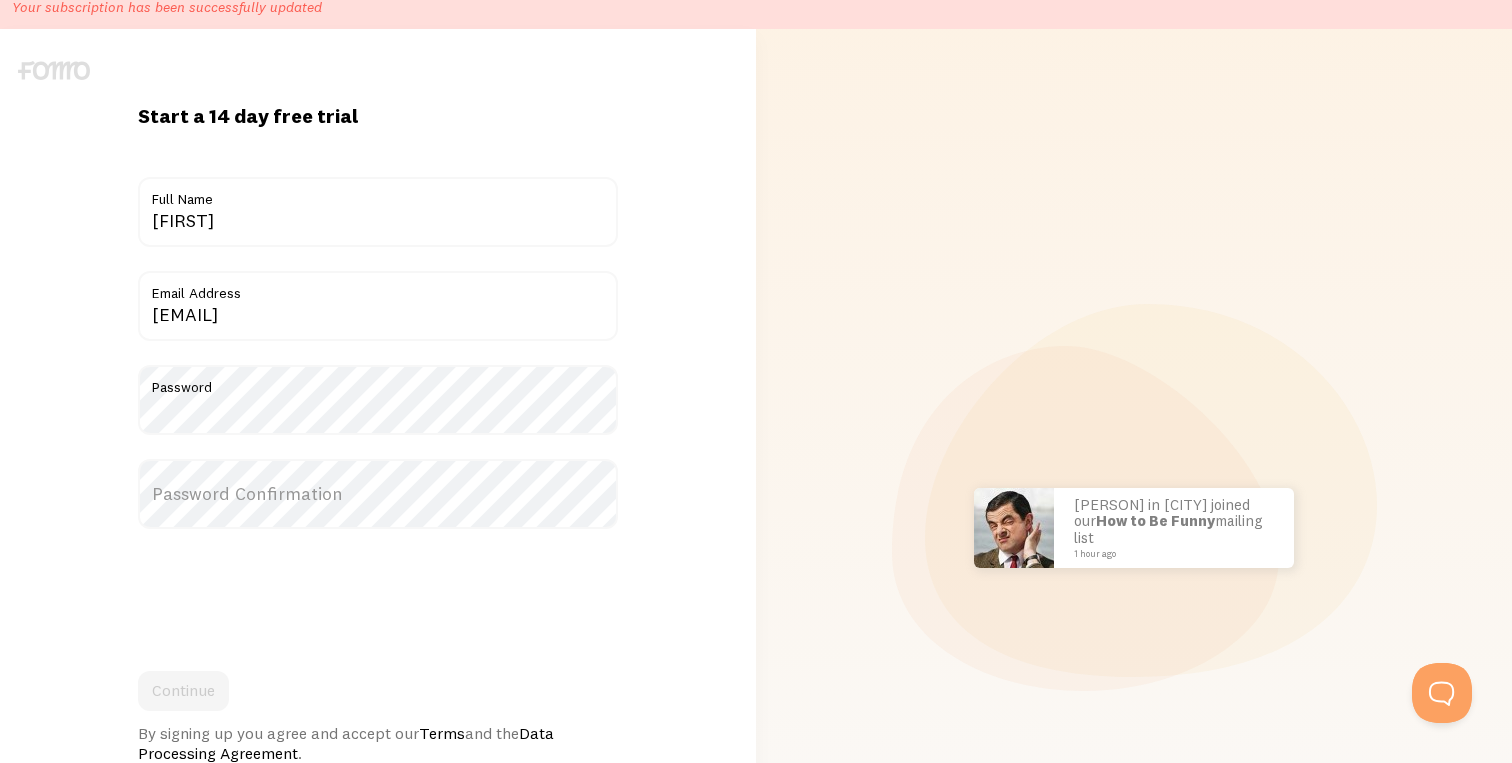 click on "Password Confirmation" at bounding box center [378, 494] 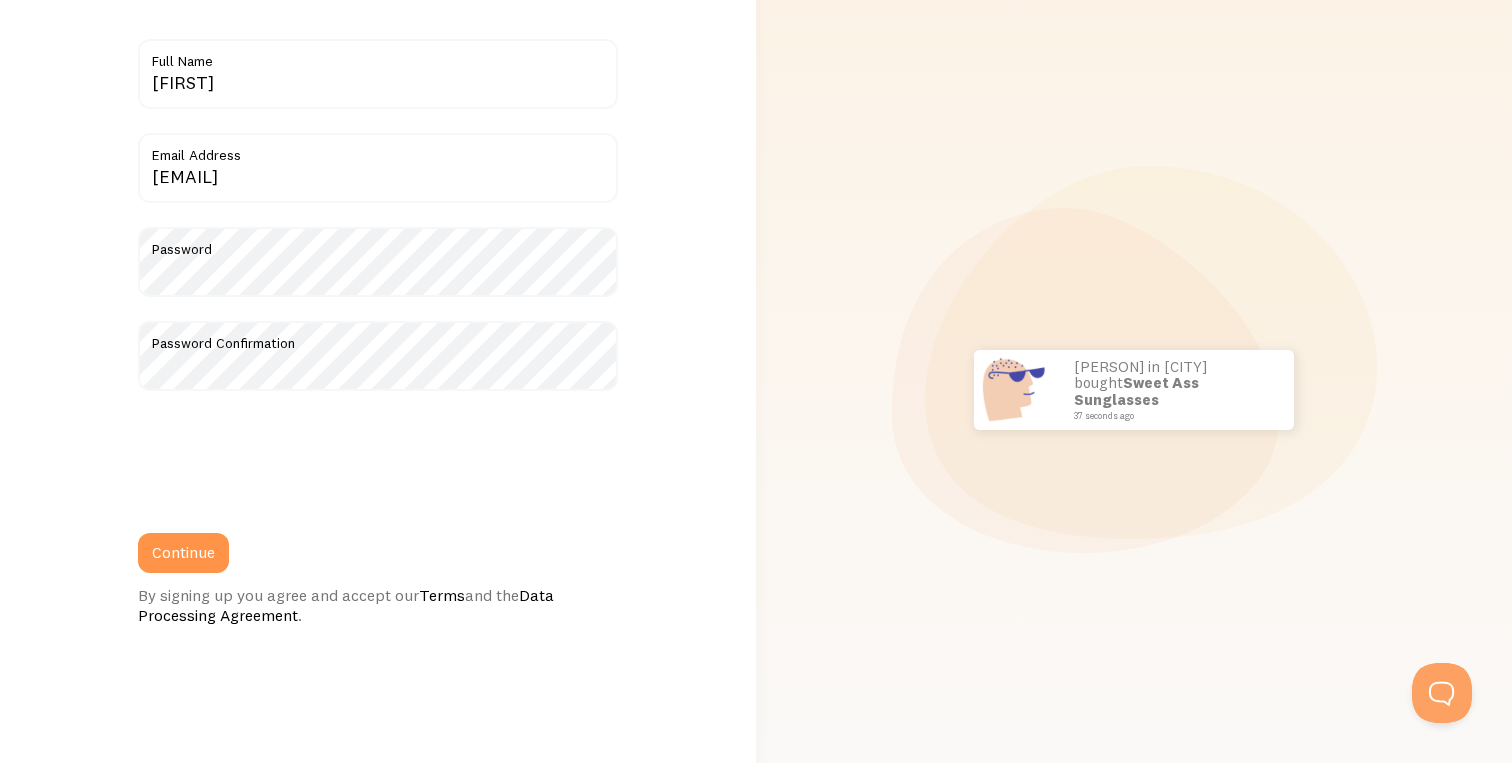 scroll, scrollTop: 165, scrollLeft: 0, axis: vertical 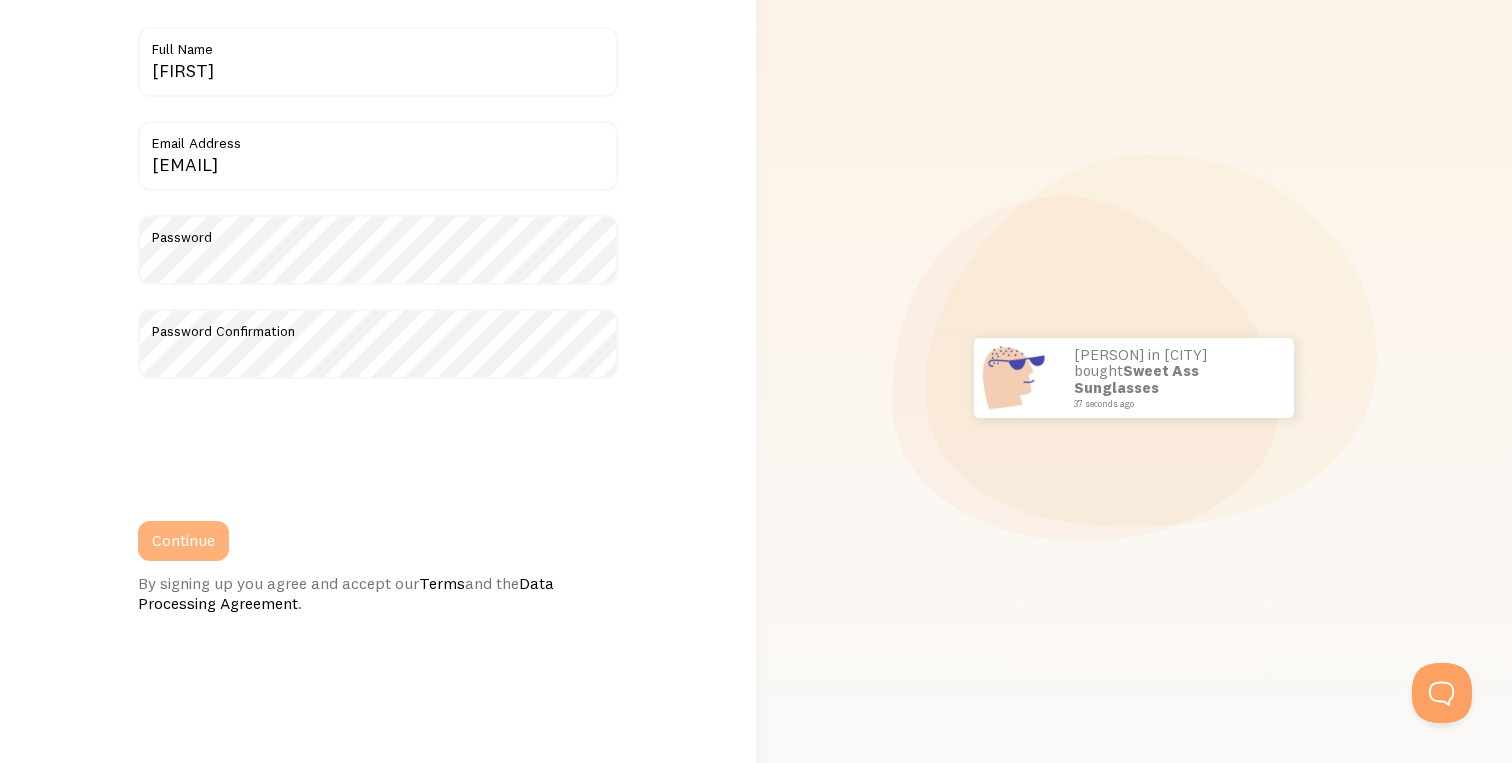 click on "Continue" at bounding box center (183, 541) 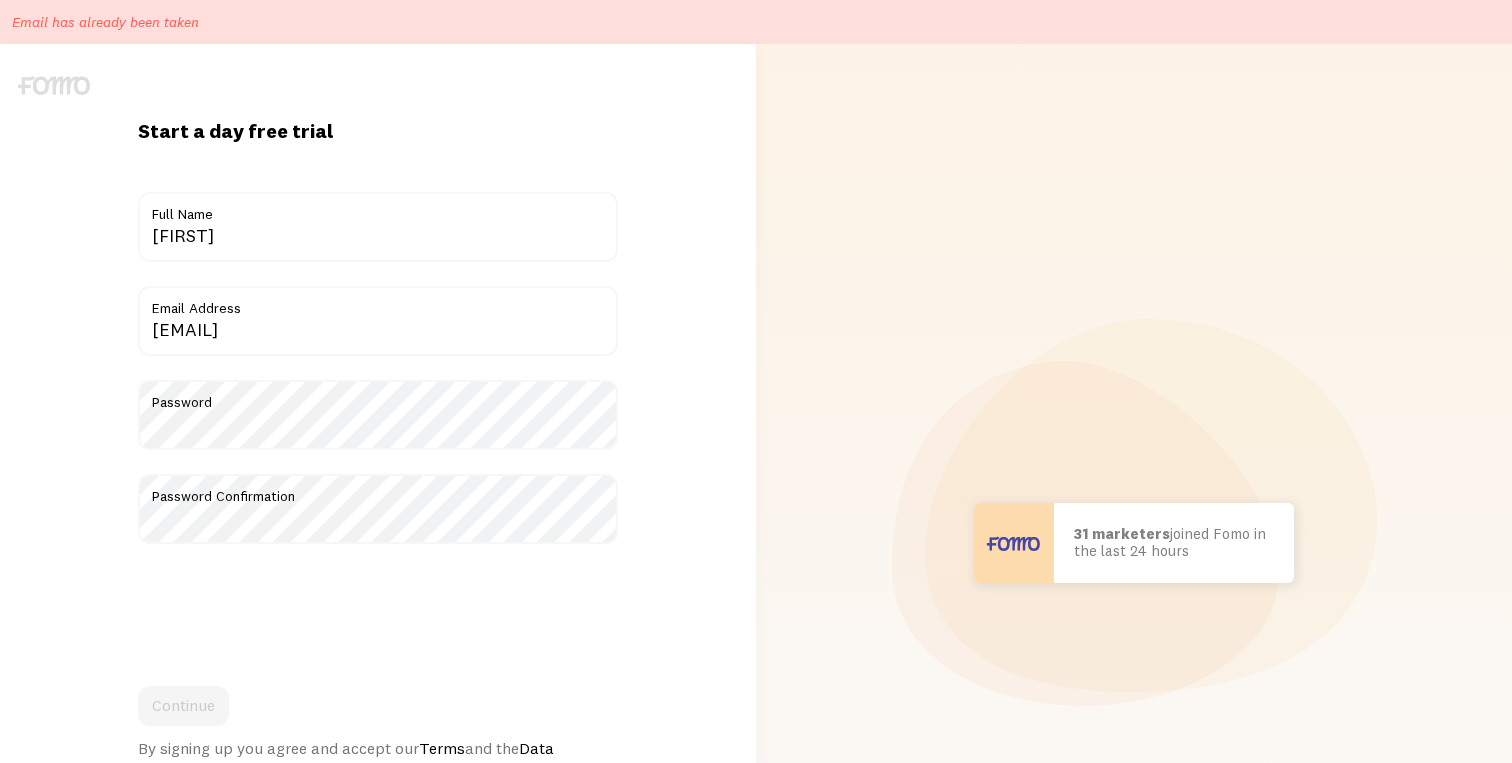 scroll, scrollTop: 0, scrollLeft: 0, axis: both 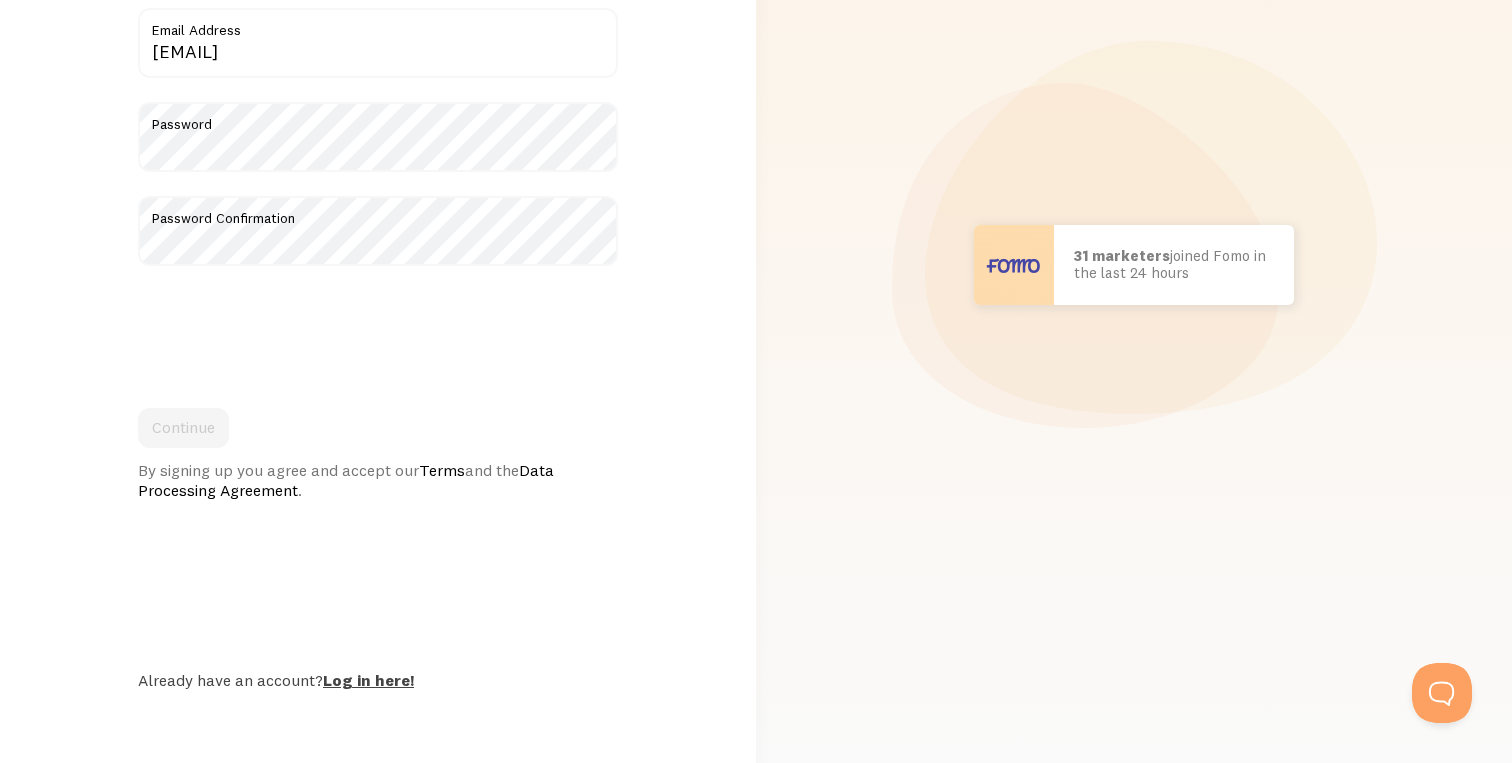 click on "Log in here!" at bounding box center (368, 680) 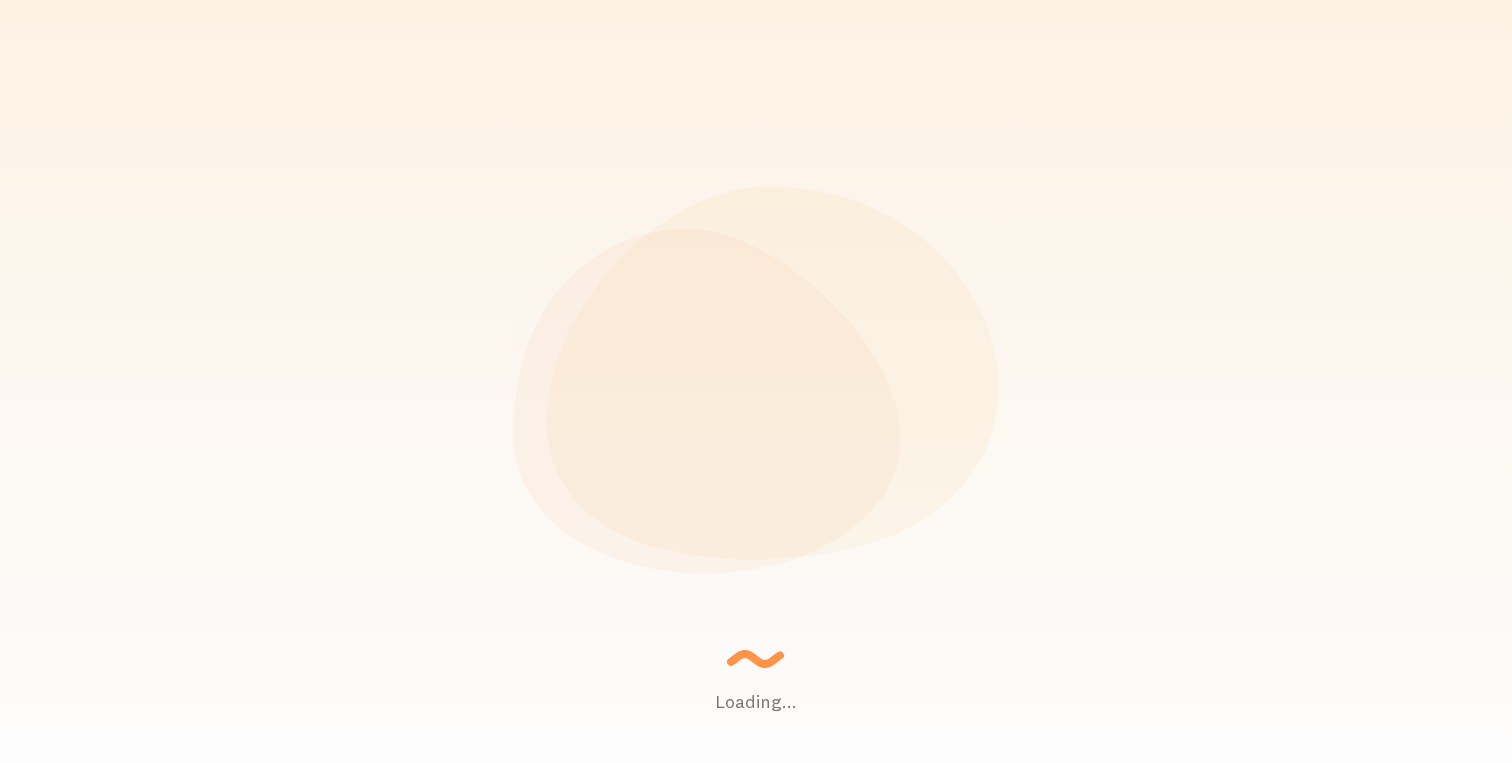 scroll, scrollTop: 0, scrollLeft: 0, axis: both 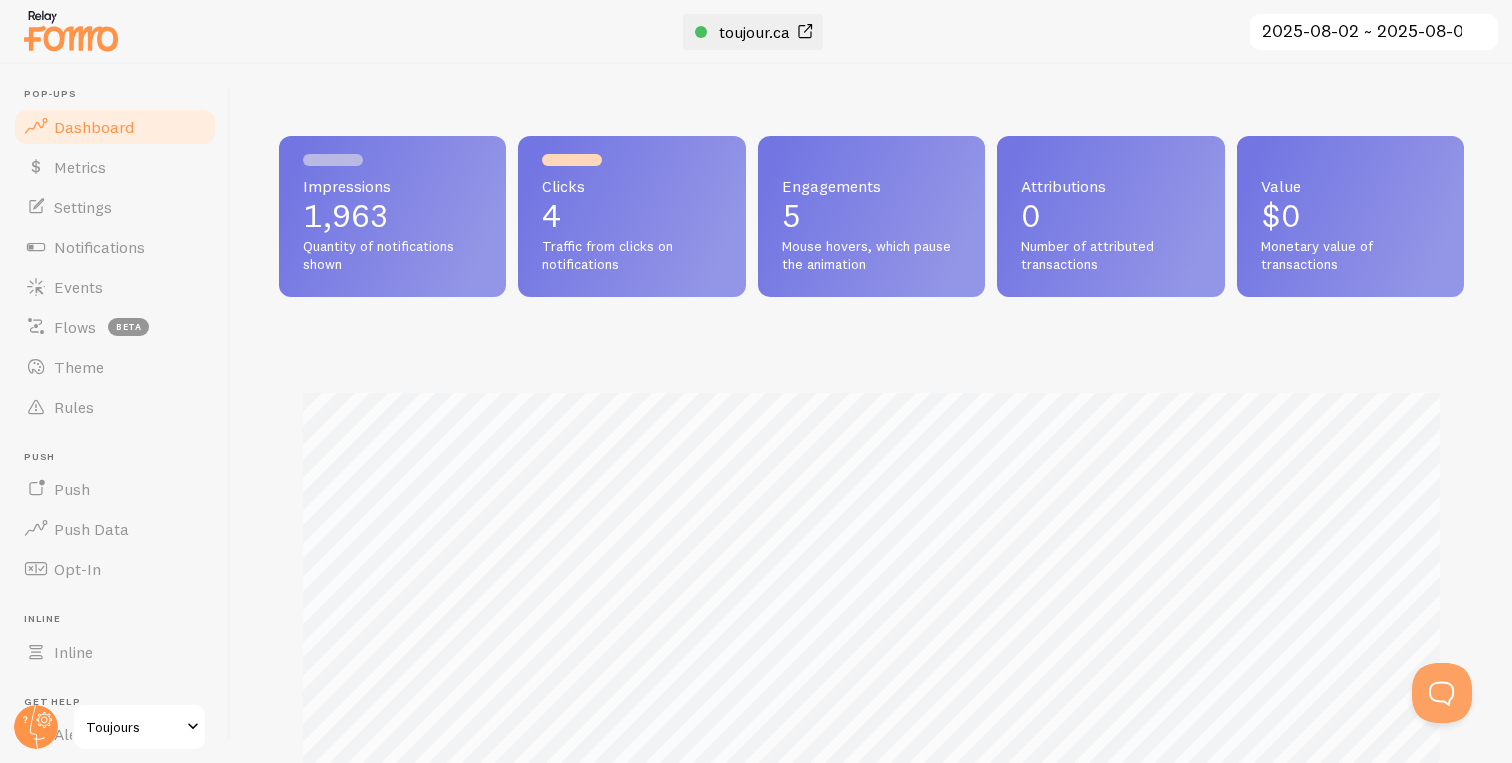 click on "toujour.ca" at bounding box center (754, 32) 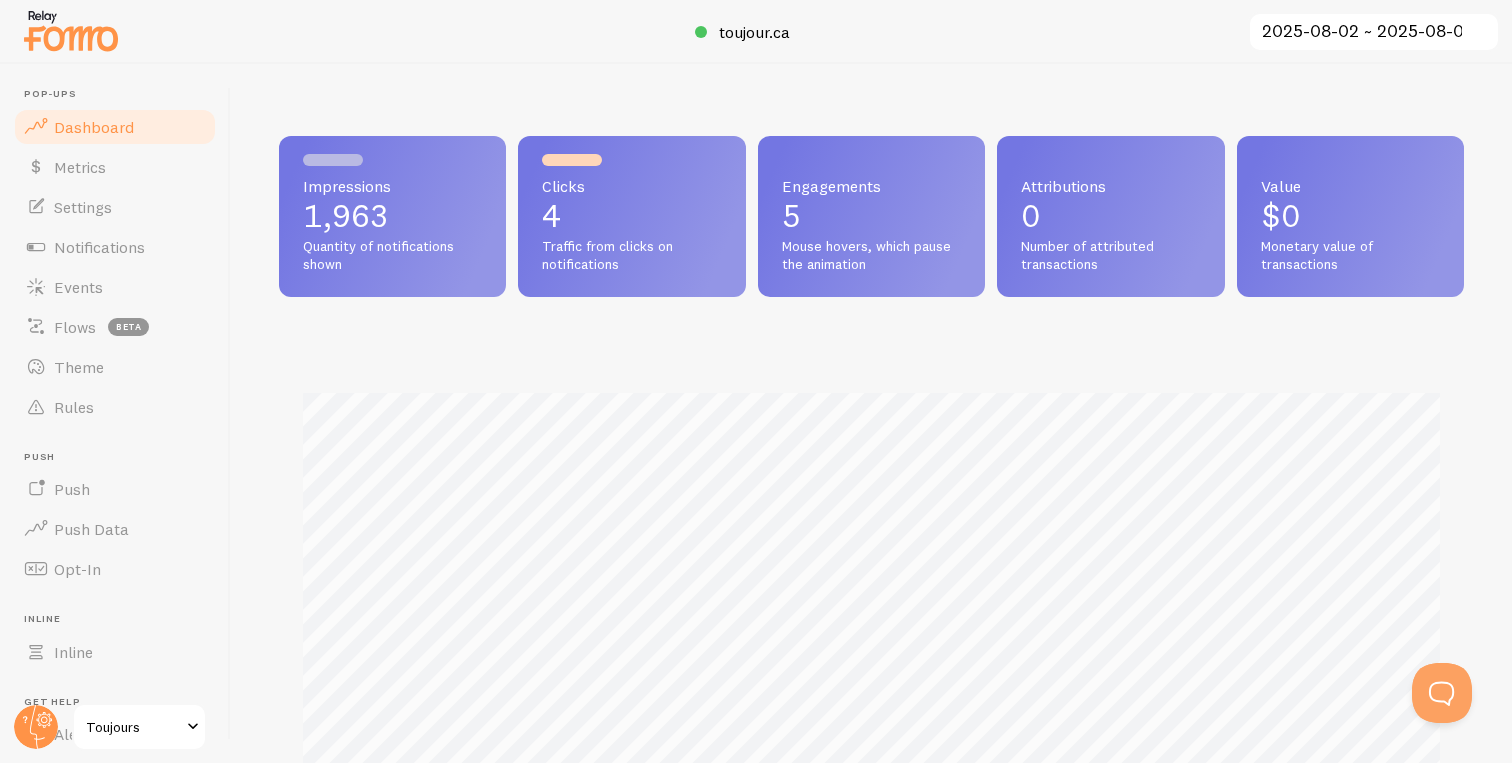 click on "2025-08-02 ~ 2025-08-08" at bounding box center [1374, 32] 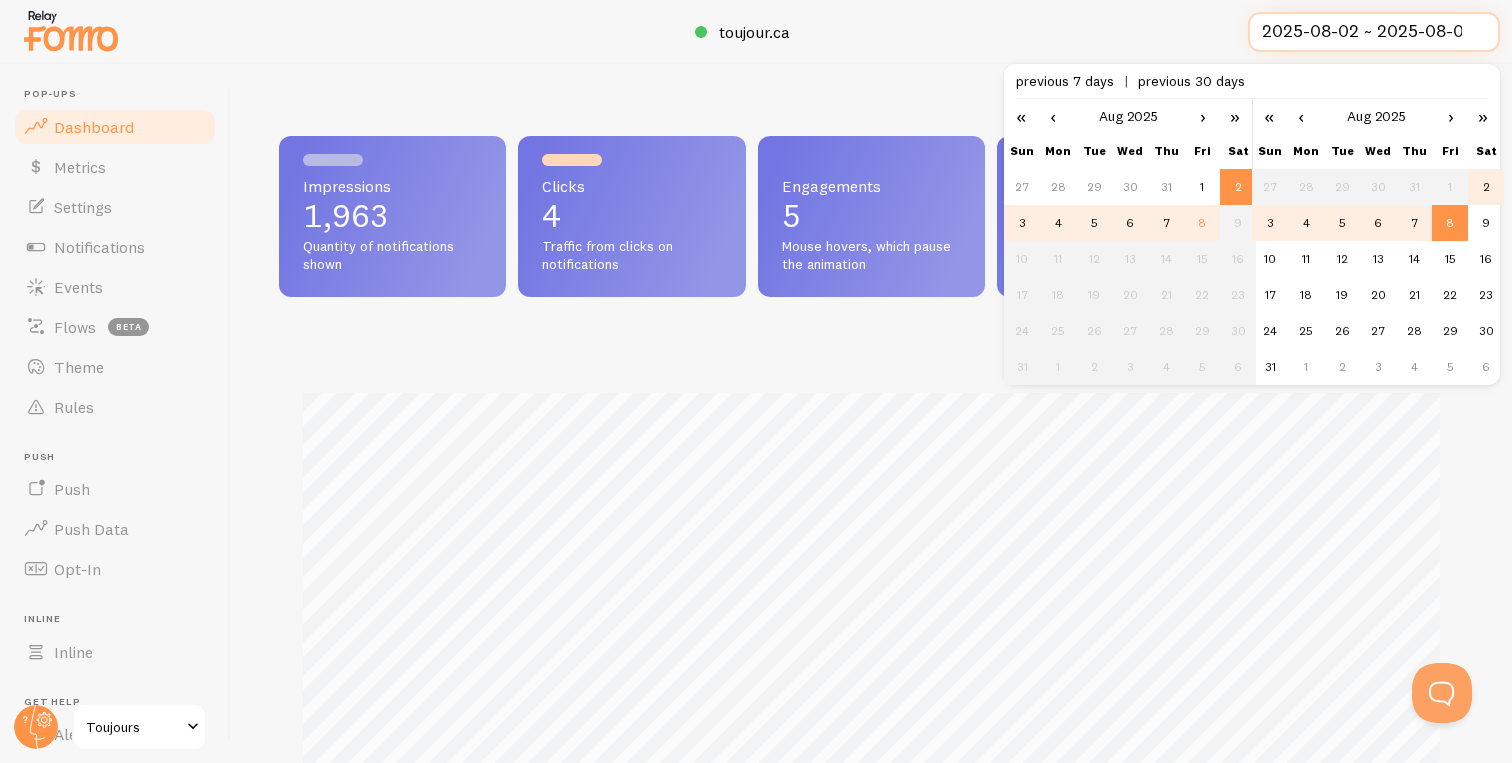 scroll, scrollTop: 0, scrollLeft: 5, axis: horizontal 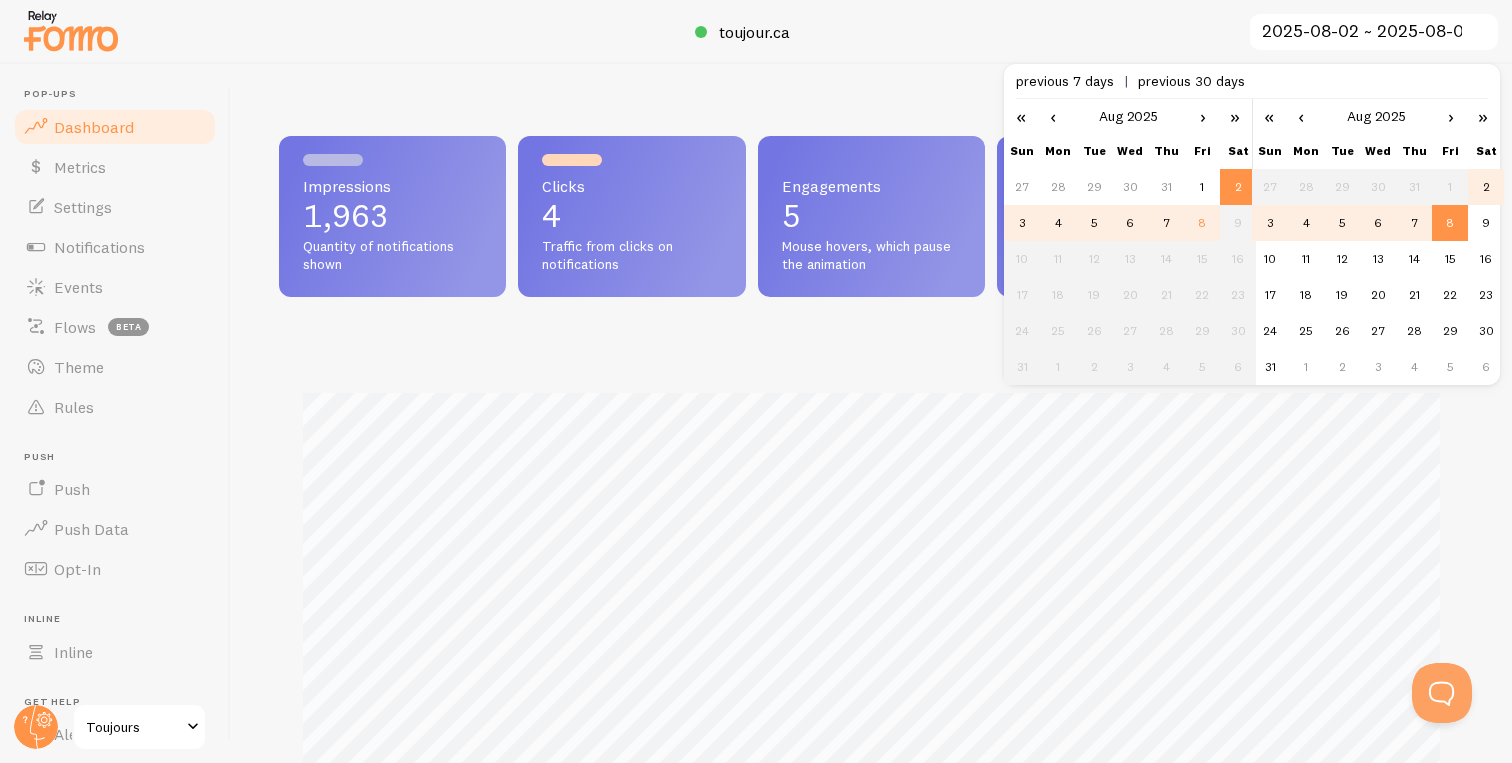 click on "8" at bounding box center [1450, 223] 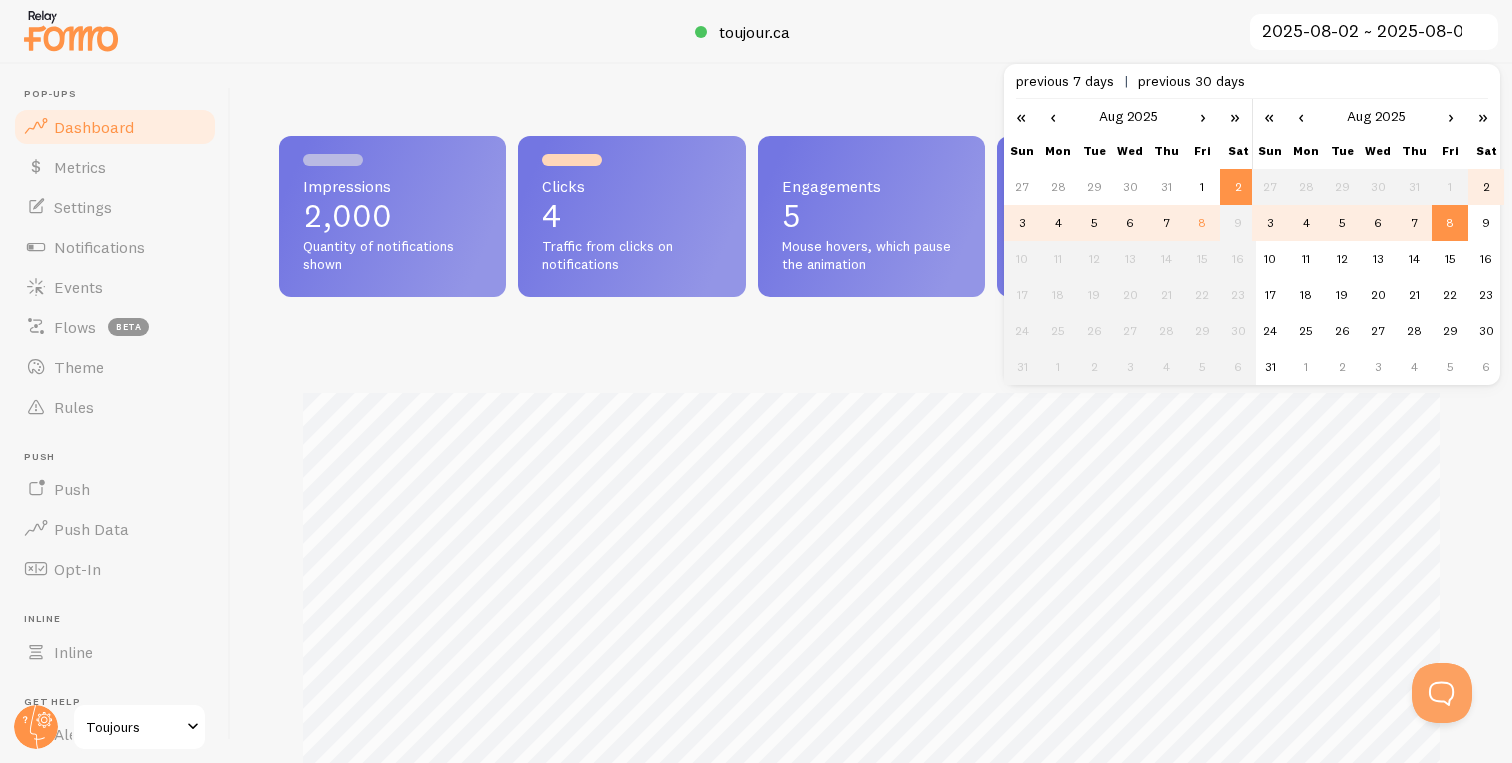 scroll, scrollTop: 999474, scrollLeft: 998815, axis: both 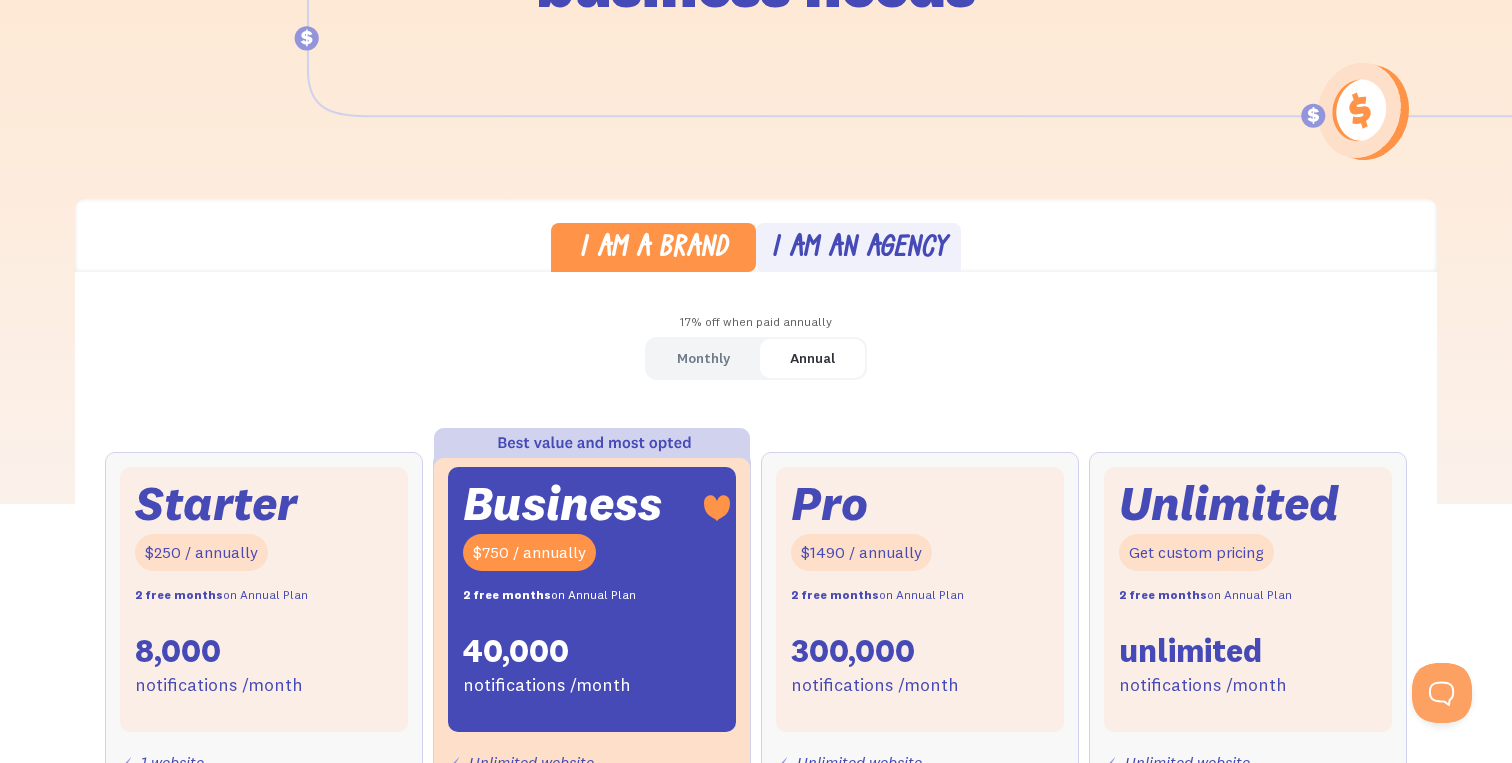 click on "I am a brand" at bounding box center (653, 249) 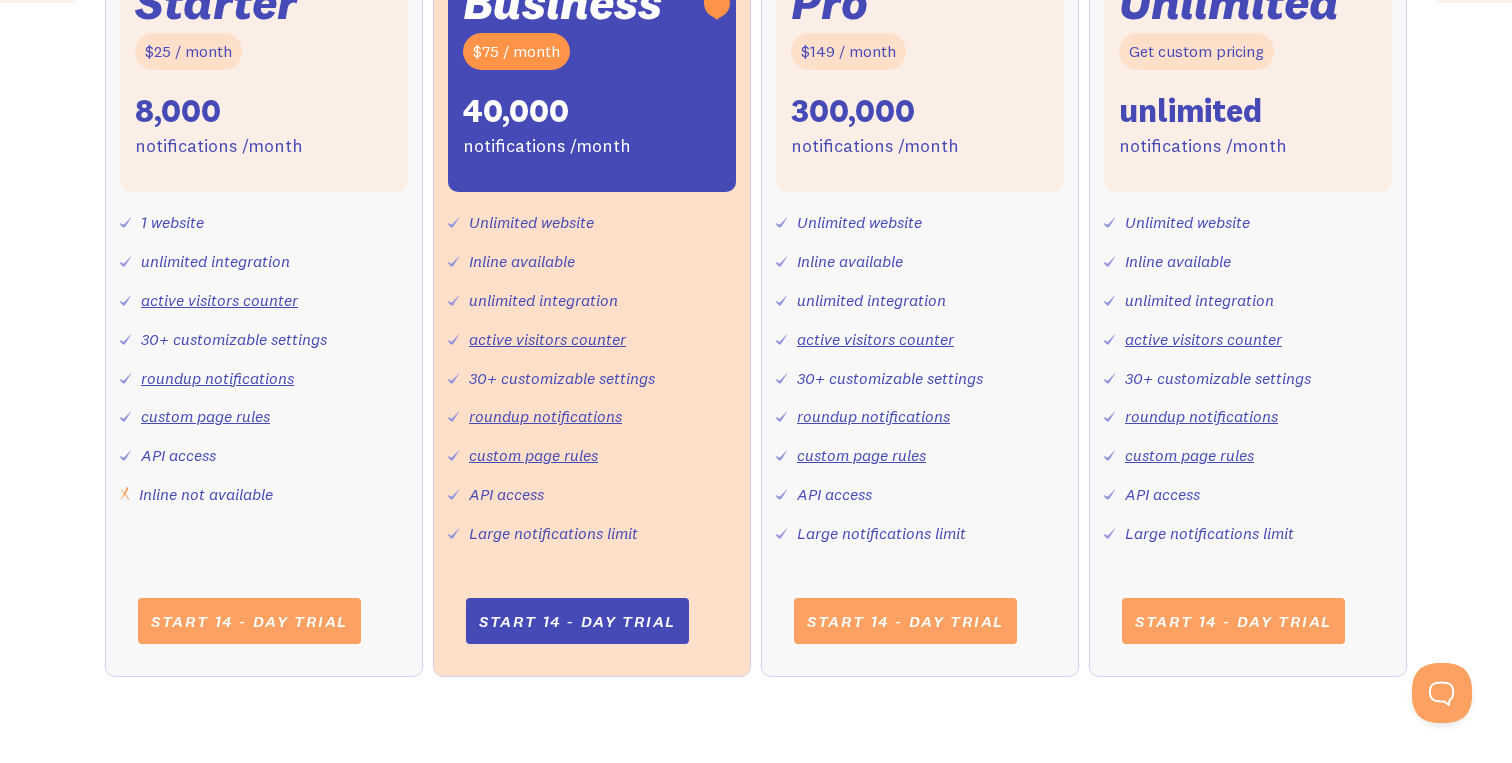 scroll, scrollTop: 561, scrollLeft: 0, axis: vertical 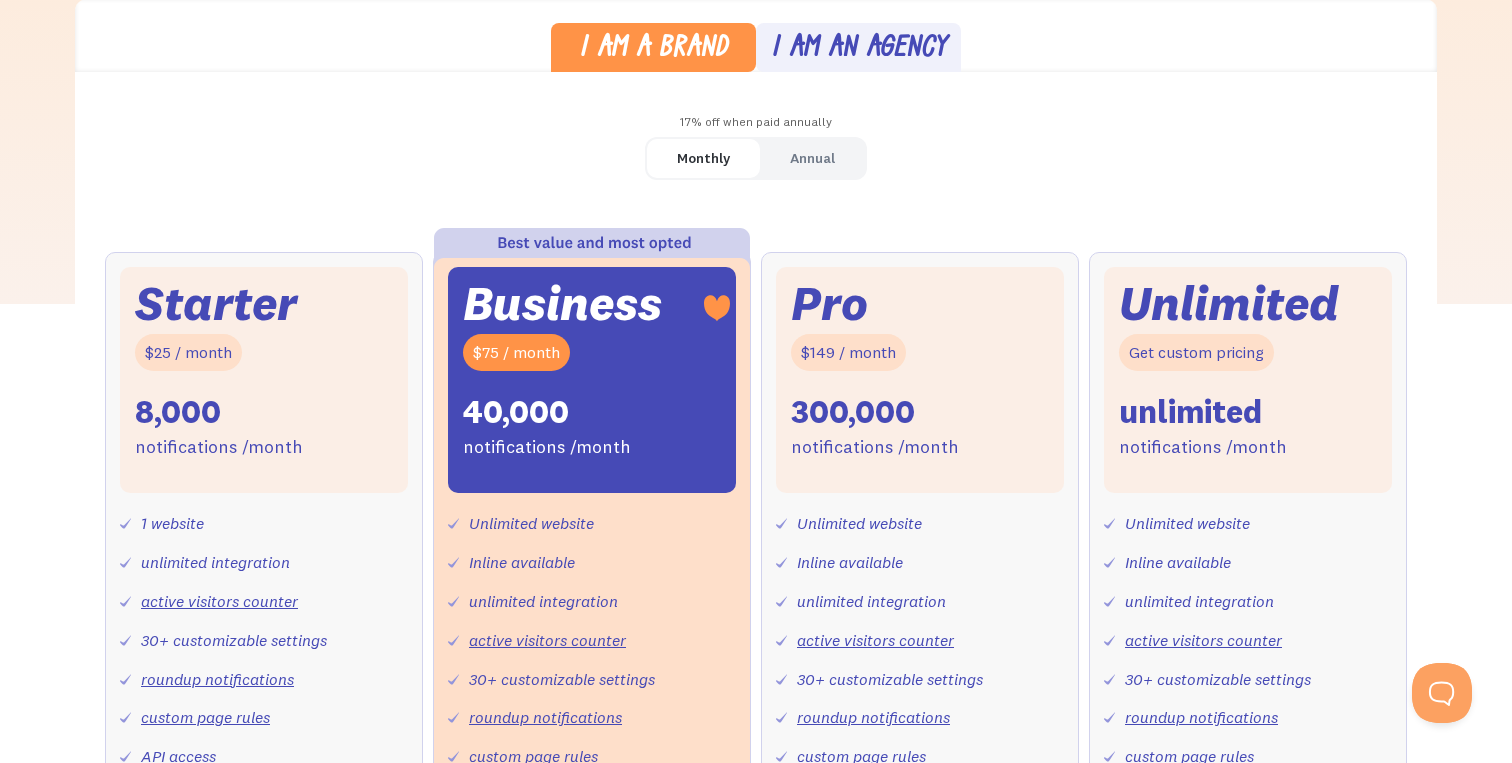 click on "Starter" at bounding box center (216, 303) 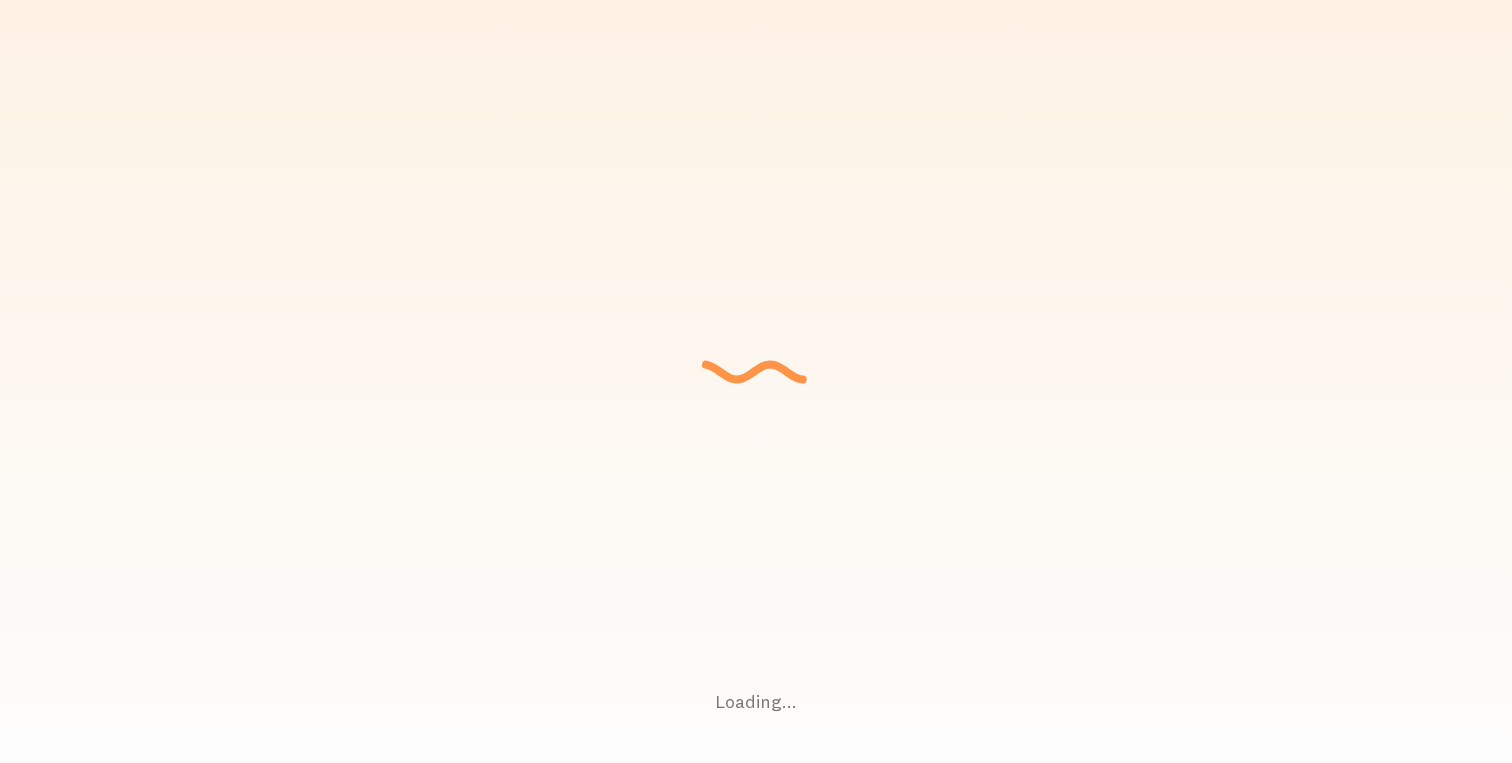 scroll, scrollTop: 0, scrollLeft: 0, axis: both 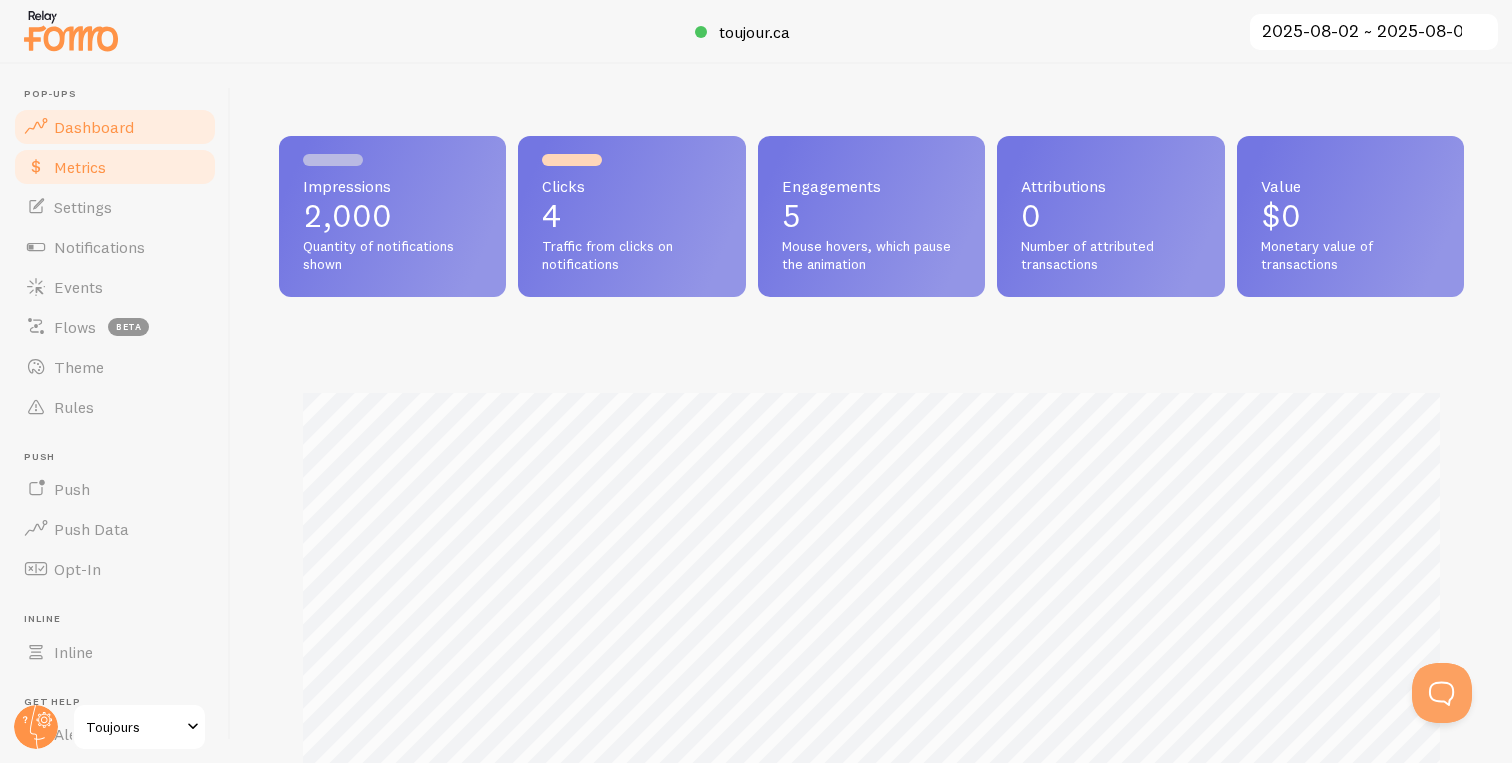 click on "Metrics" at bounding box center (115, 167) 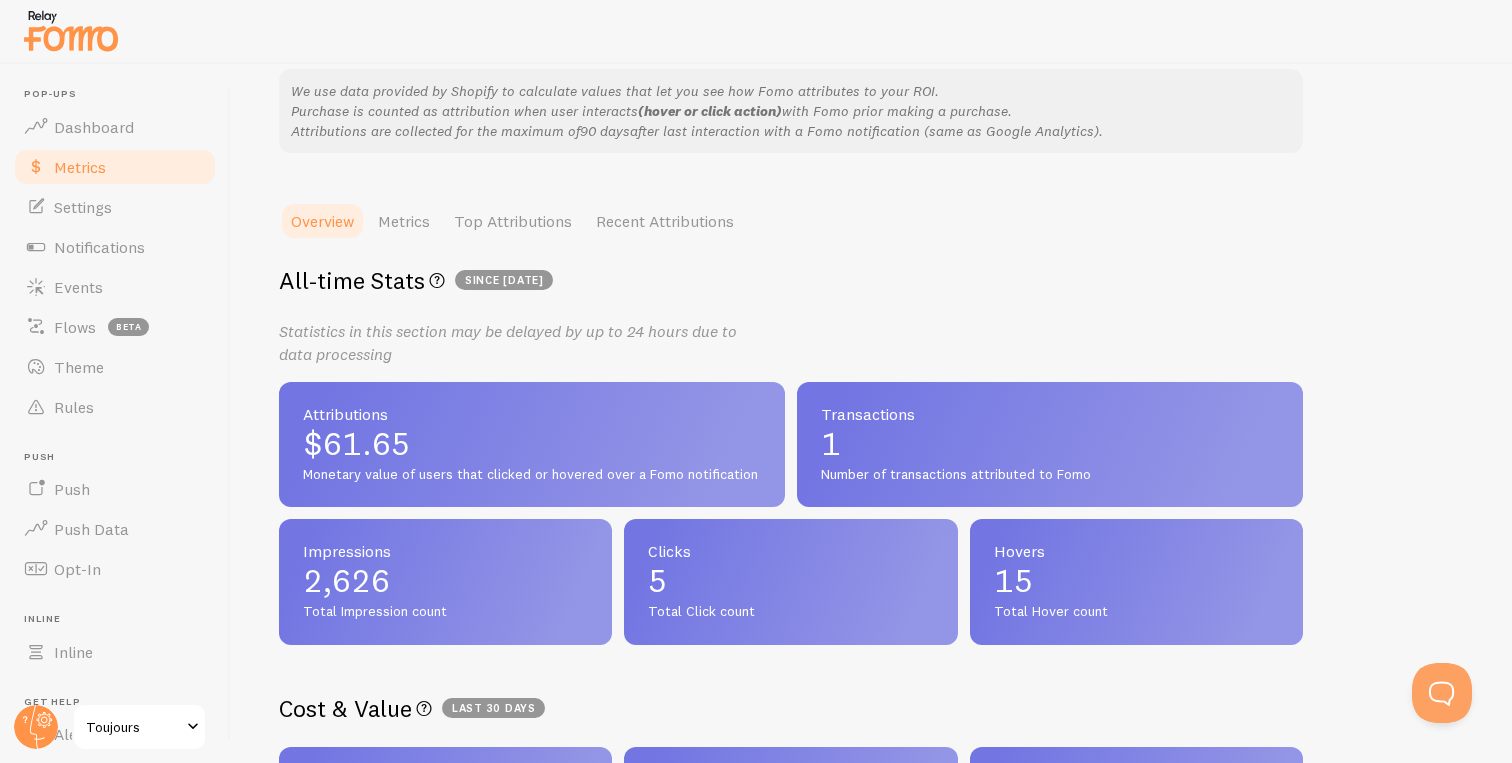 scroll, scrollTop: 168, scrollLeft: 0, axis: vertical 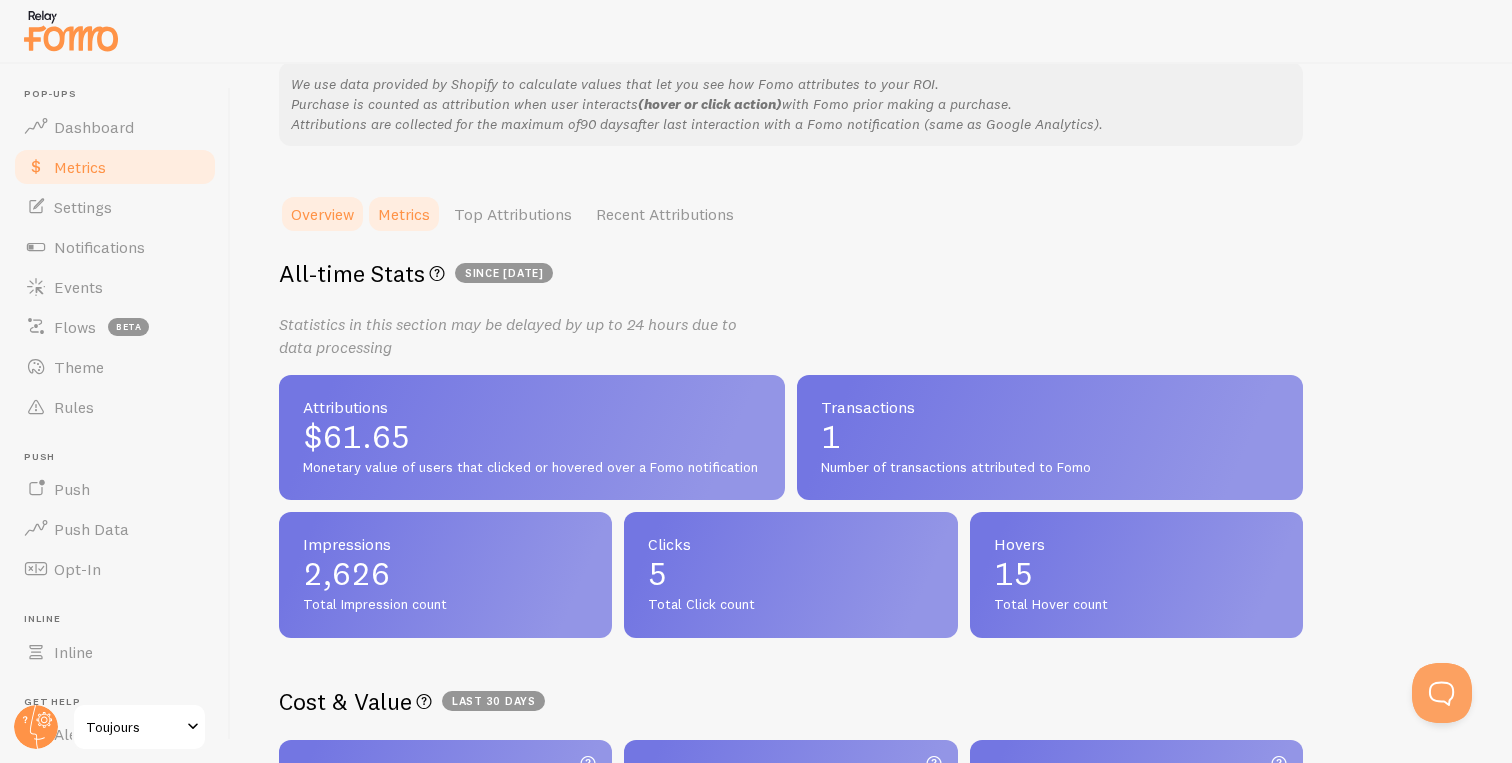 click on "Metrics" at bounding box center (404, 214) 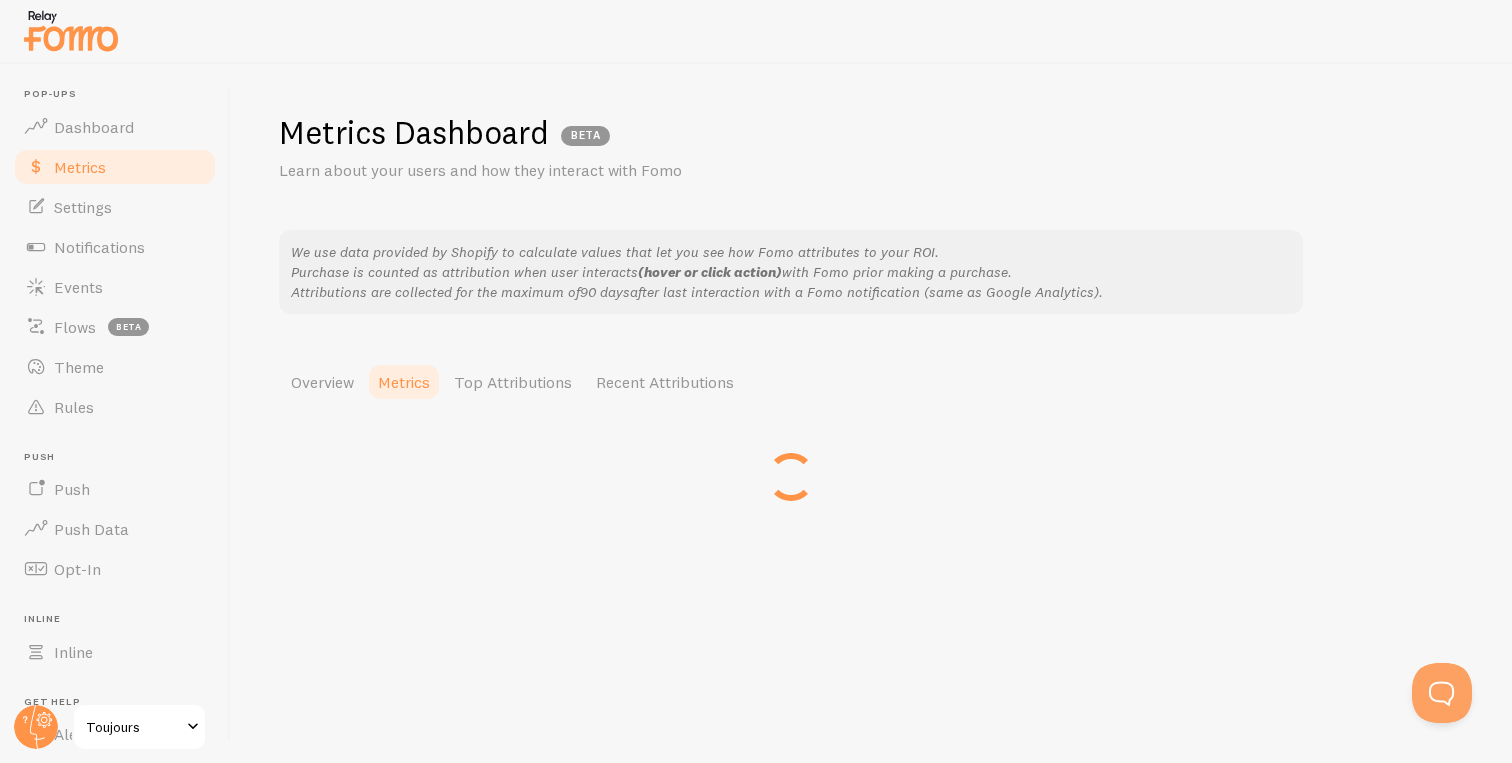 scroll, scrollTop: 0, scrollLeft: 0, axis: both 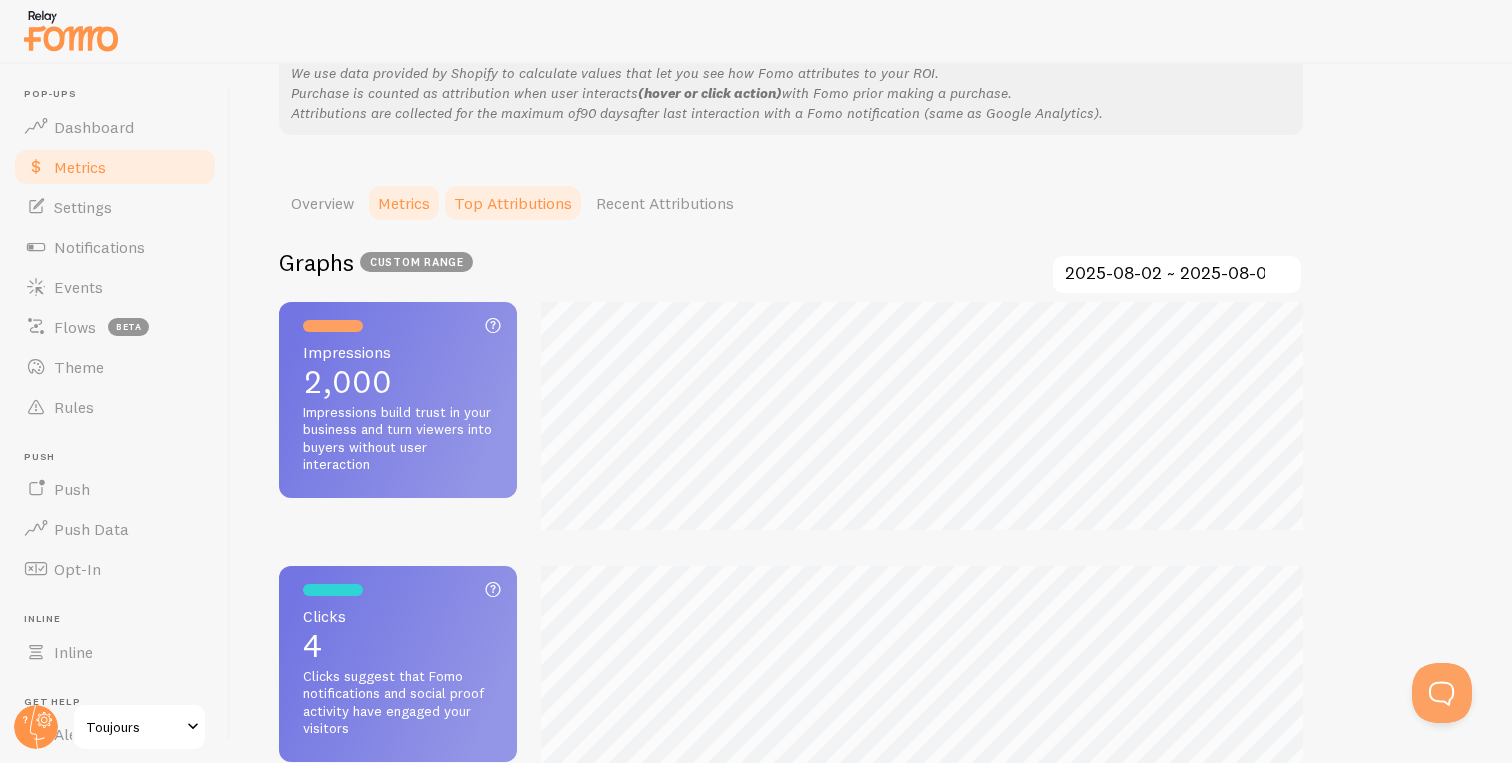 click on "Top Attributions" at bounding box center [513, 203] 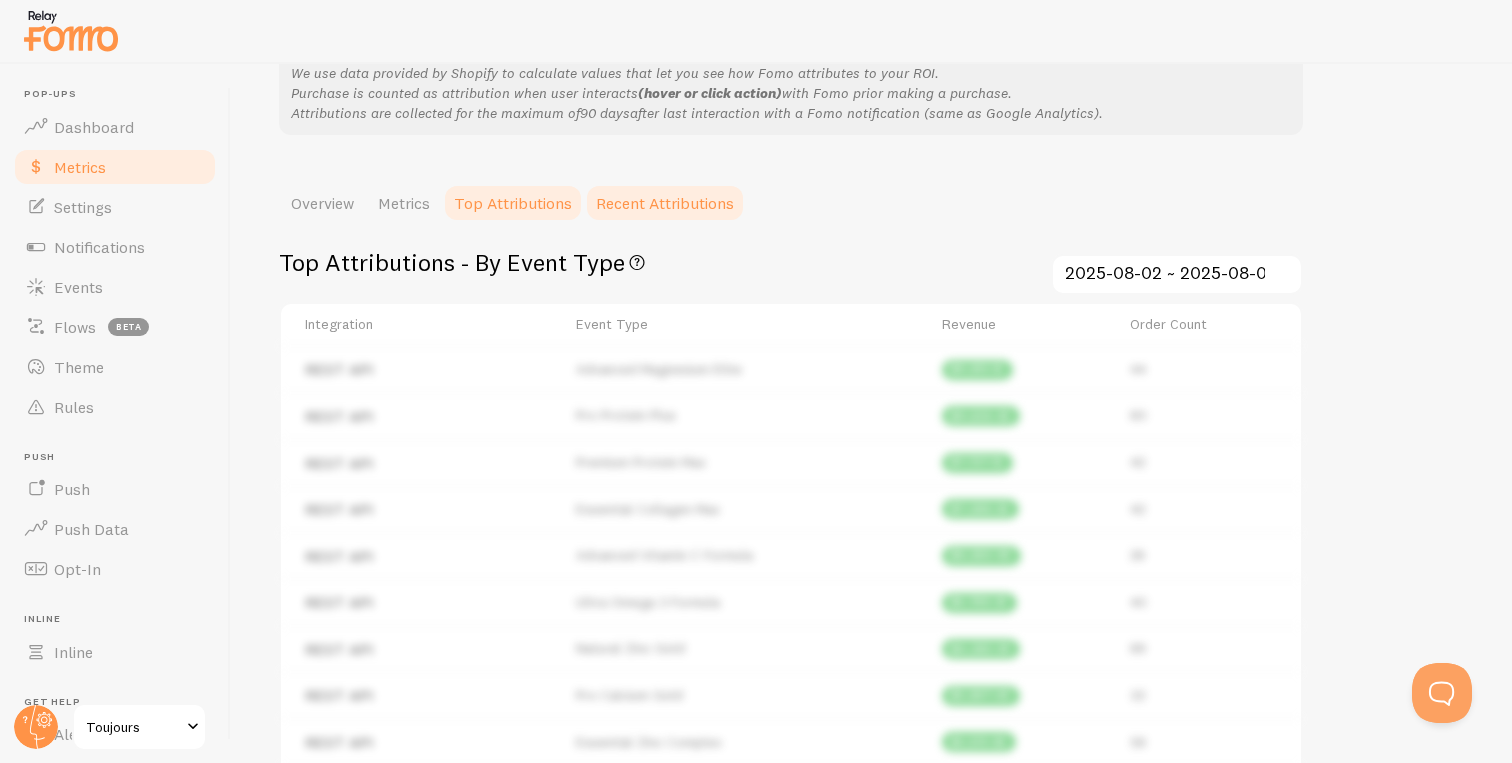 click on "Recent Attributions" at bounding box center [665, 203] 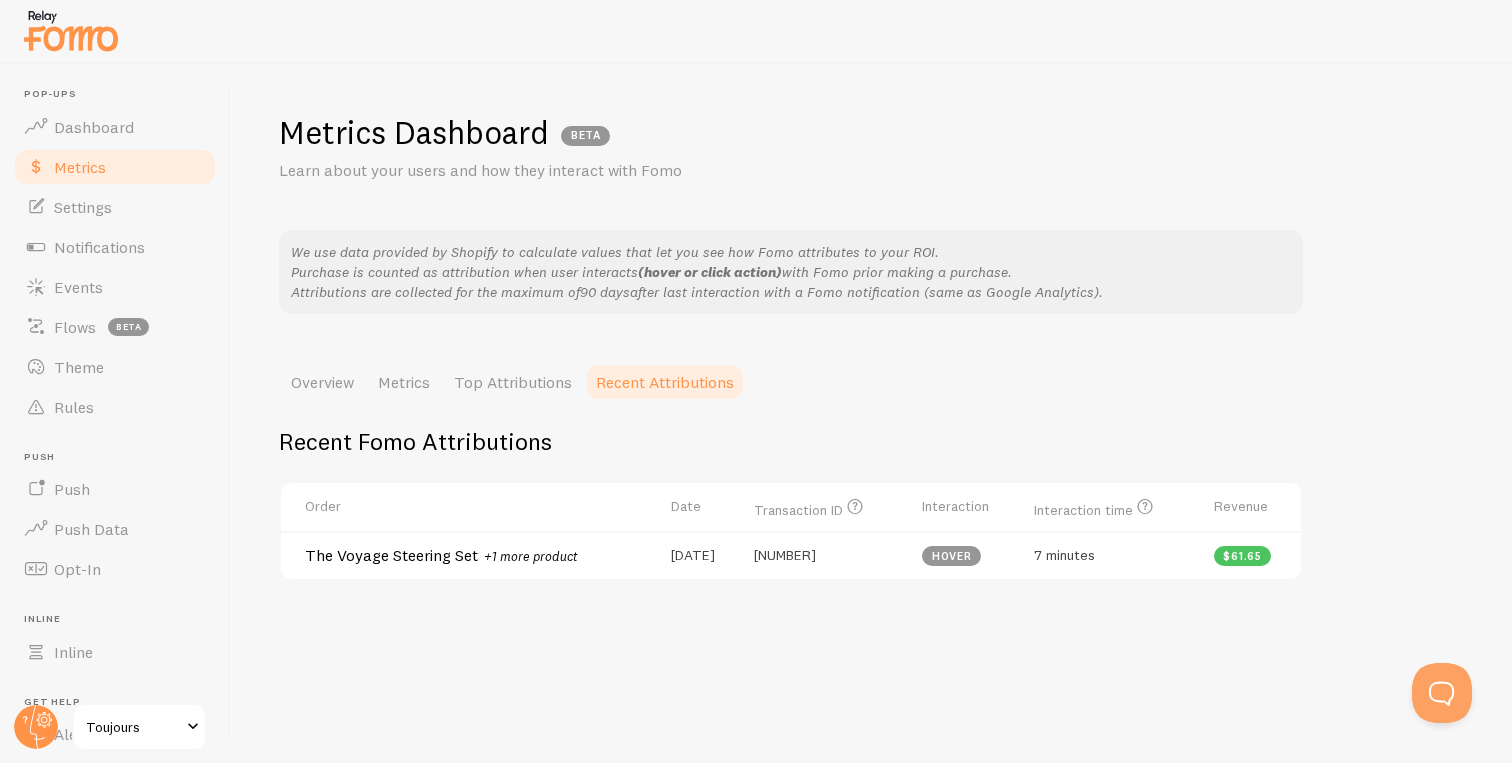 scroll, scrollTop: 0, scrollLeft: 0, axis: both 